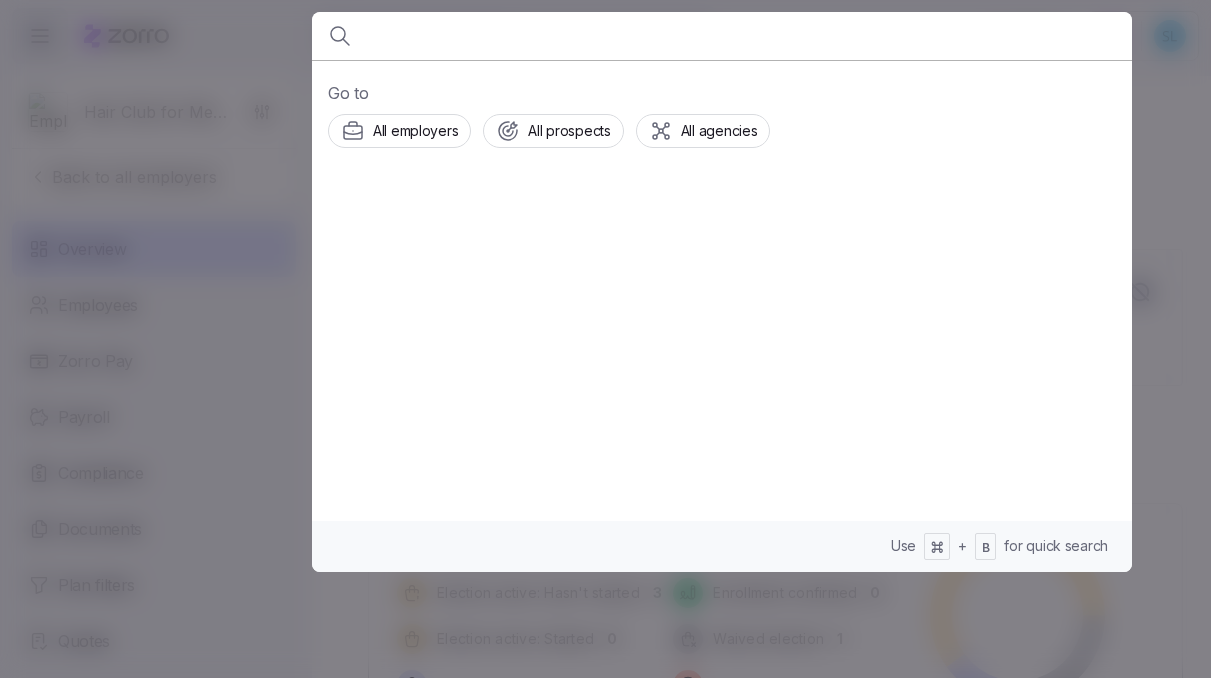 scroll, scrollTop: 0, scrollLeft: 0, axis: both 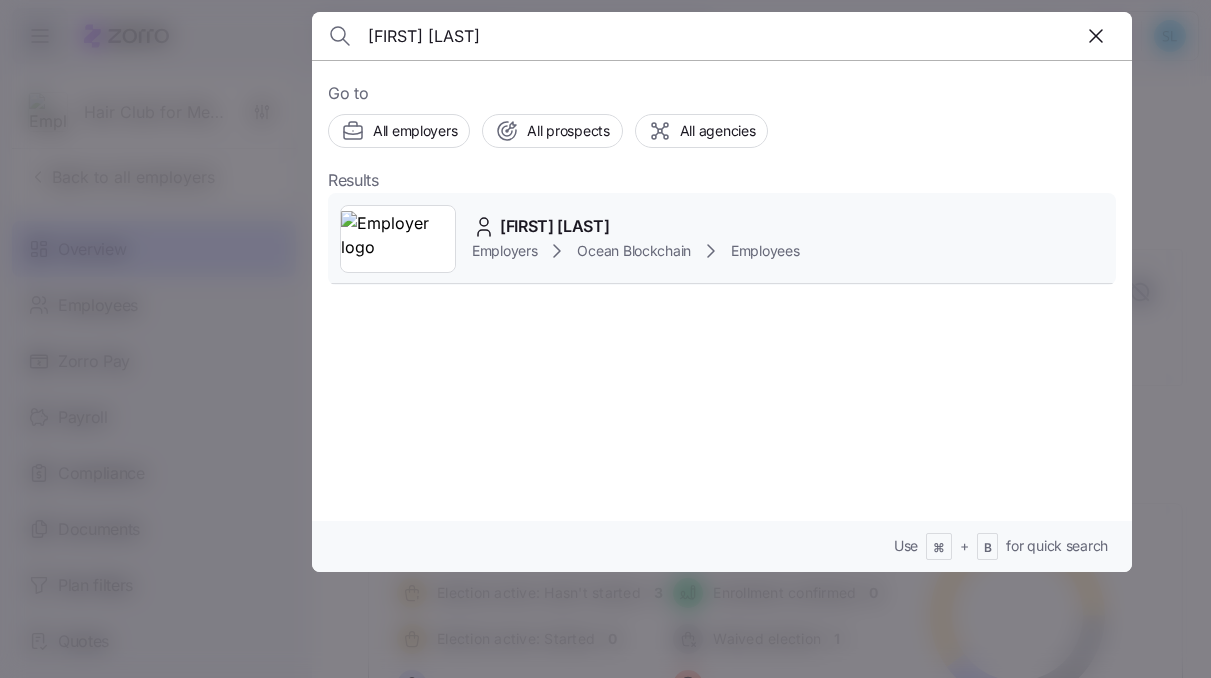 type on "[FIRST] [LAST]" 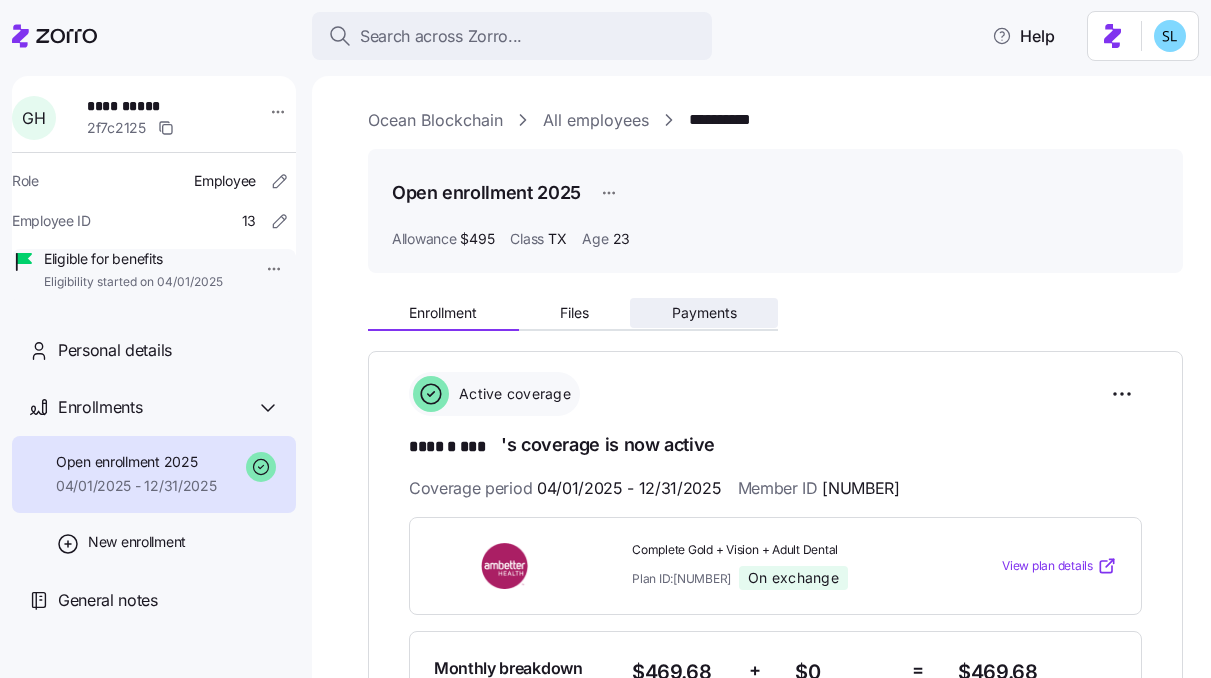 click on "Payments" at bounding box center [704, 313] 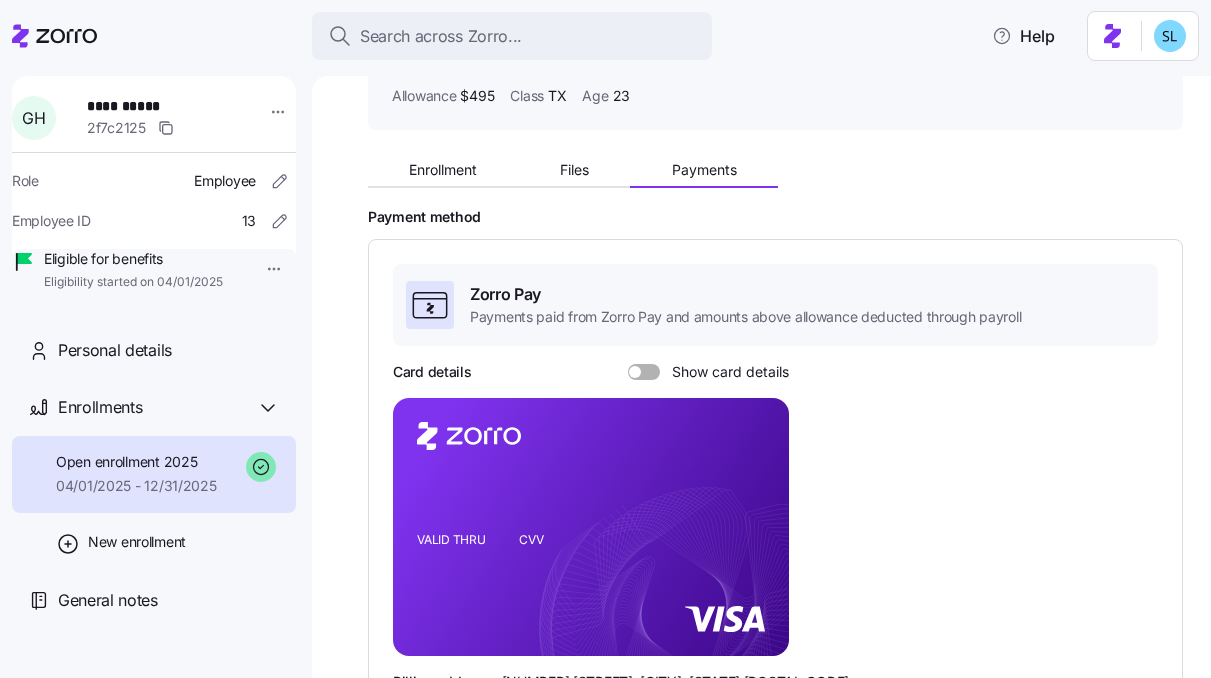 scroll, scrollTop: 0, scrollLeft: 0, axis: both 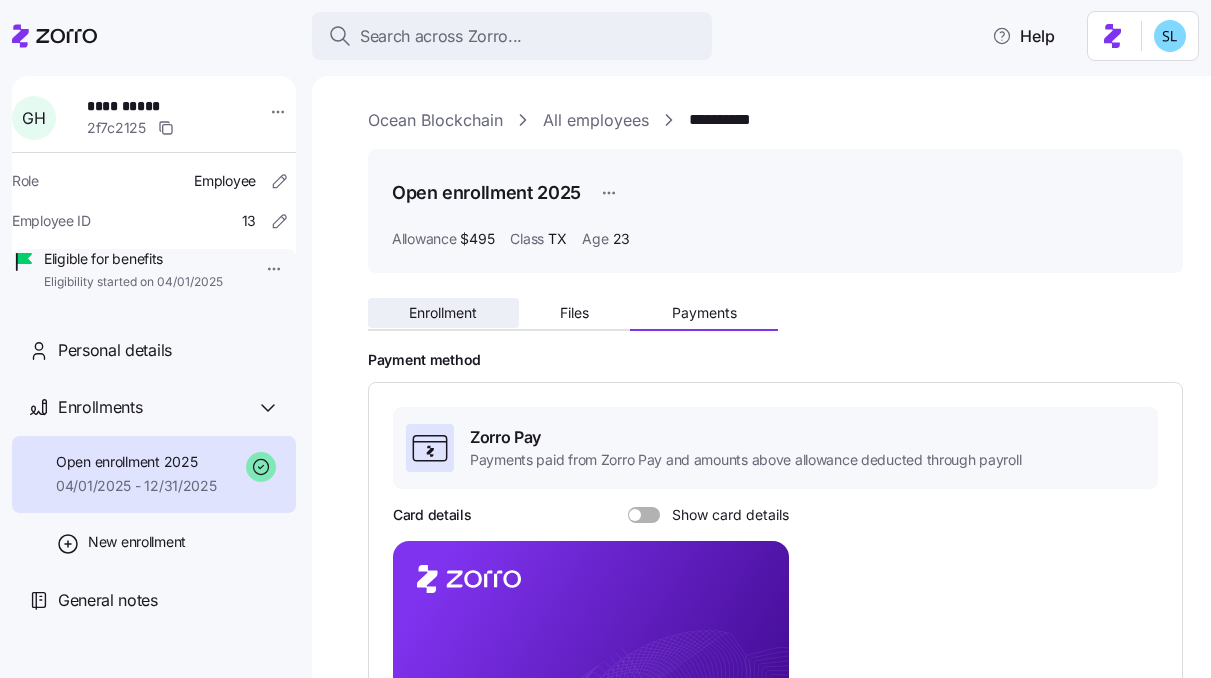 click on "Enrollment" at bounding box center (443, 313) 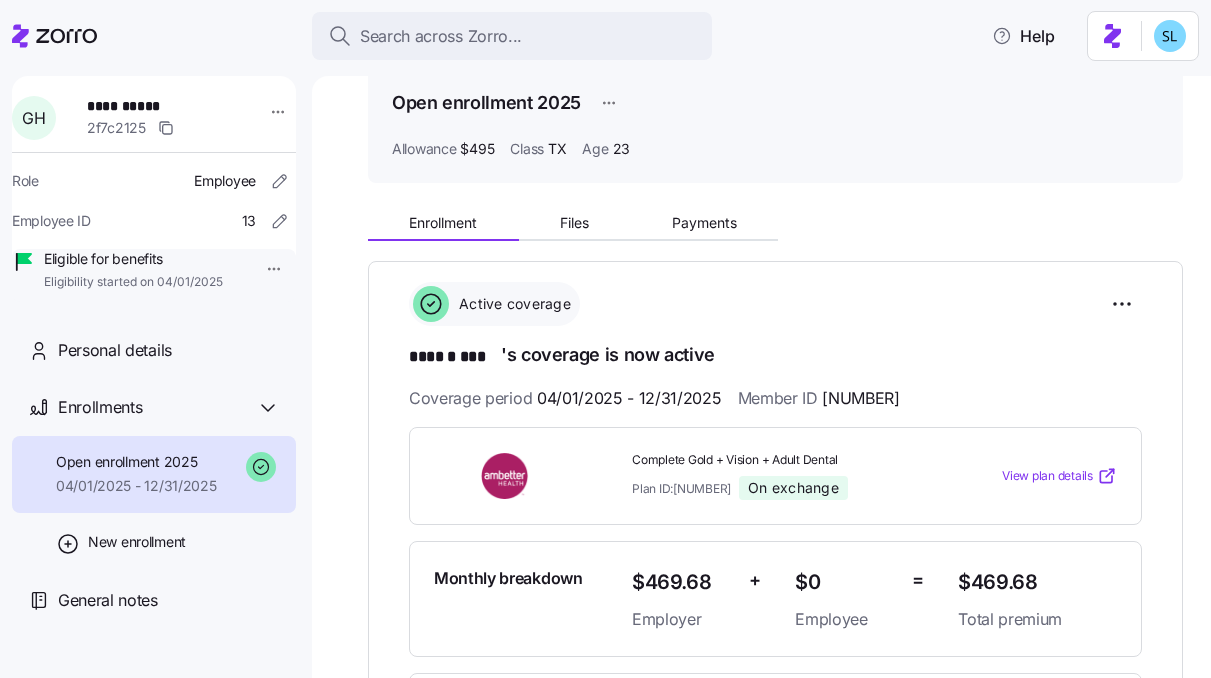 scroll, scrollTop: 346, scrollLeft: 0, axis: vertical 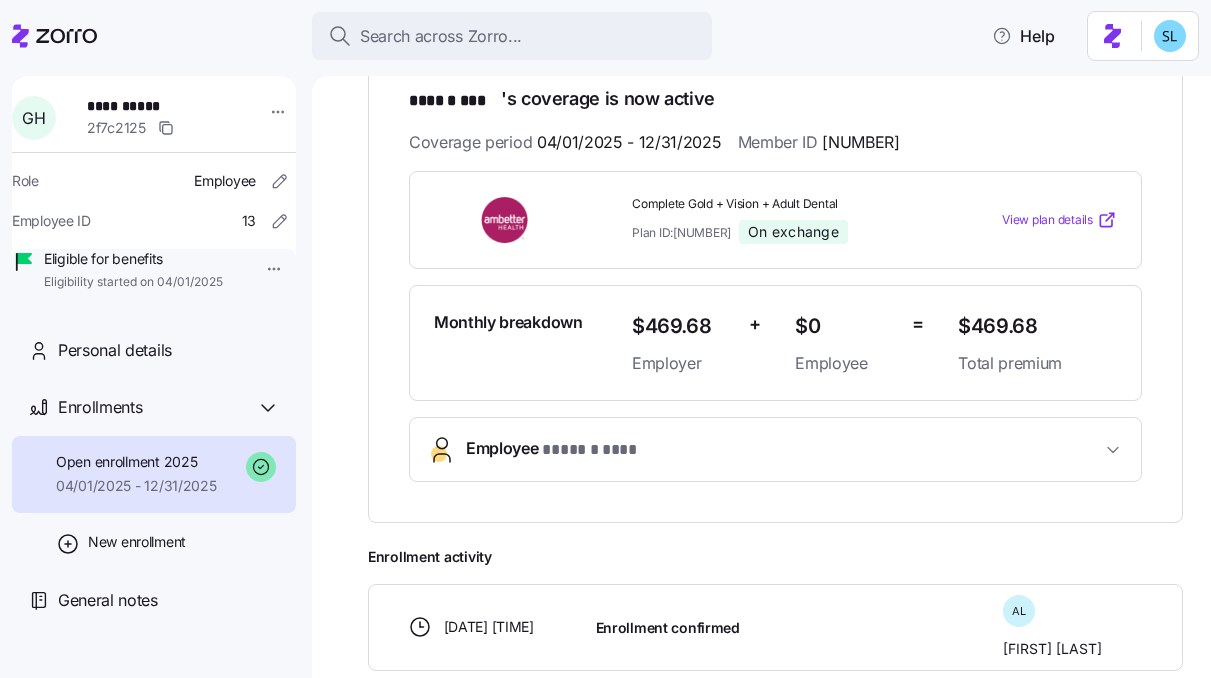 click on "Employee * ******   *** *" at bounding box center (783, 449) 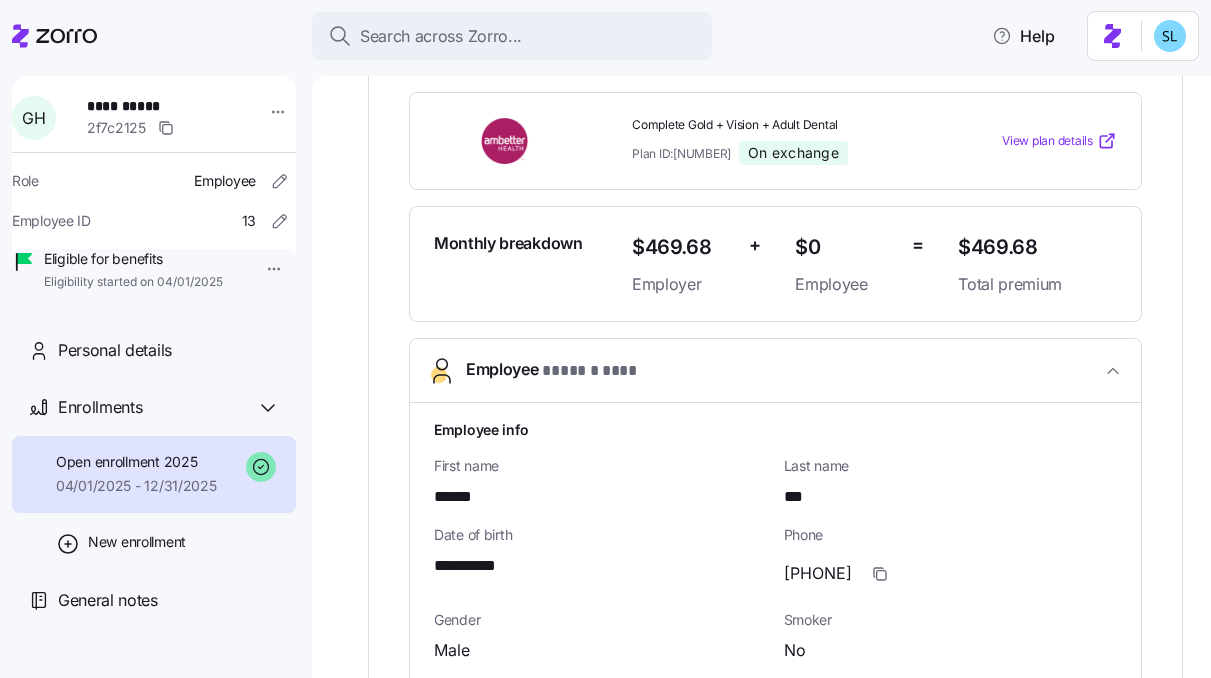 scroll, scrollTop: 795, scrollLeft: 0, axis: vertical 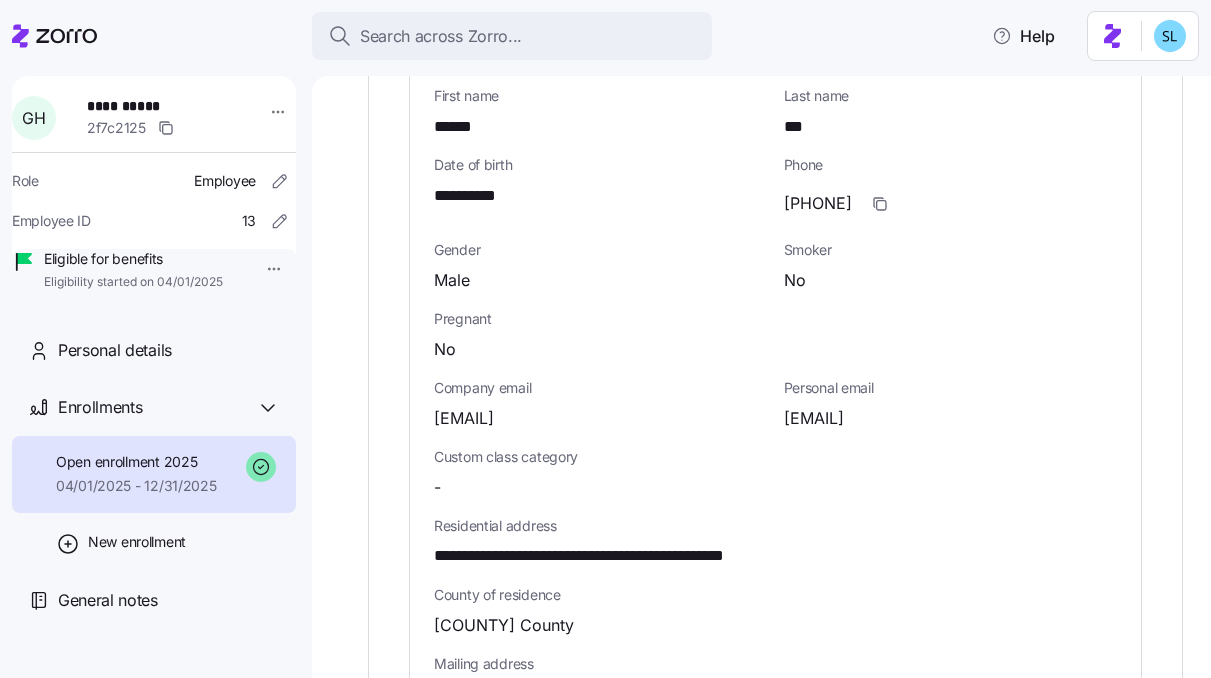 click on "[EMAIL]" at bounding box center [814, 418] 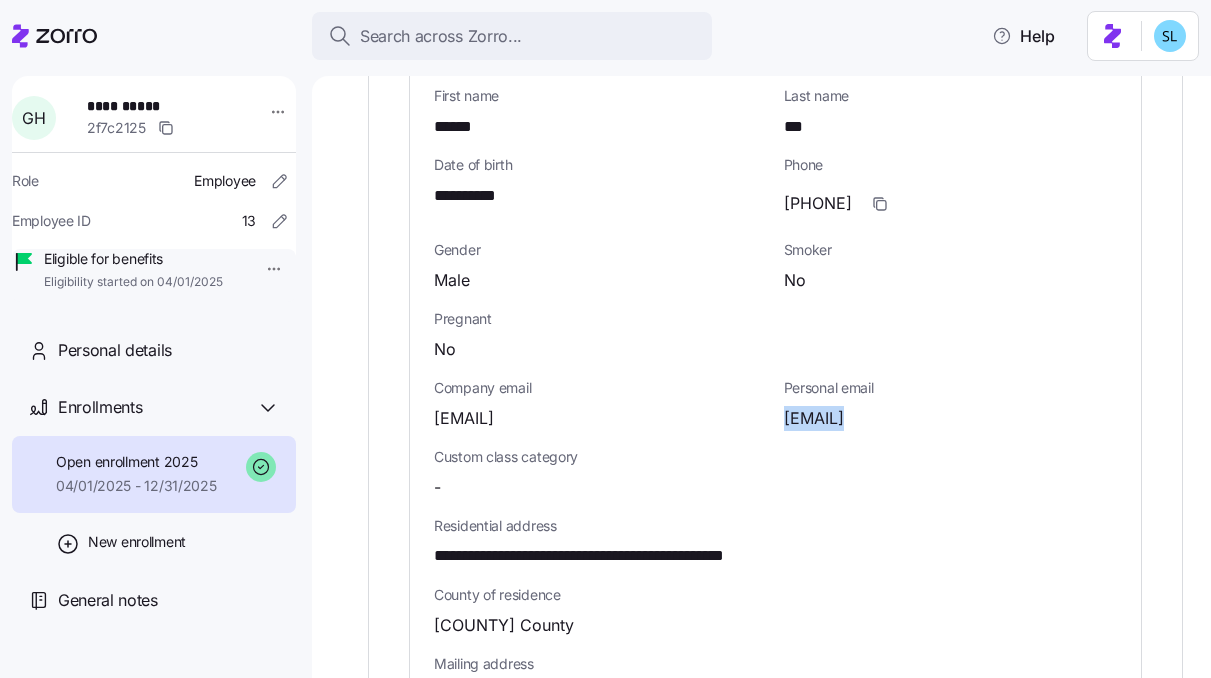 click on "[EMAIL]" at bounding box center [814, 418] 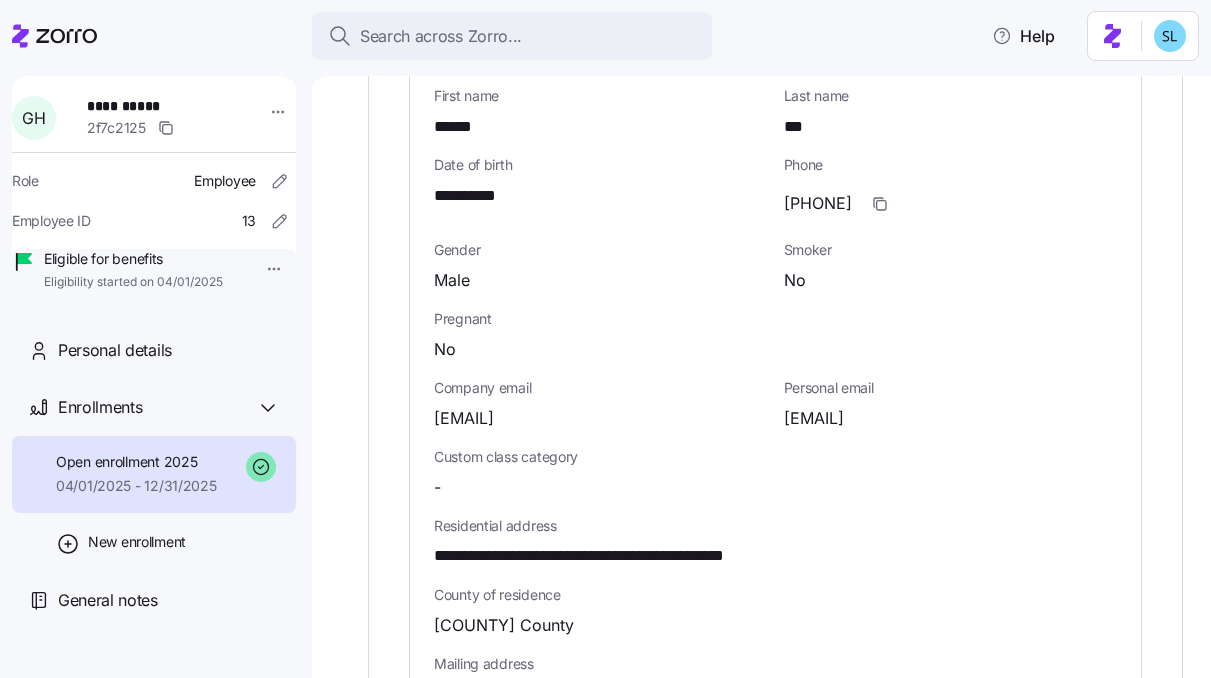 click on "[EMAIL]" at bounding box center (464, 418) 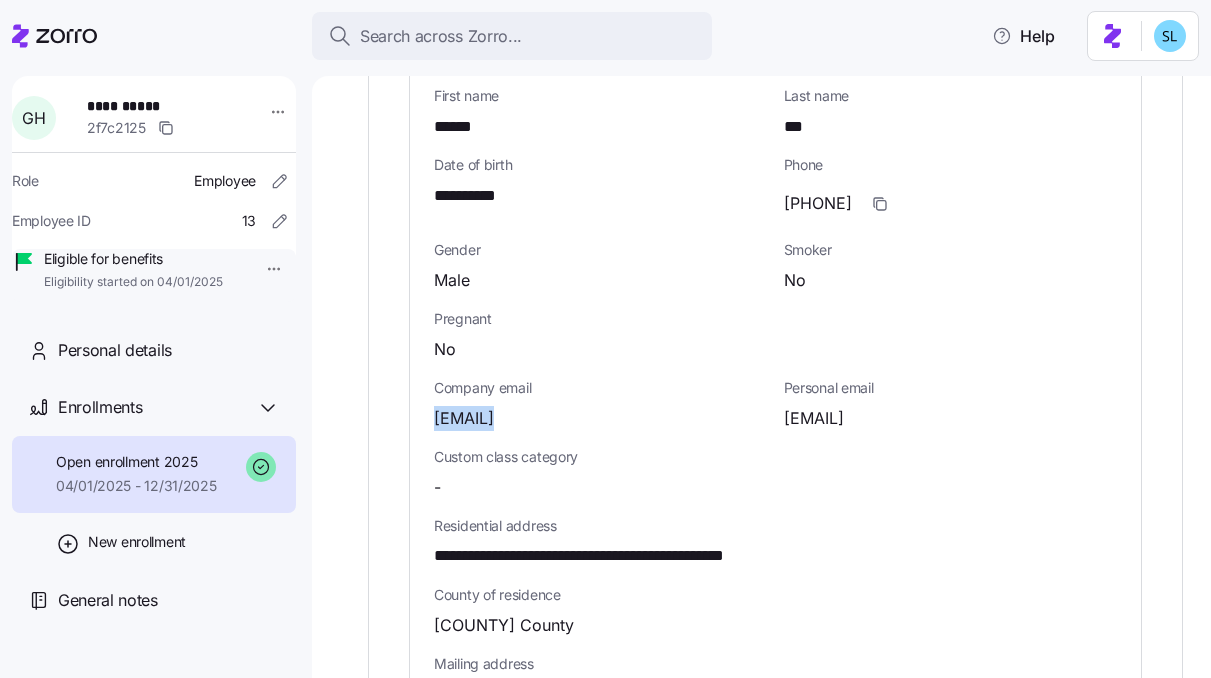click on "[EMAIL]" at bounding box center (464, 418) 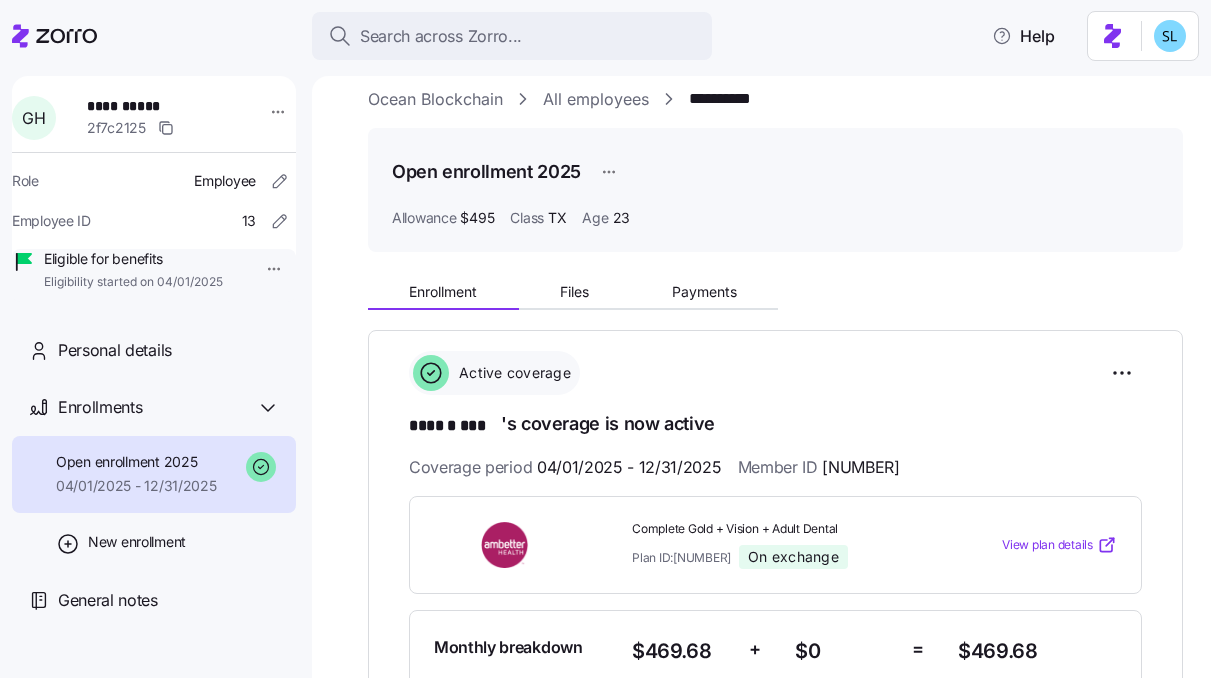 scroll, scrollTop: 0, scrollLeft: 0, axis: both 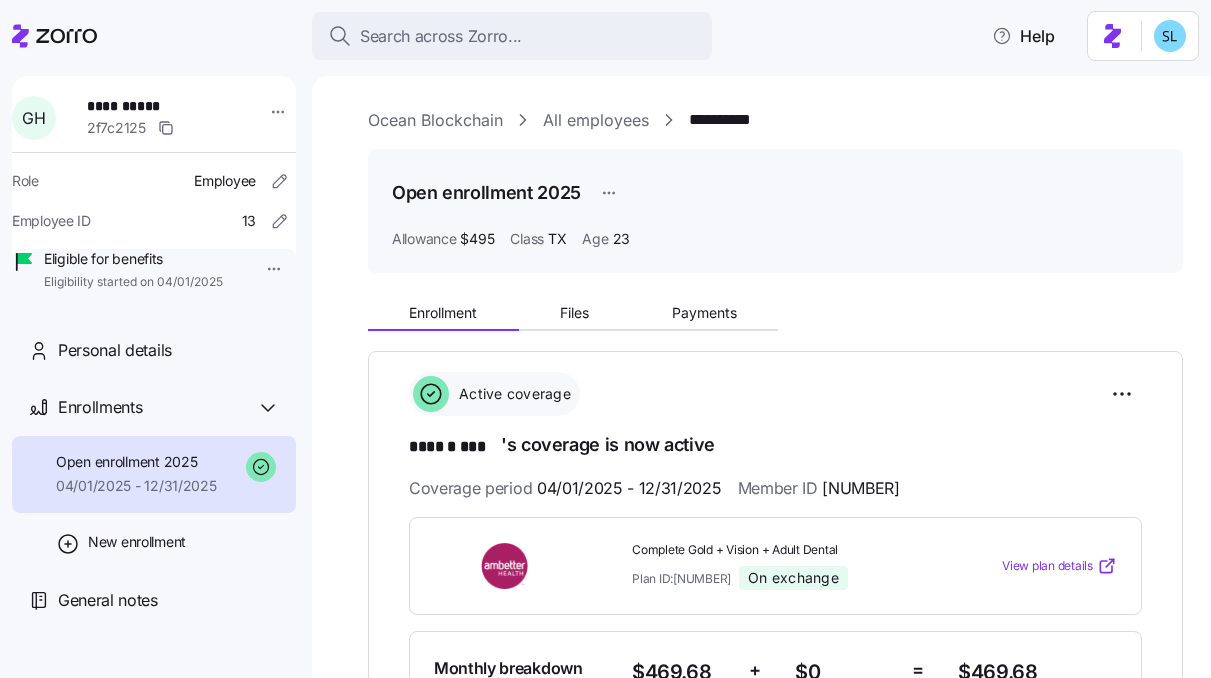click on "Ocean Blockchain" at bounding box center (435, 120) 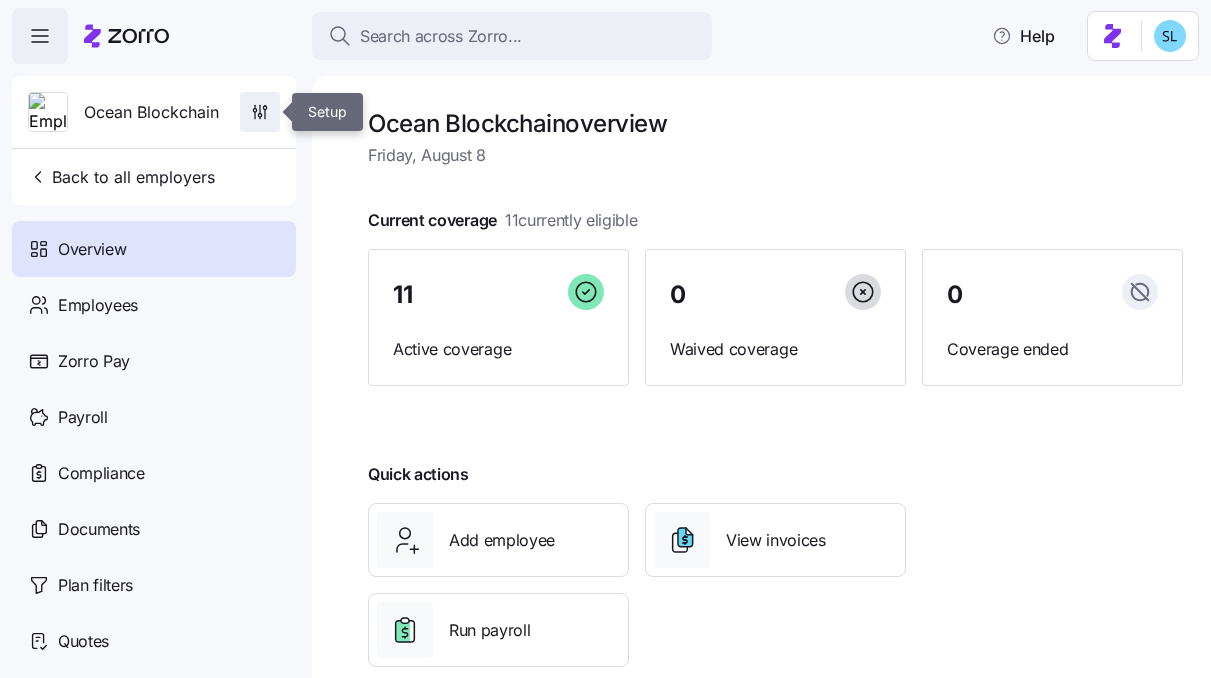 click at bounding box center (260, 112) 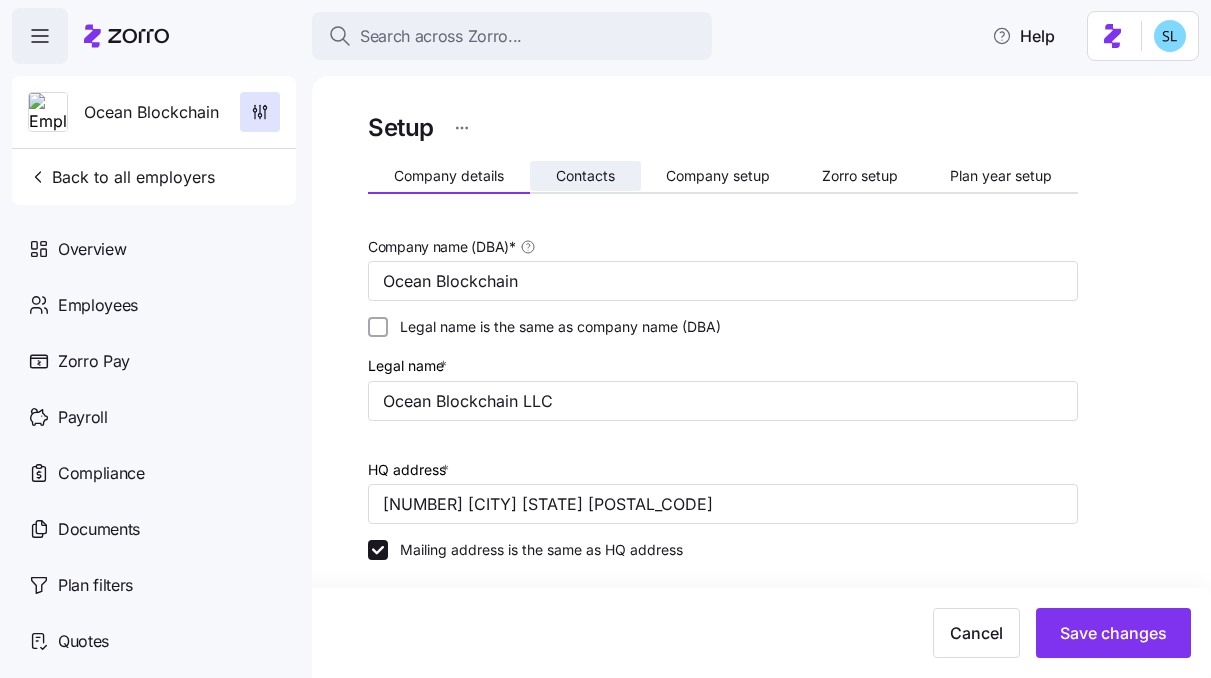 click on "Contacts" at bounding box center (585, 176) 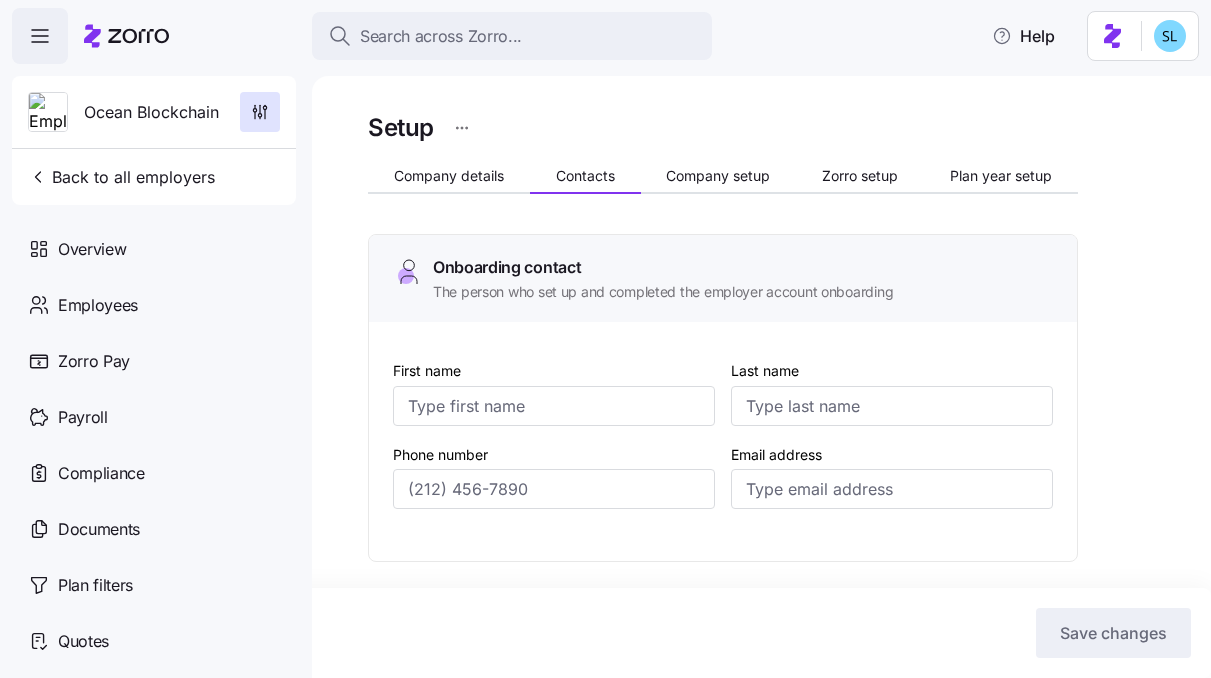 type on "Di" 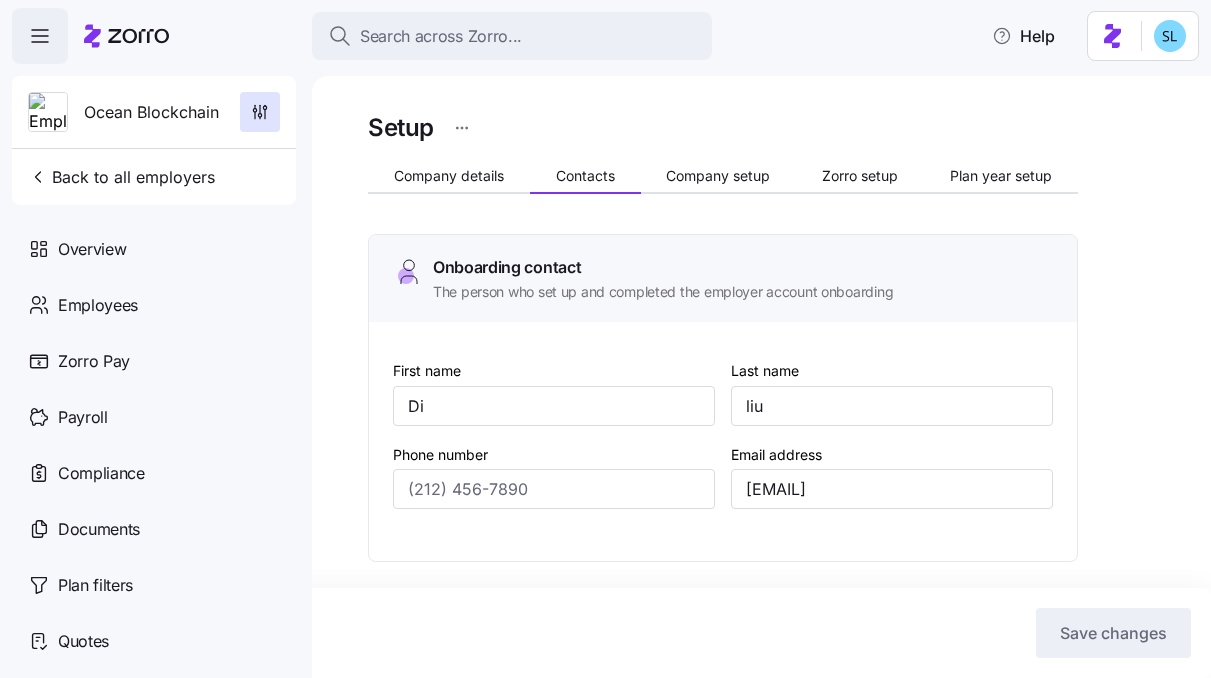 type on "[PHONE]" 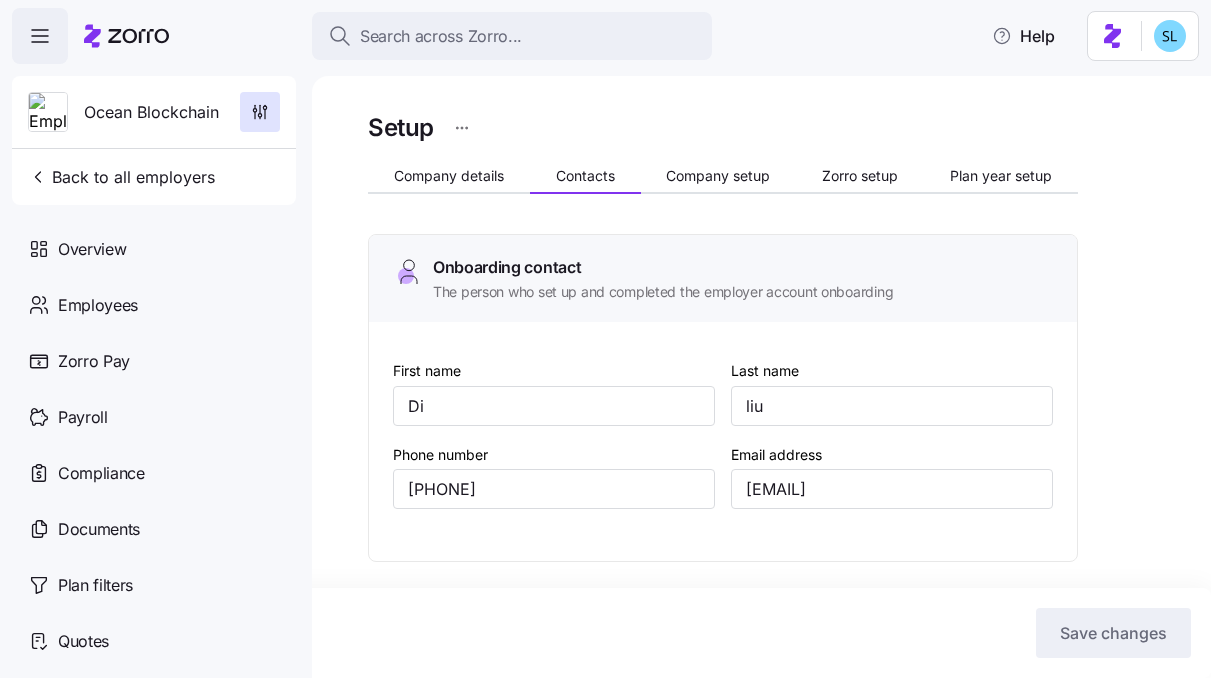 type on "[PHONE]" 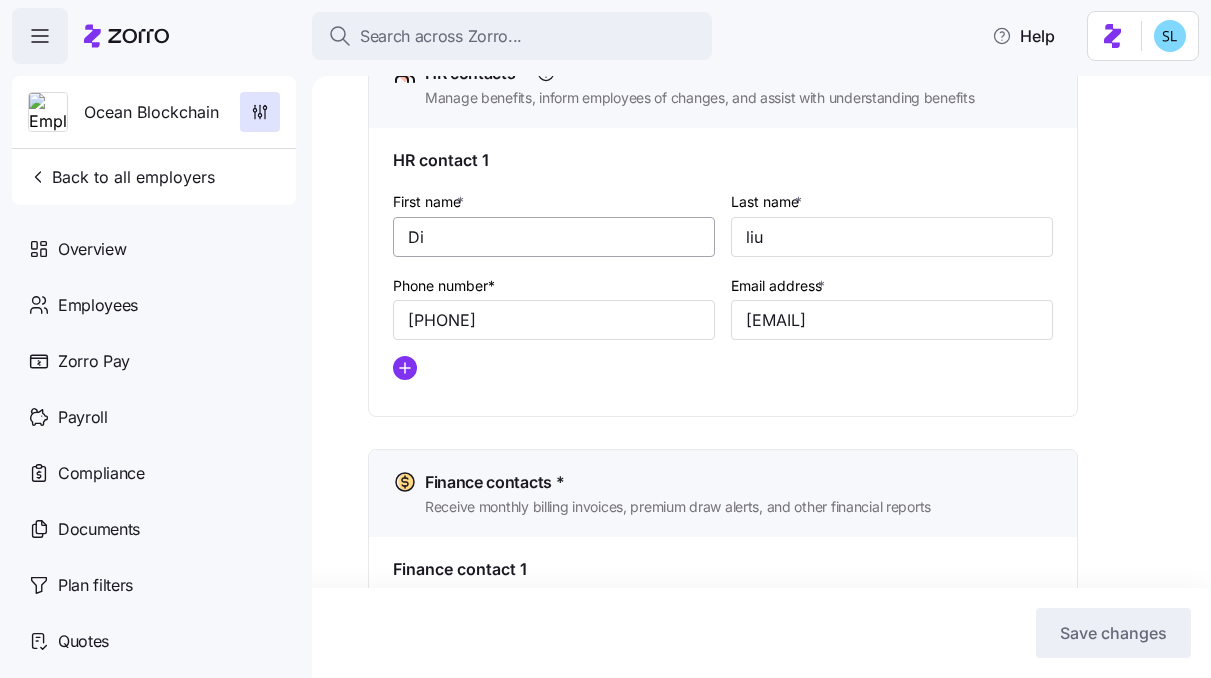 scroll, scrollTop: 925, scrollLeft: 0, axis: vertical 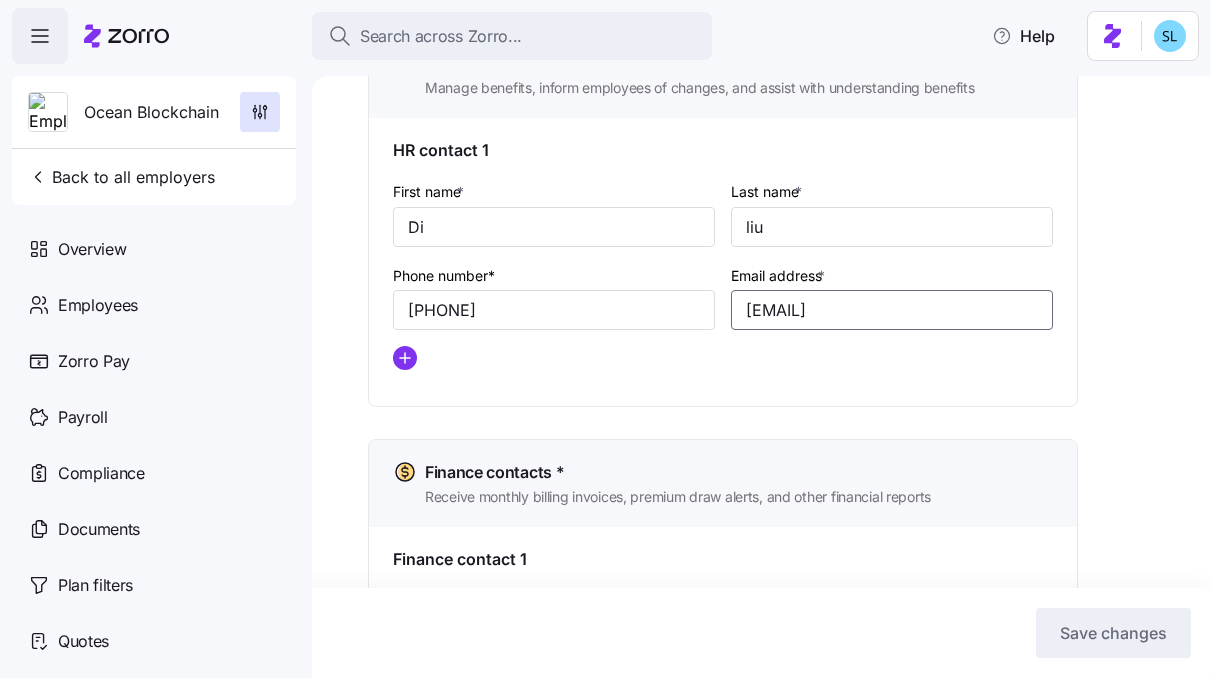click on "[EMAIL]" at bounding box center [892, 310] 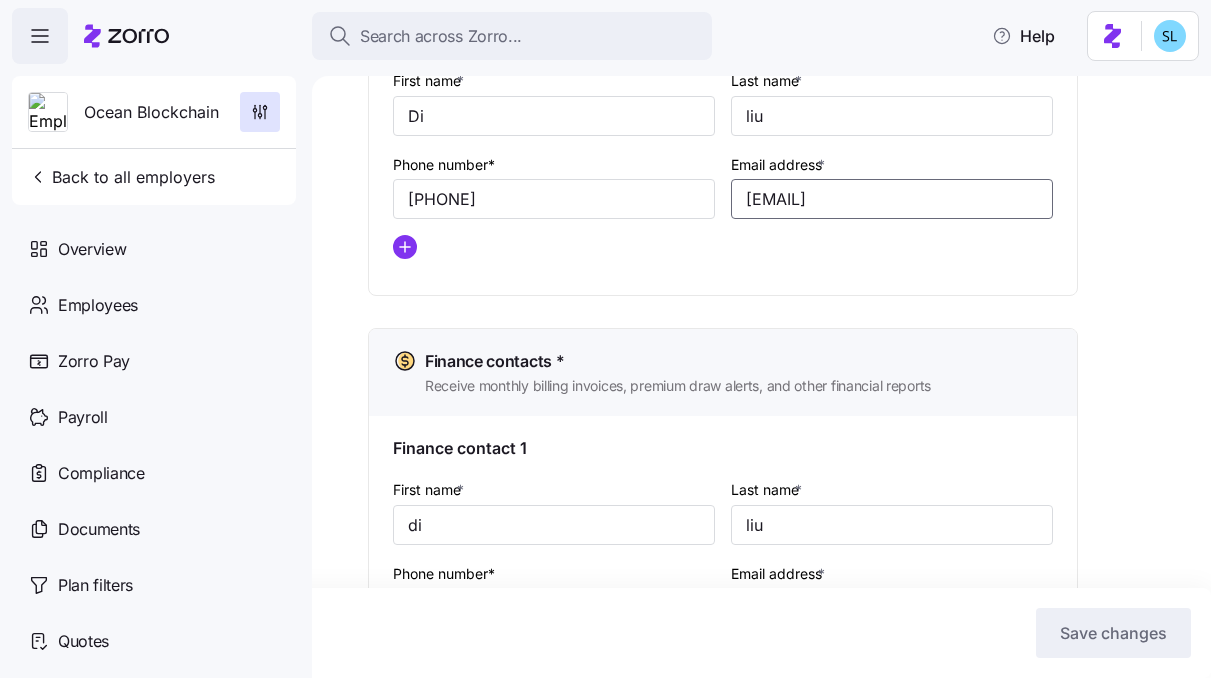 scroll, scrollTop: 826, scrollLeft: 0, axis: vertical 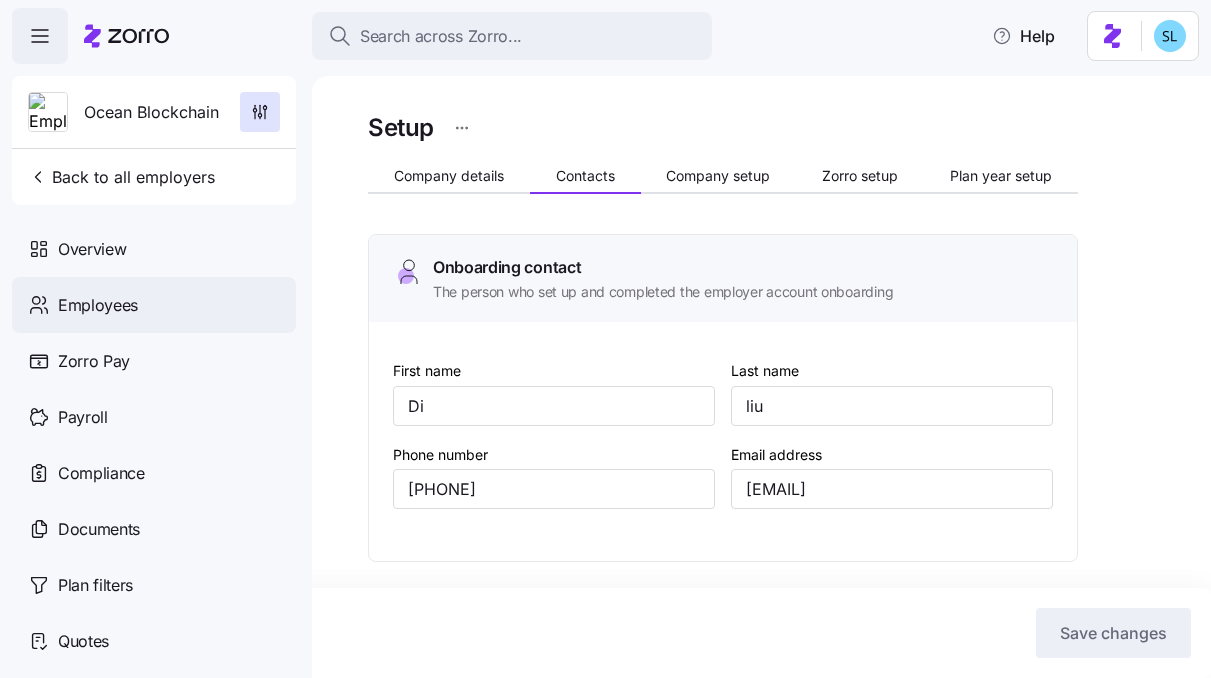 click on "Employees" at bounding box center [154, 305] 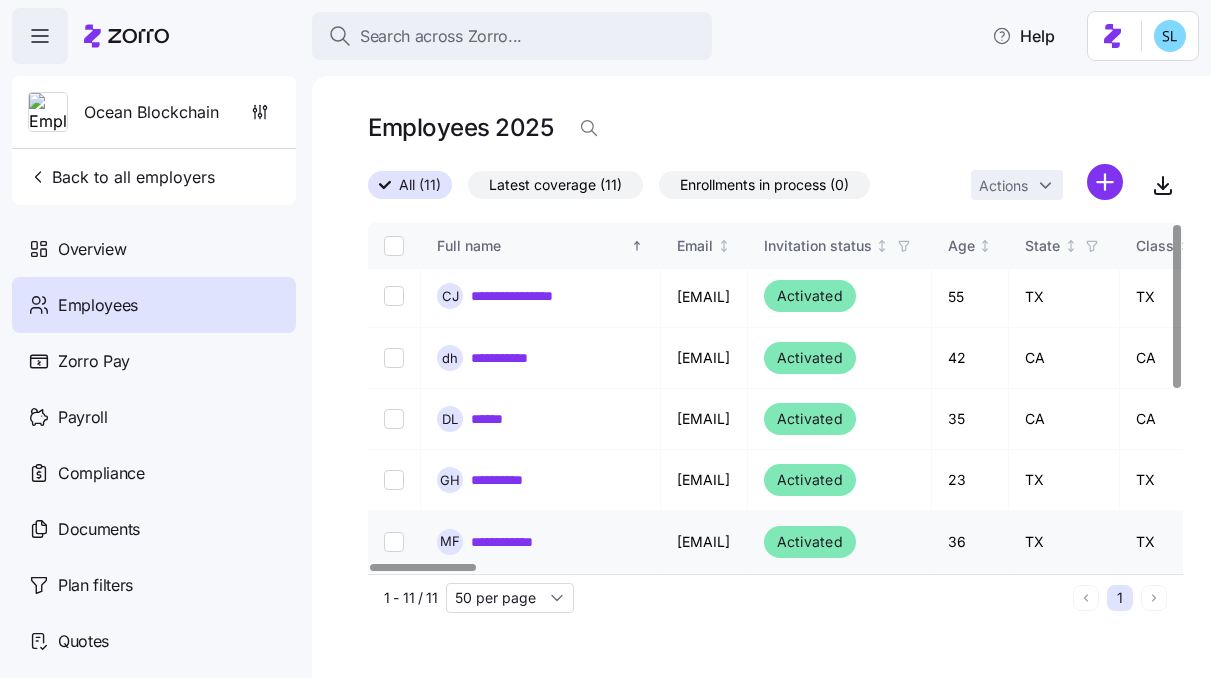 scroll, scrollTop: 4, scrollLeft: 0, axis: vertical 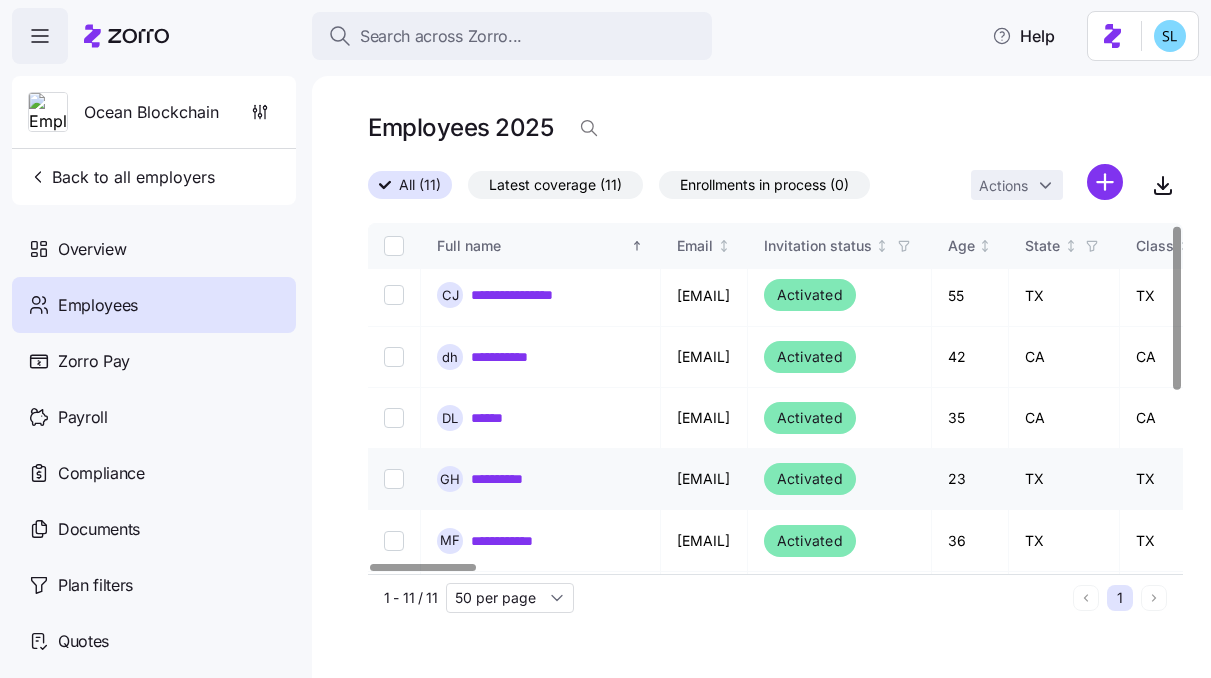 click on "**********" at bounding box center [512, 479] 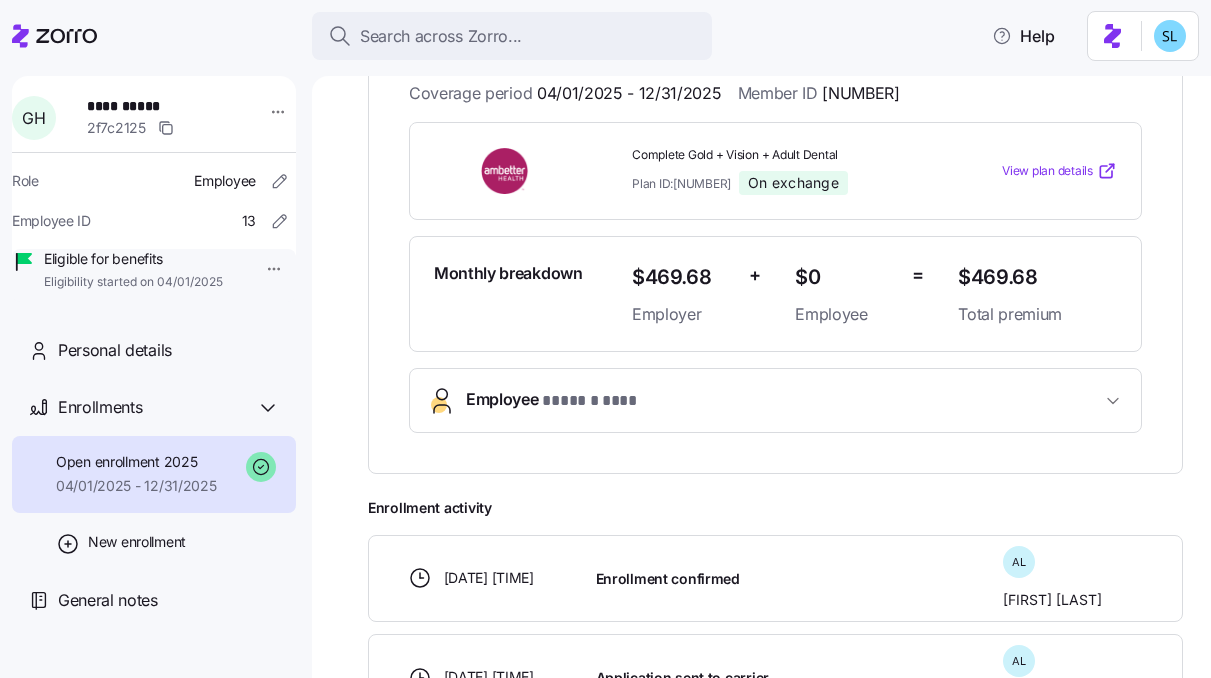 scroll, scrollTop: 558, scrollLeft: 0, axis: vertical 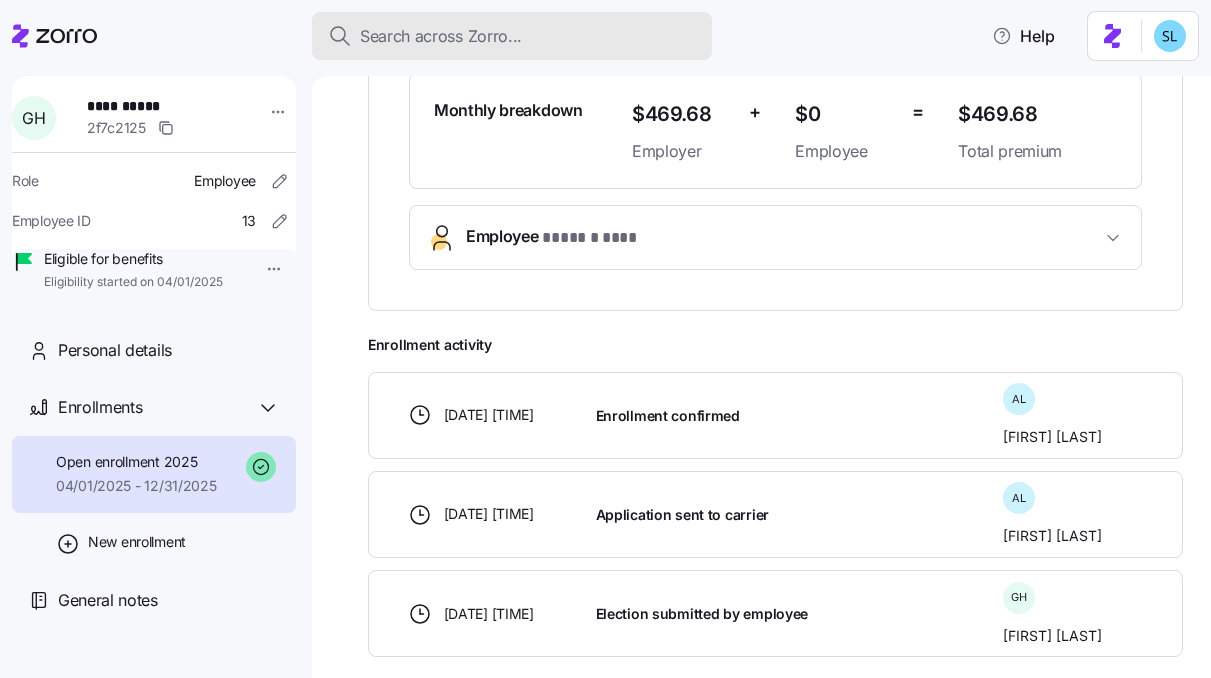 click on "Search across Zorro..." at bounding box center (512, 36) 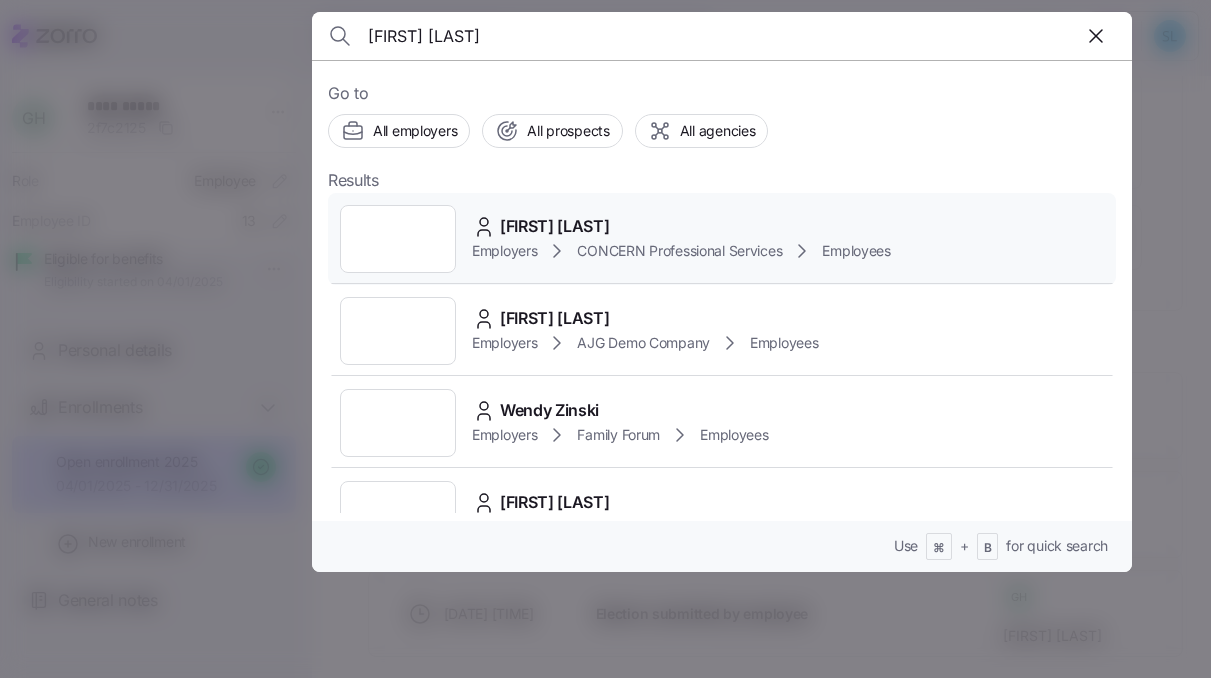 type on "[FIRST] [LAST]" 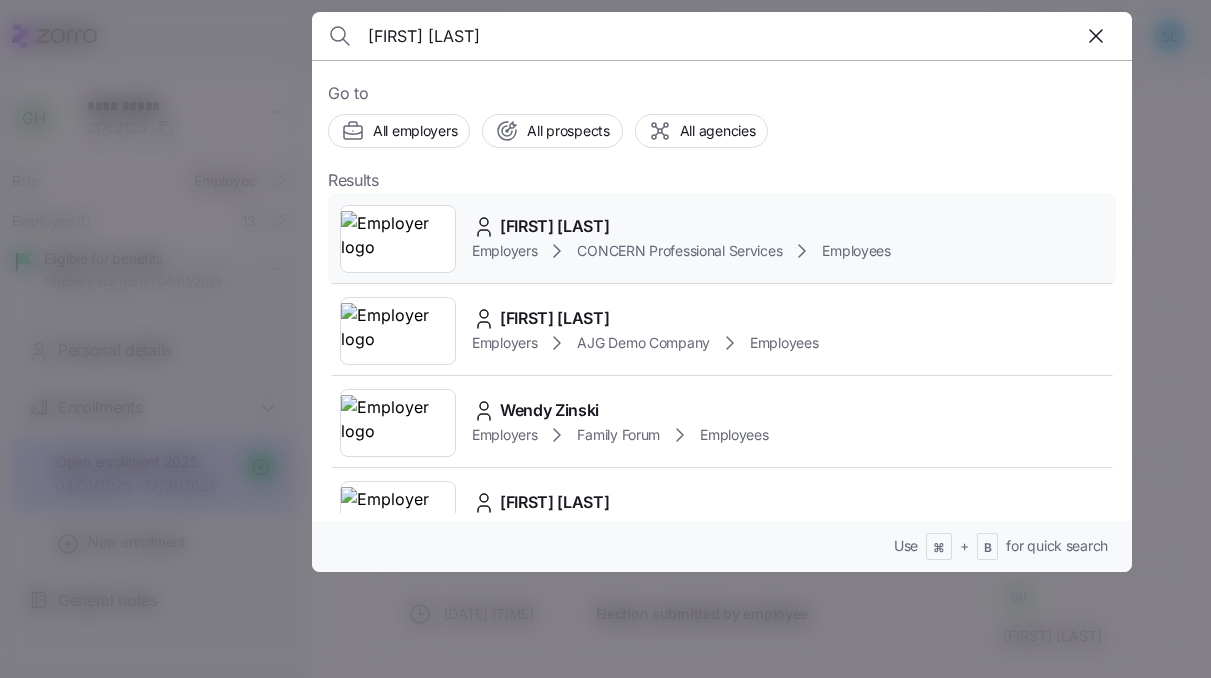click on "[FIRST] [LAST]" at bounding box center (681, 226) 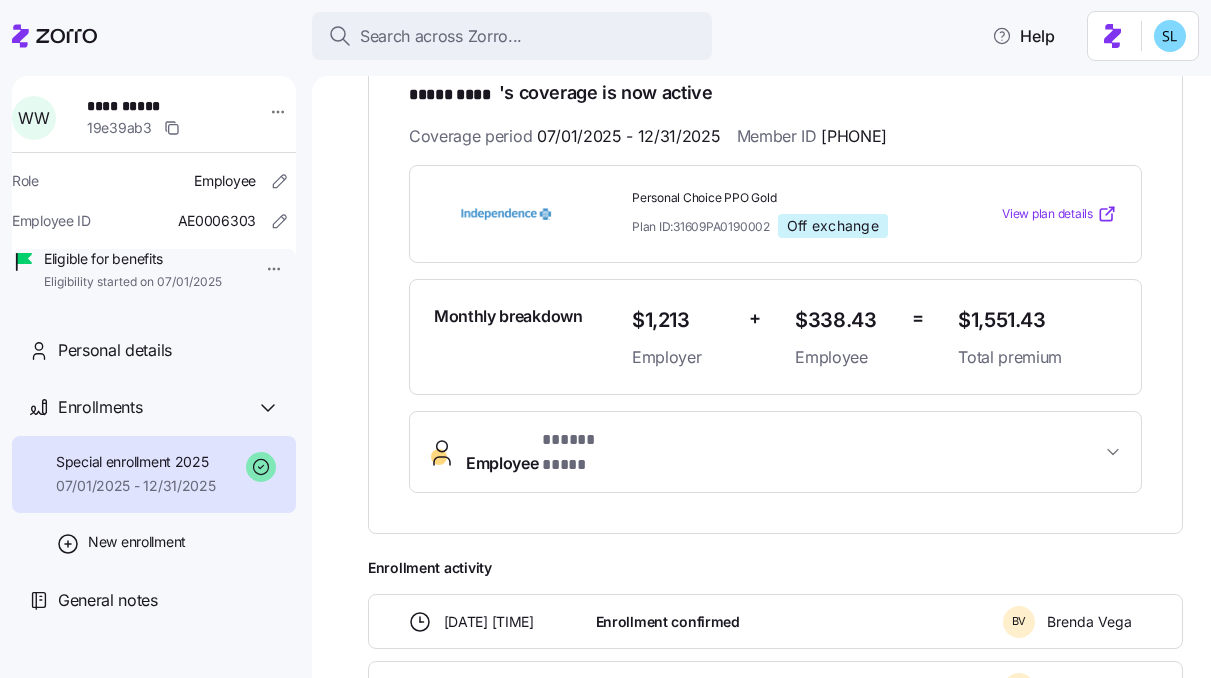 click on "Employee * *****   **** *" at bounding box center (783, 452) 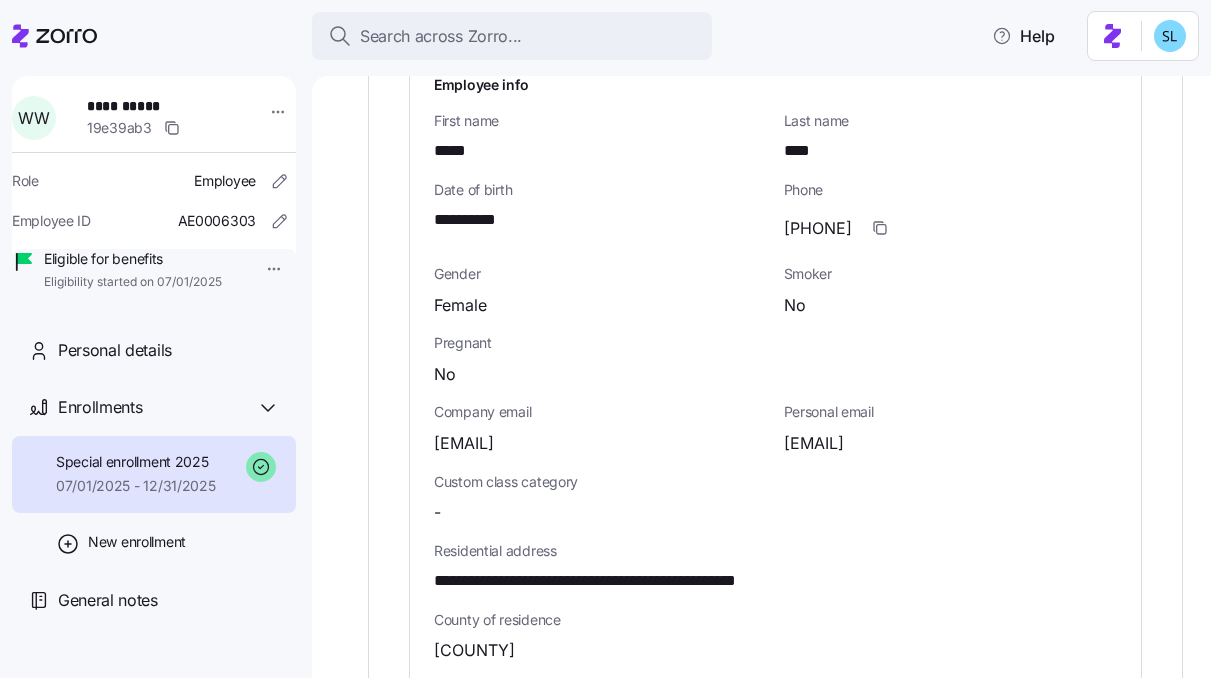 scroll, scrollTop: 793, scrollLeft: 0, axis: vertical 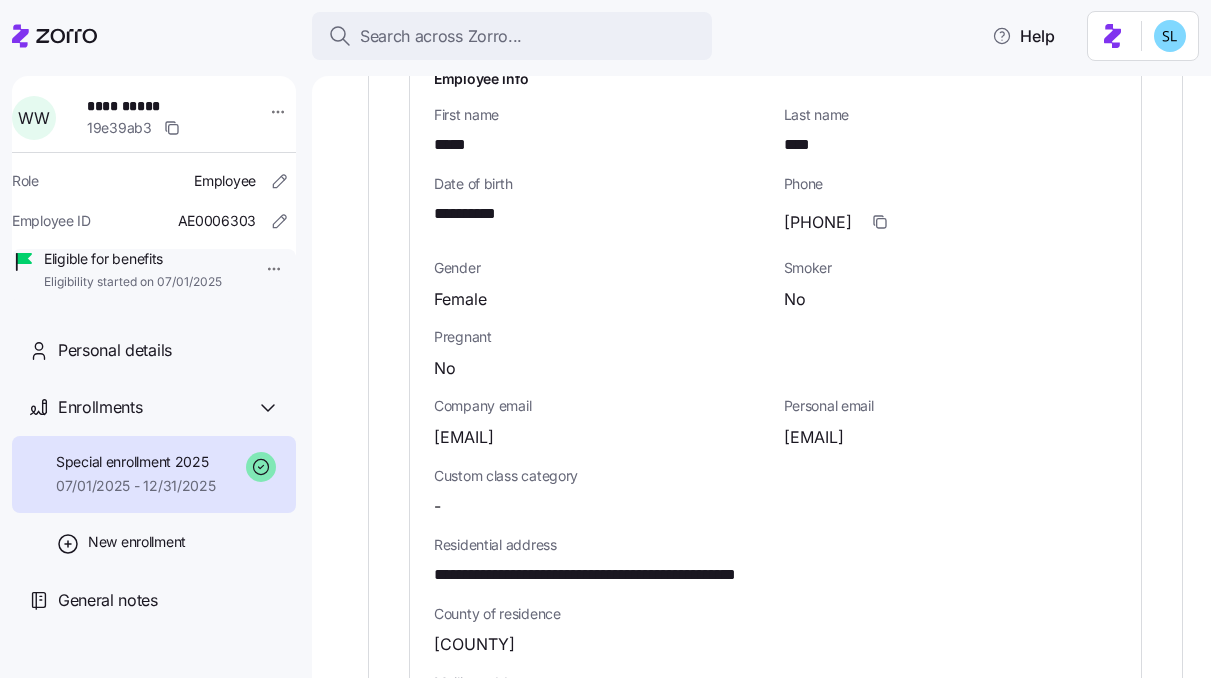 click on "**********" at bounding box center [642, 575] 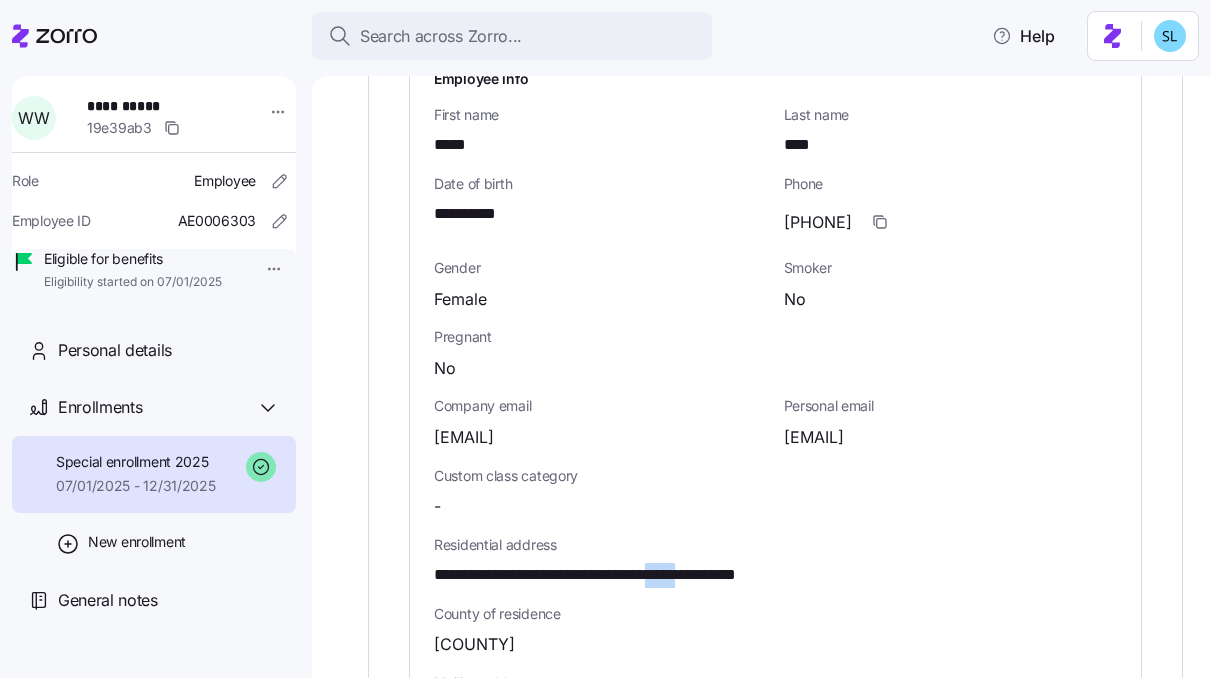 click on "**********" at bounding box center (642, 575) 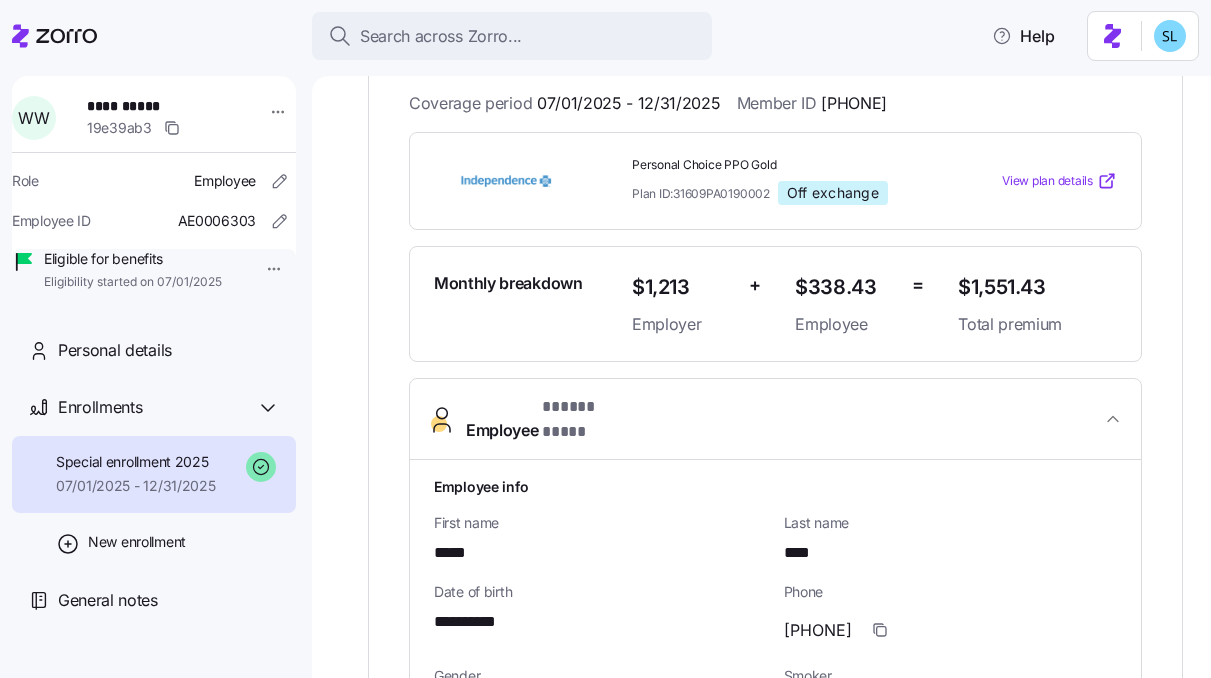 scroll, scrollTop: 28, scrollLeft: 0, axis: vertical 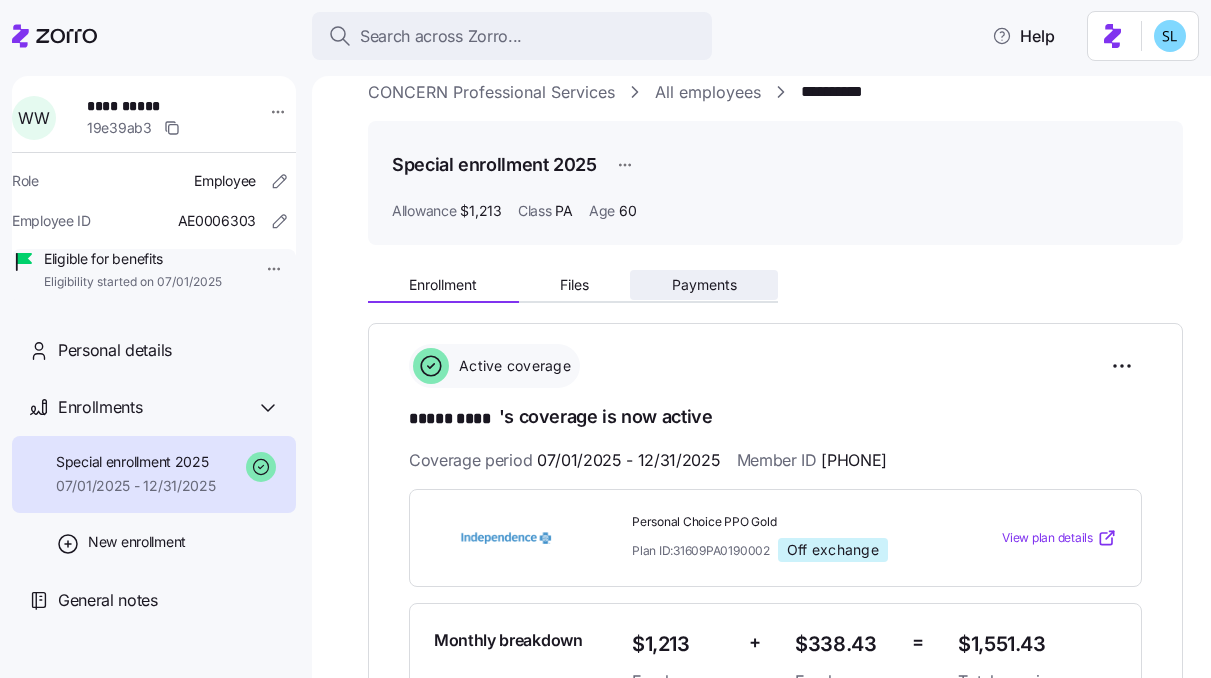 click on "Payments" at bounding box center [704, 285] 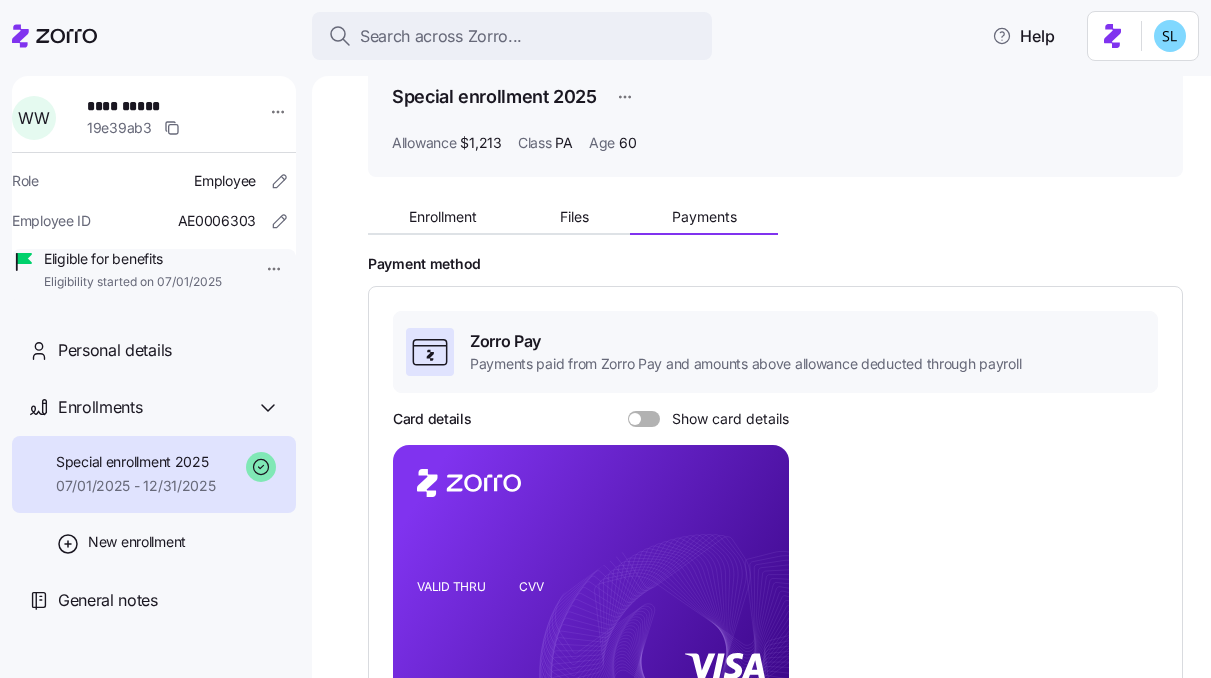 scroll, scrollTop: 0, scrollLeft: 0, axis: both 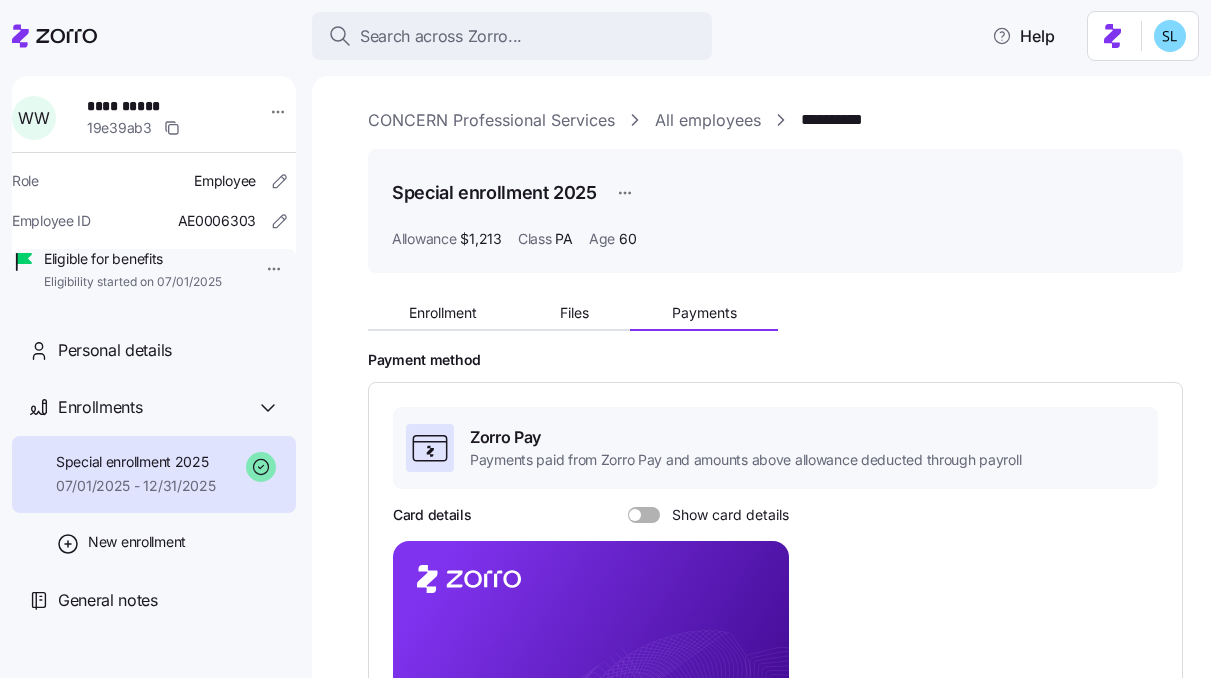 click on "Enrollment Files Payments" at bounding box center [775, 310] 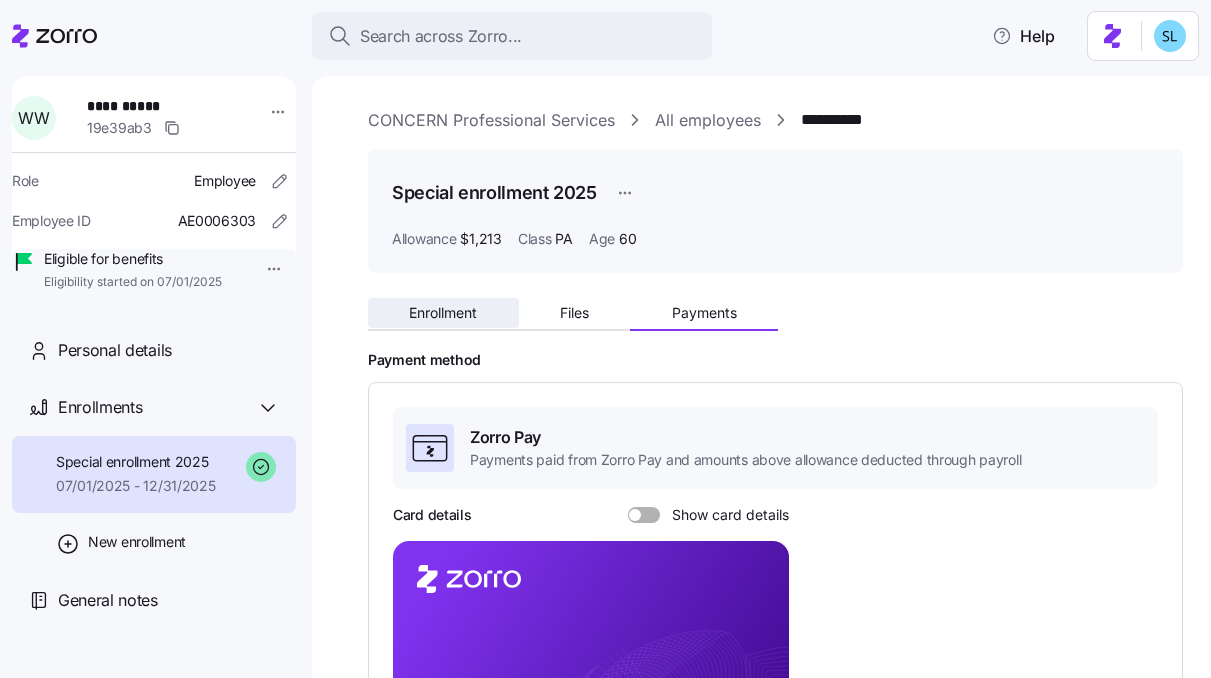 click on "Enrollment" at bounding box center (443, 313) 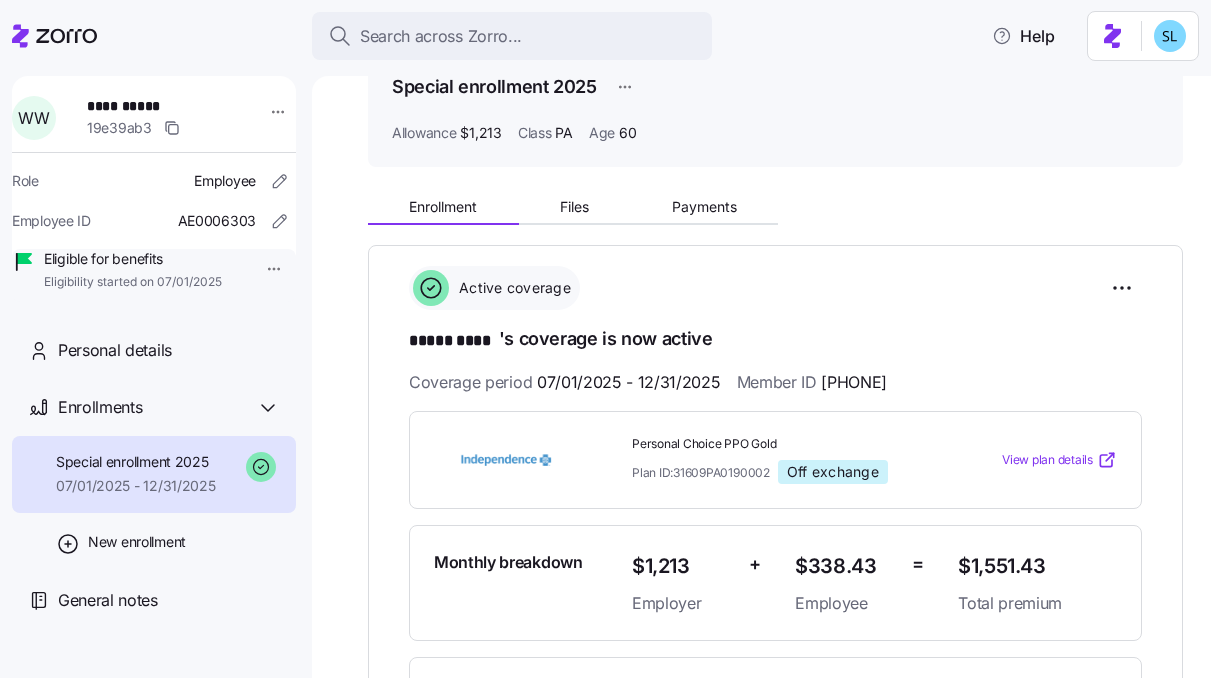 scroll, scrollTop: 173, scrollLeft: 0, axis: vertical 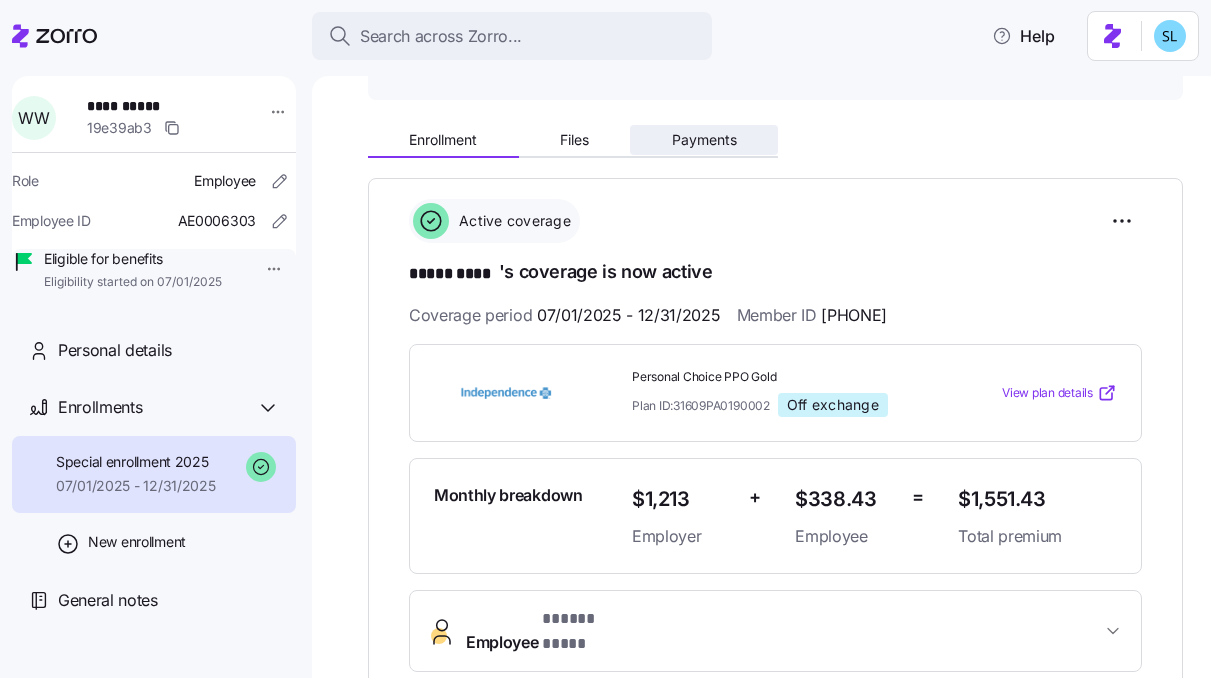 click on "Payments" at bounding box center [704, 140] 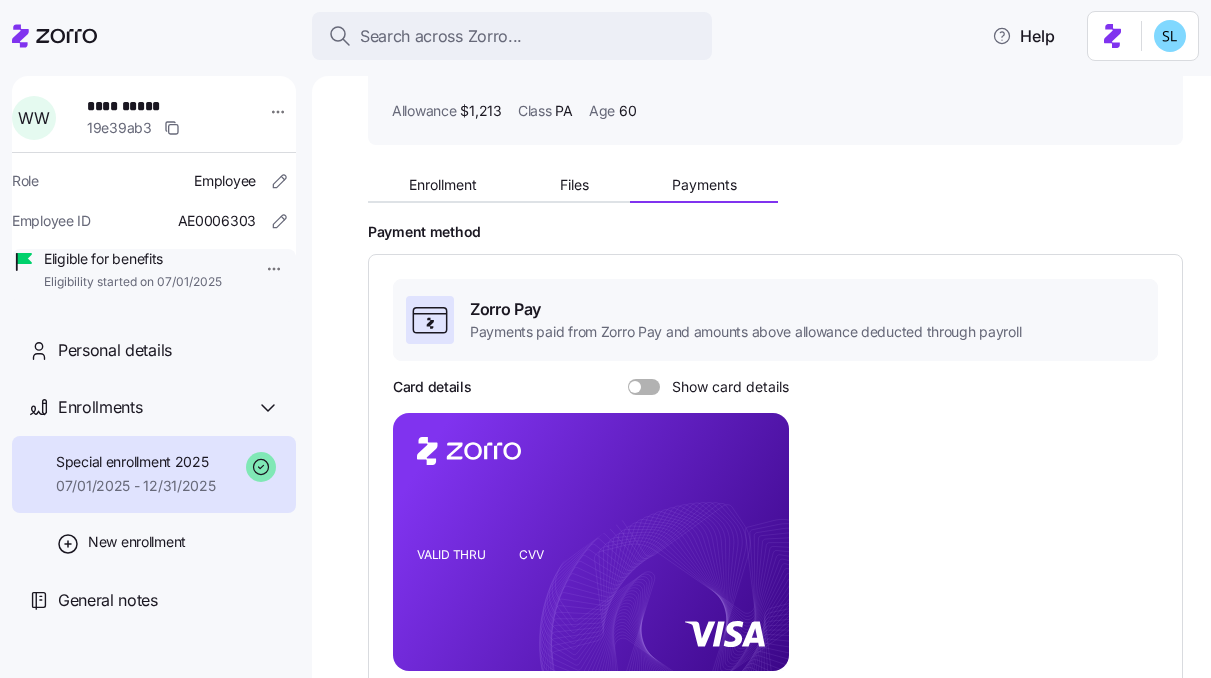 scroll, scrollTop: 370, scrollLeft: 0, axis: vertical 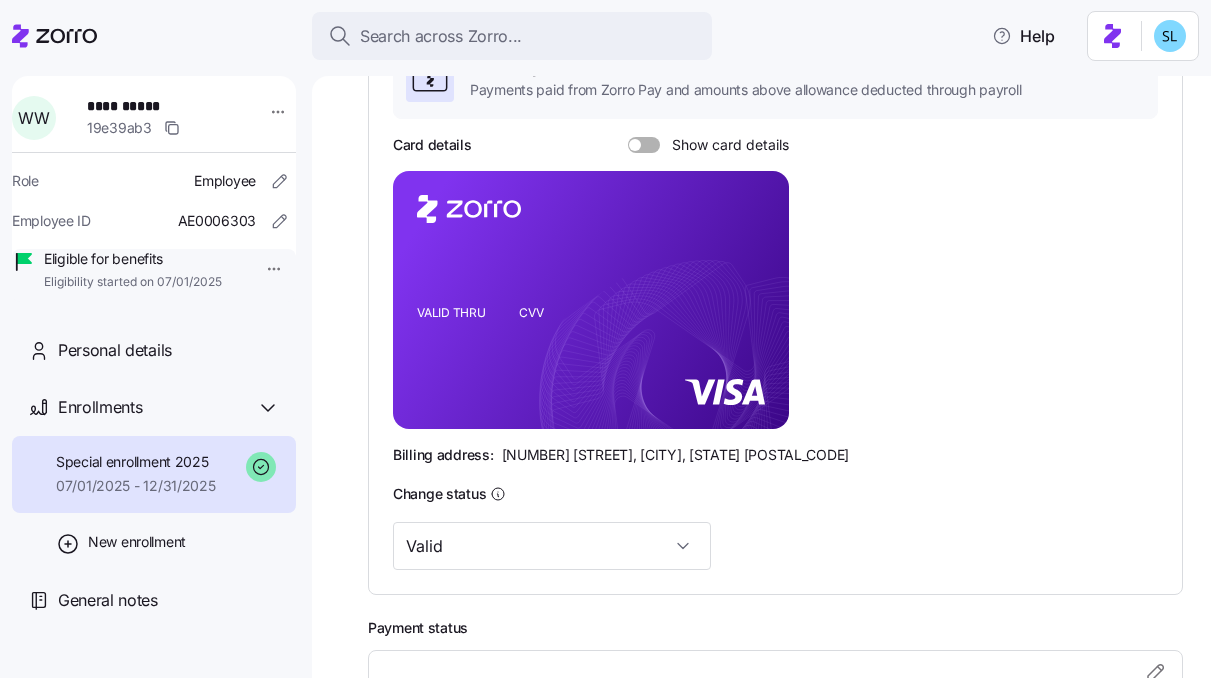 click at bounding box center [651, 145] 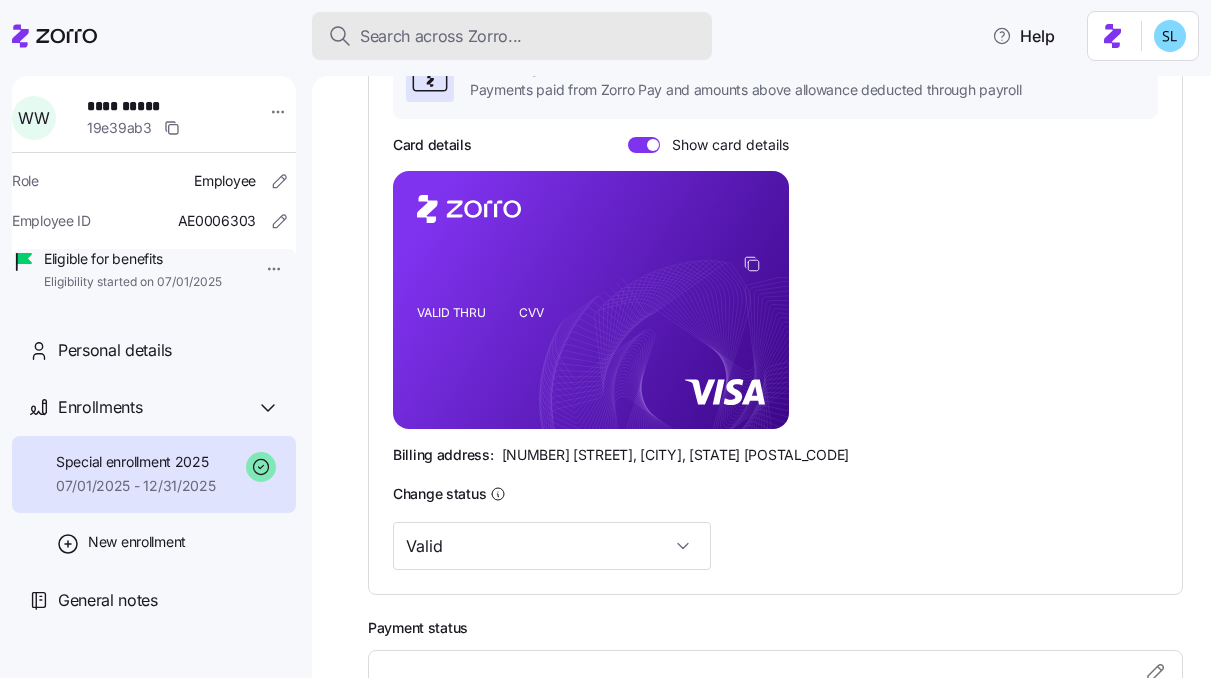 click on "Search across Zorro..." at bounding box center (441, 36) 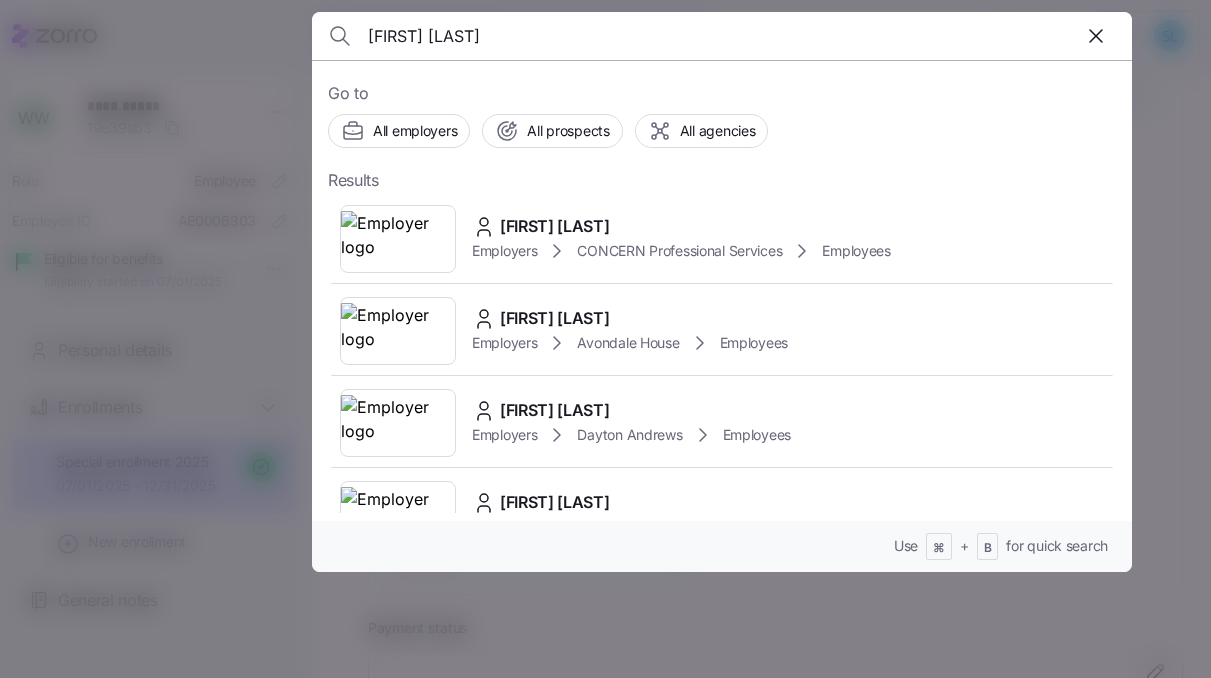 type on "[FIRST] [LAST]" 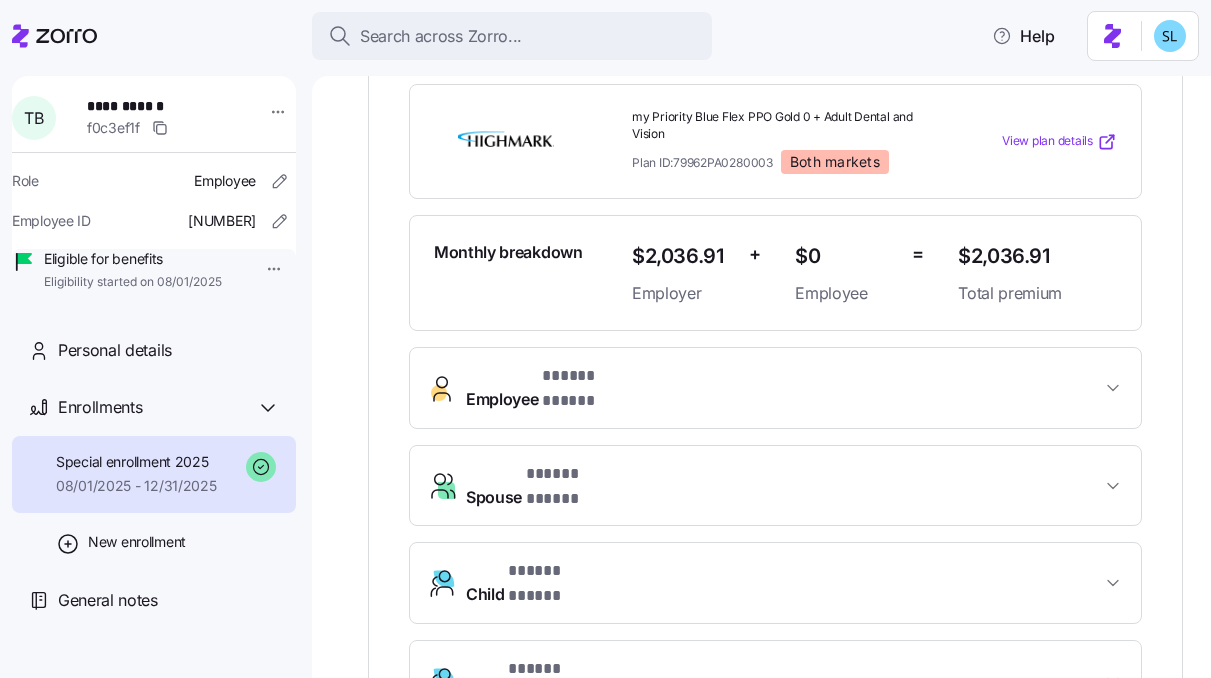 scroll, scrollTop: 458, scrollLeft: 0, axis: vertical 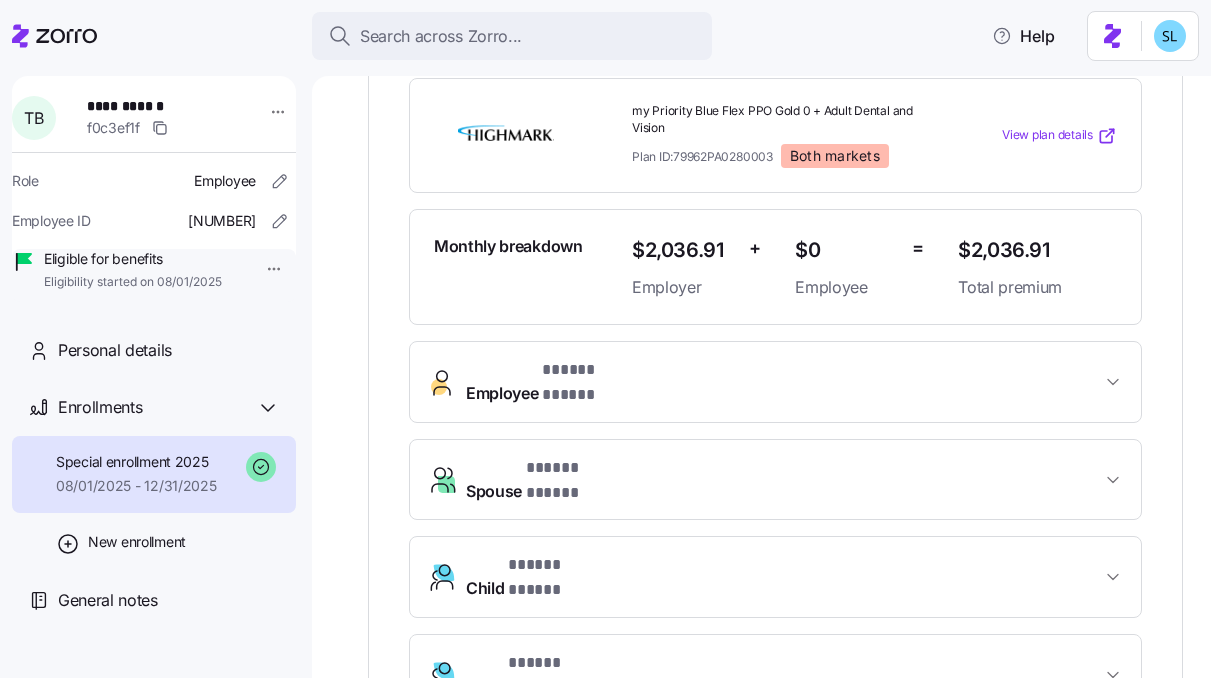 click on "Employee * *****   ***** *" at bounding box center (783, 382) 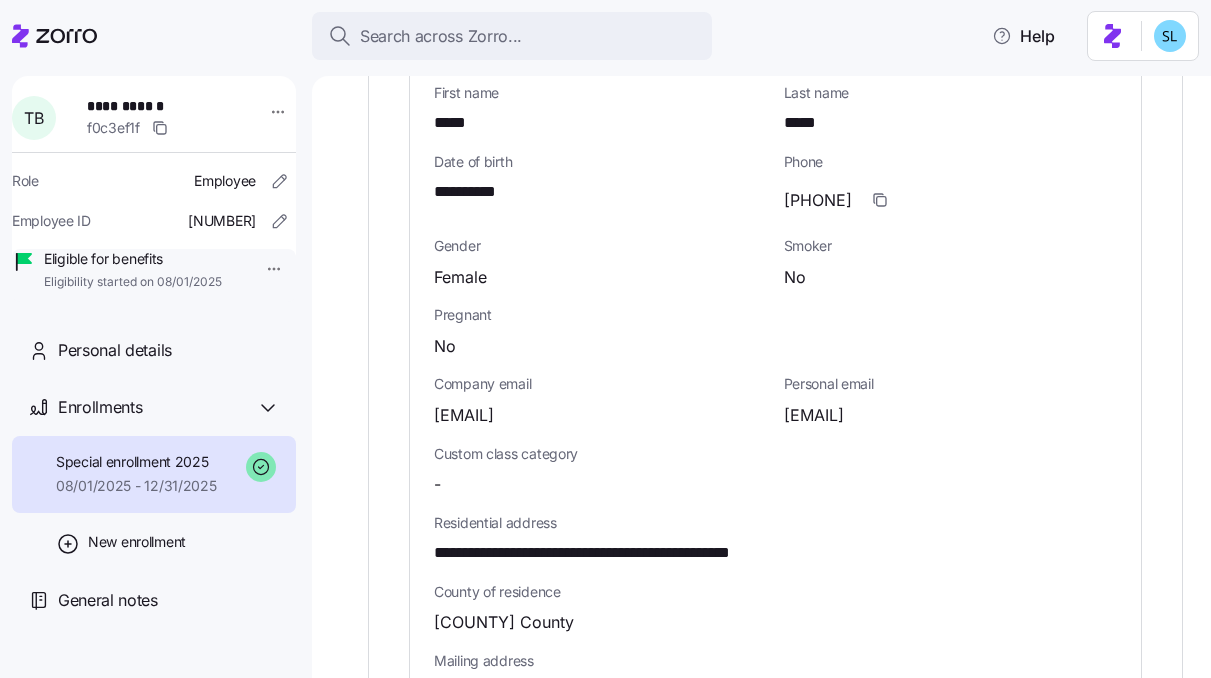 scroll, scrollTop: 981, scrollLeft: 0, axis: vertical 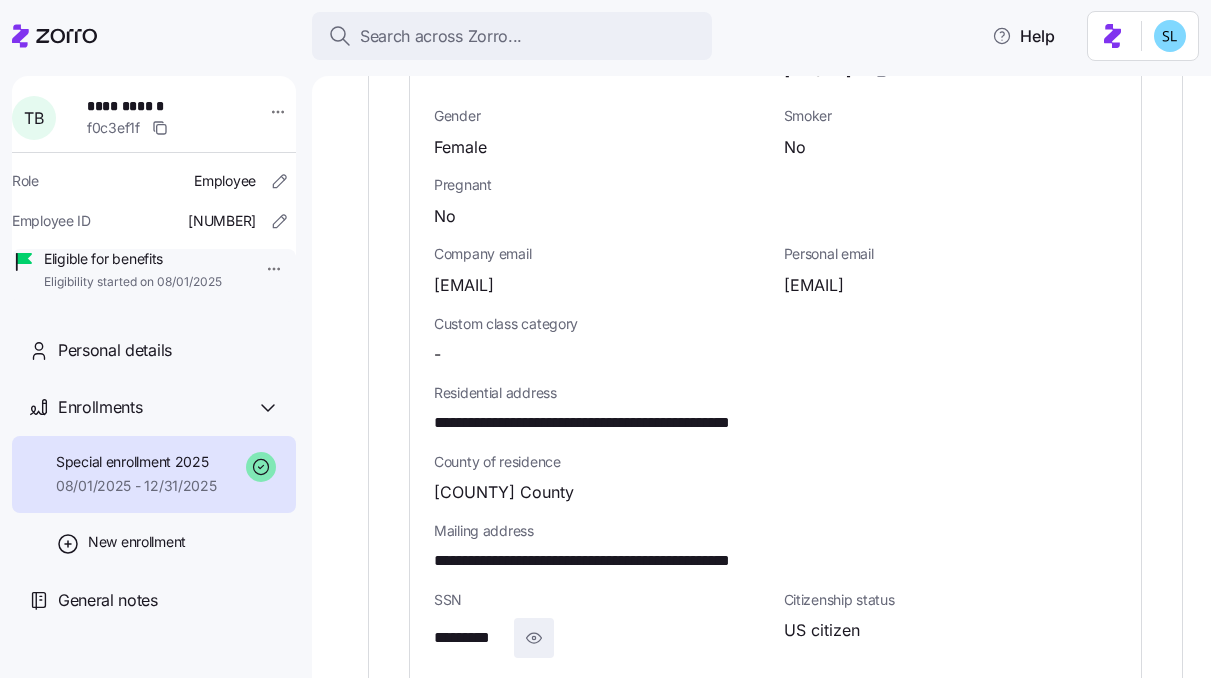 click 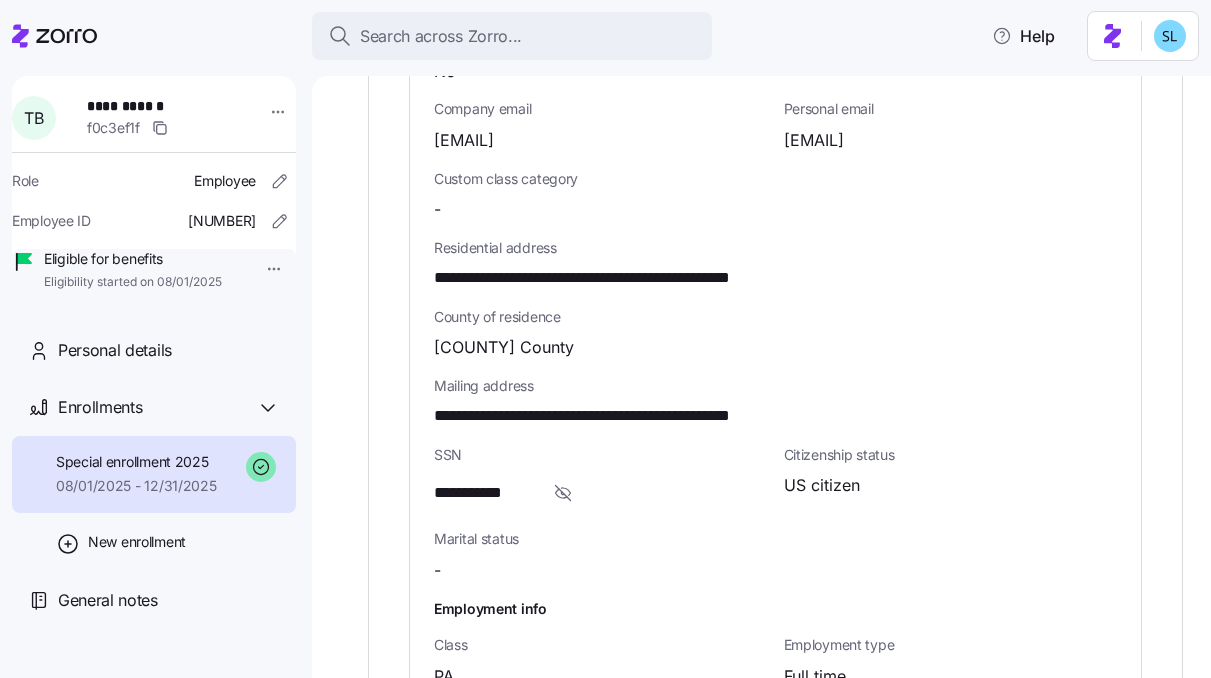 scroll, scrollTop: 1130, scrollLeft: 0, axis: vertical 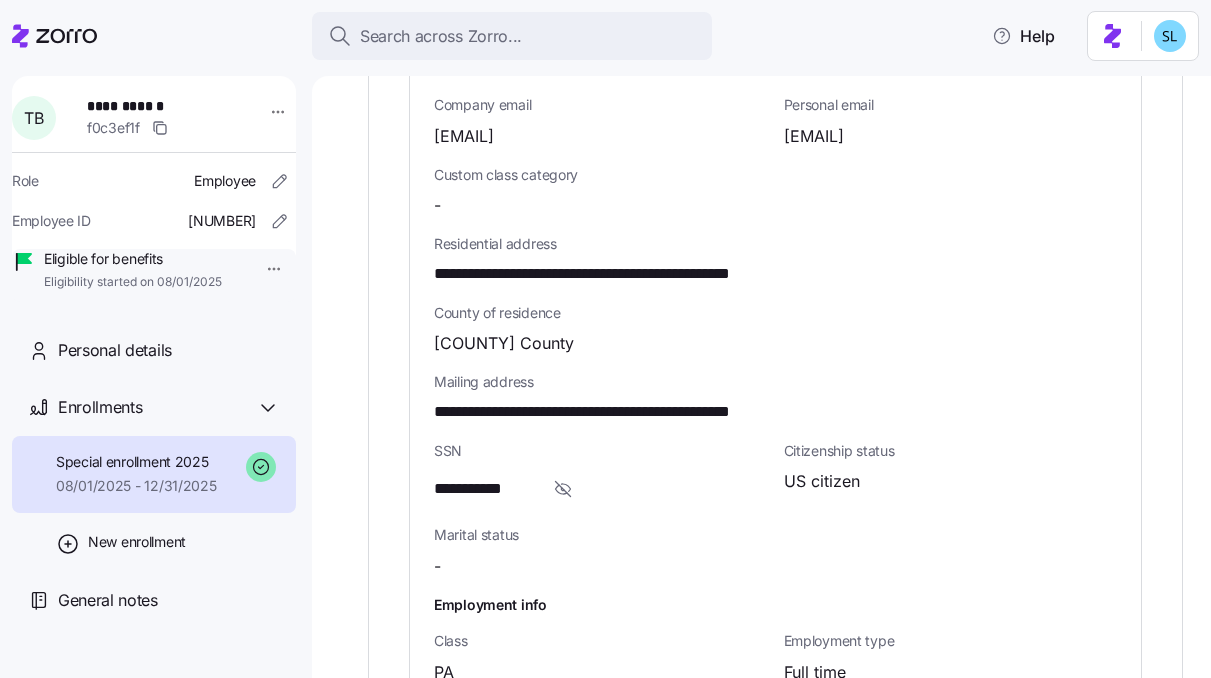 click on "**********" at bounding box center [484, 489] 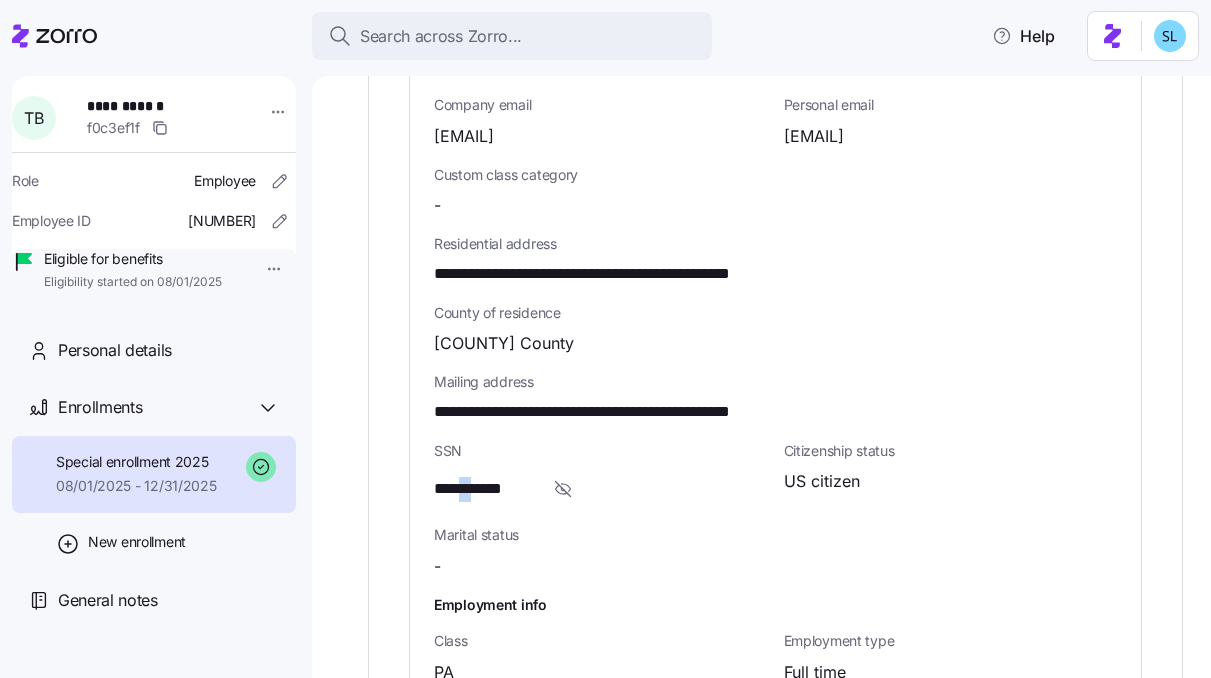 click on "**********" at bounding box center [484, 489] 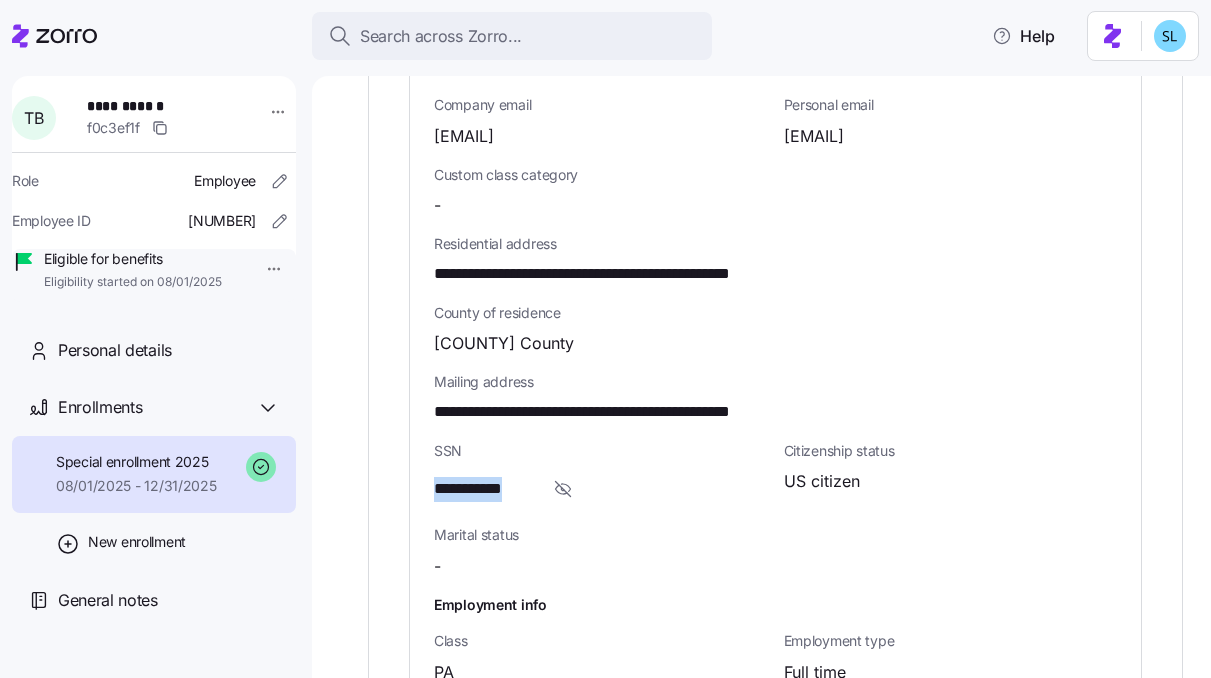 click on "**********" at bounding box center (484, 489) 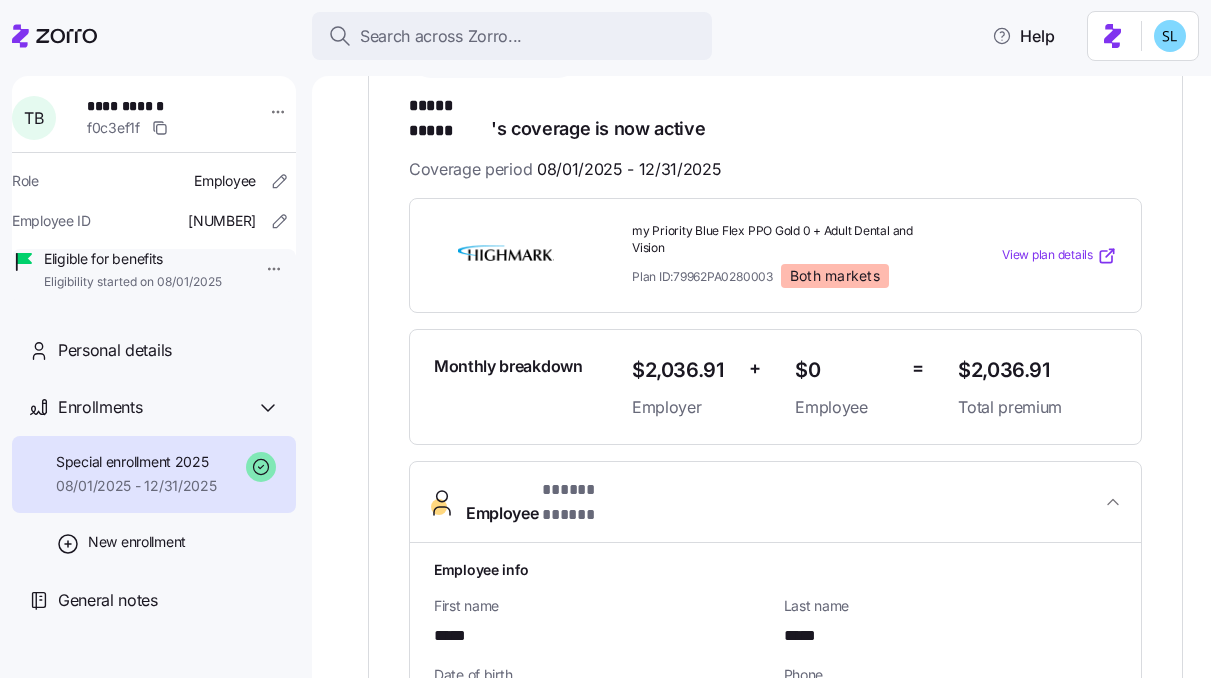 scroll, scrollTop: 0, scrollLeft: 0, axis: both 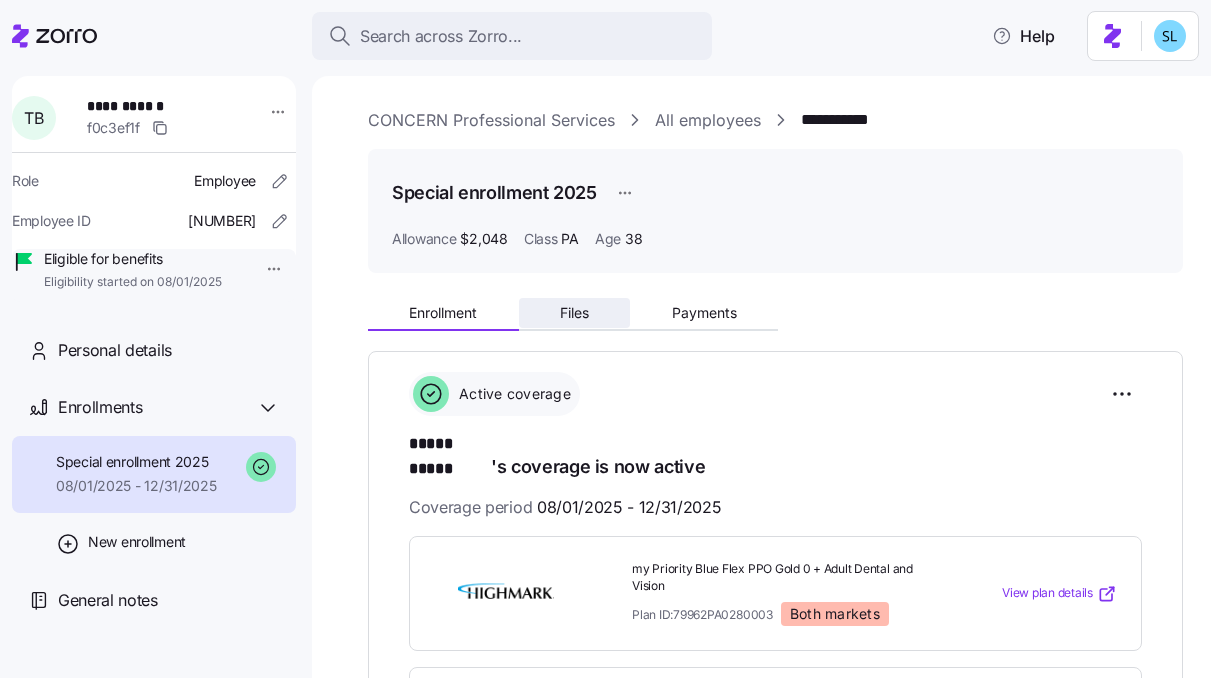 click on "Files" at bounding box center (575, 313) 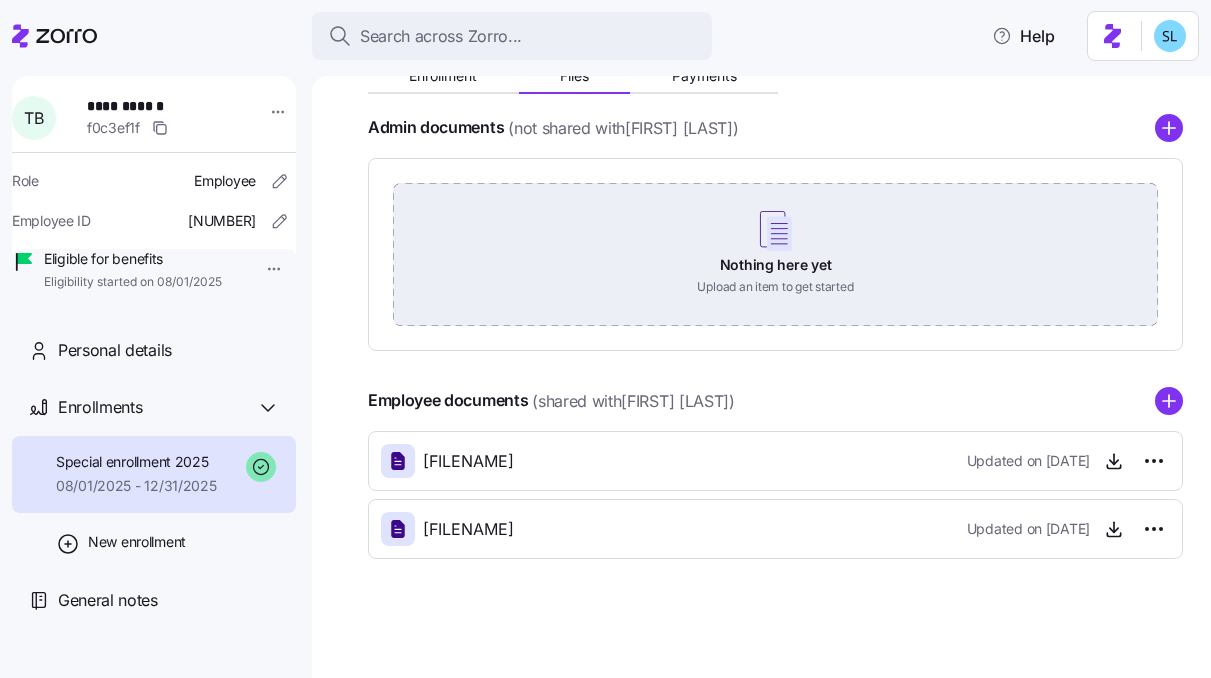 scroll, scrollTop: 238, scrollLeft: 0, axis: vertical 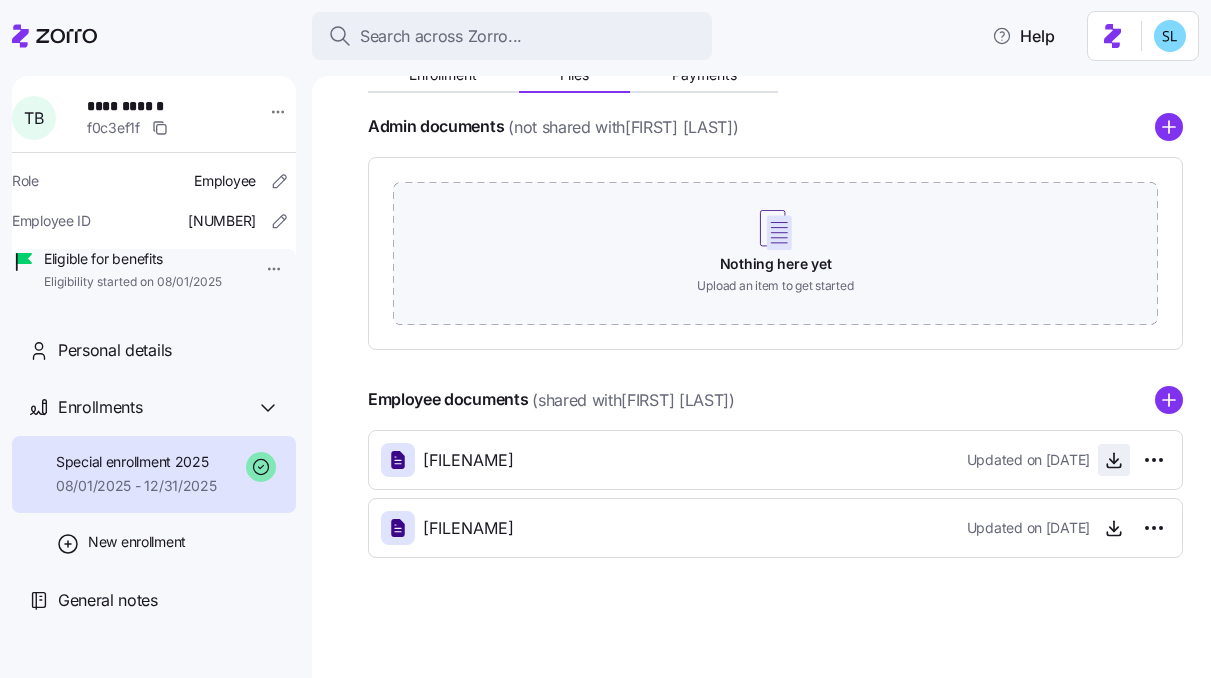 click 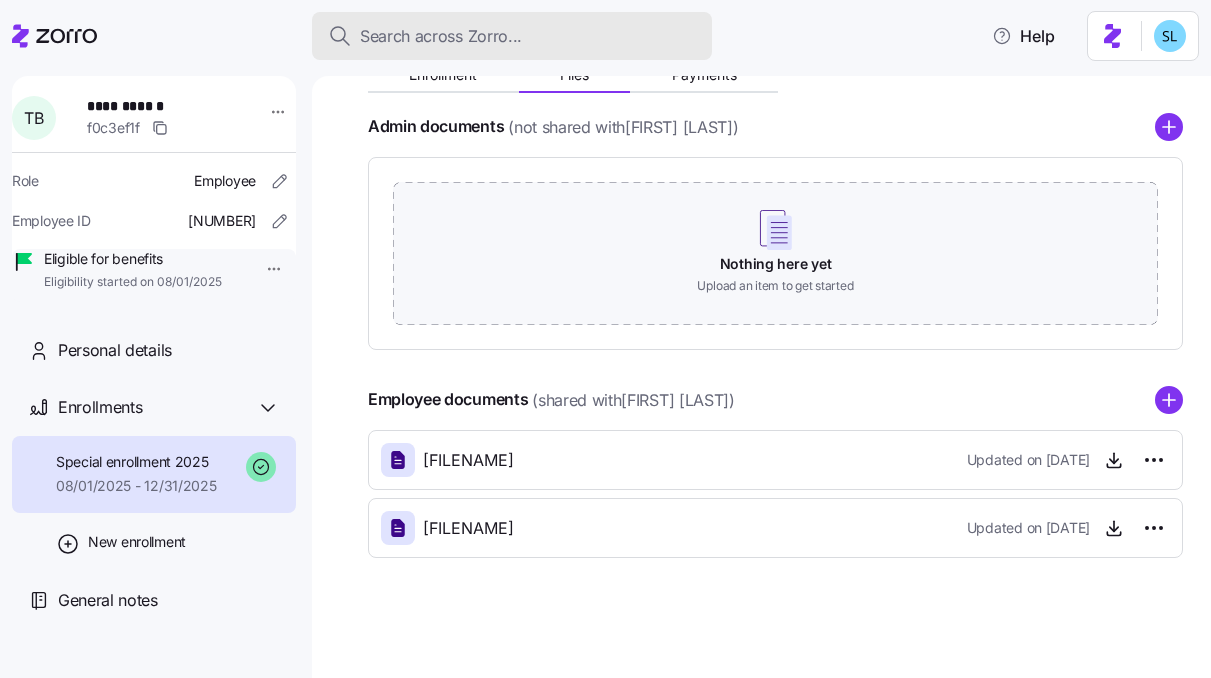 click on "Search across Zorro..." at bounding box center [441, 36] 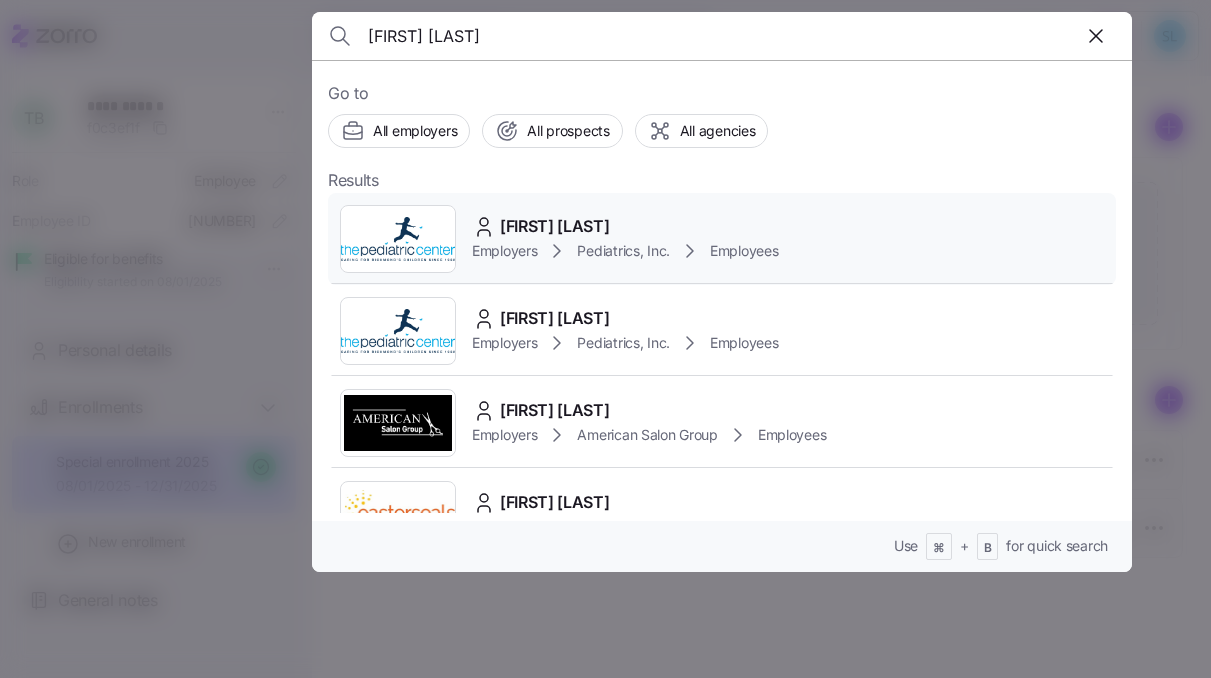 type on "[FIRST] [LAST]" 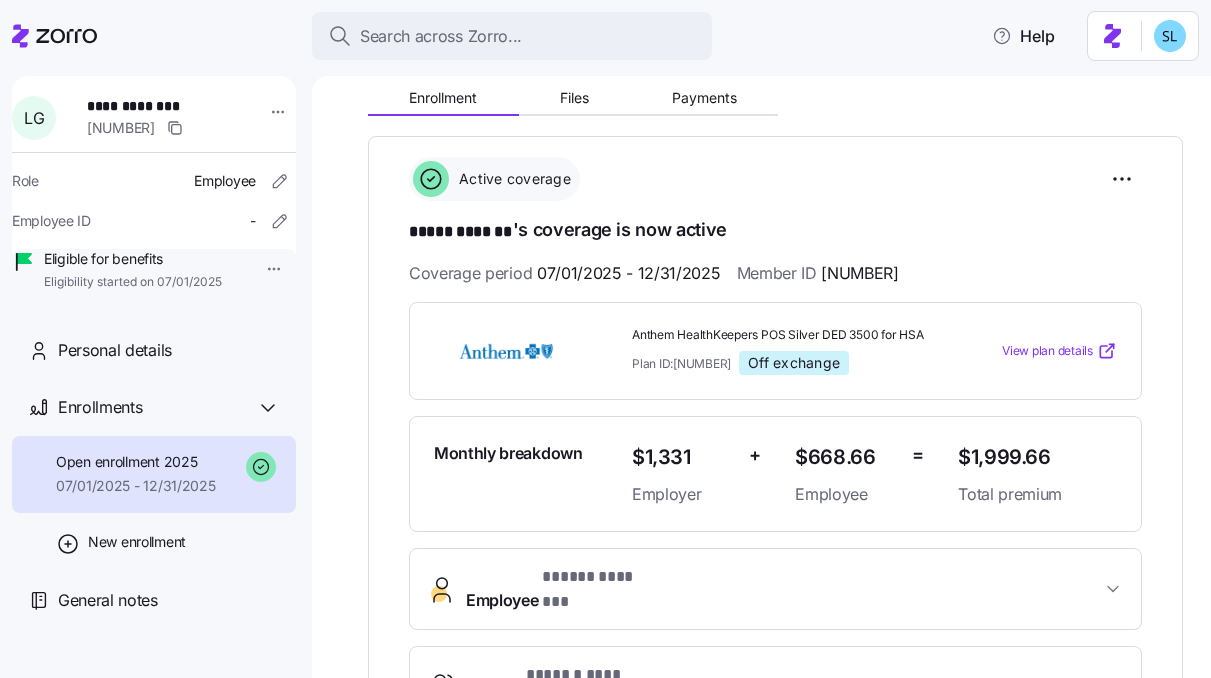 scroll, scrollTop: 255, scrollLeft: 0, axis: vertical 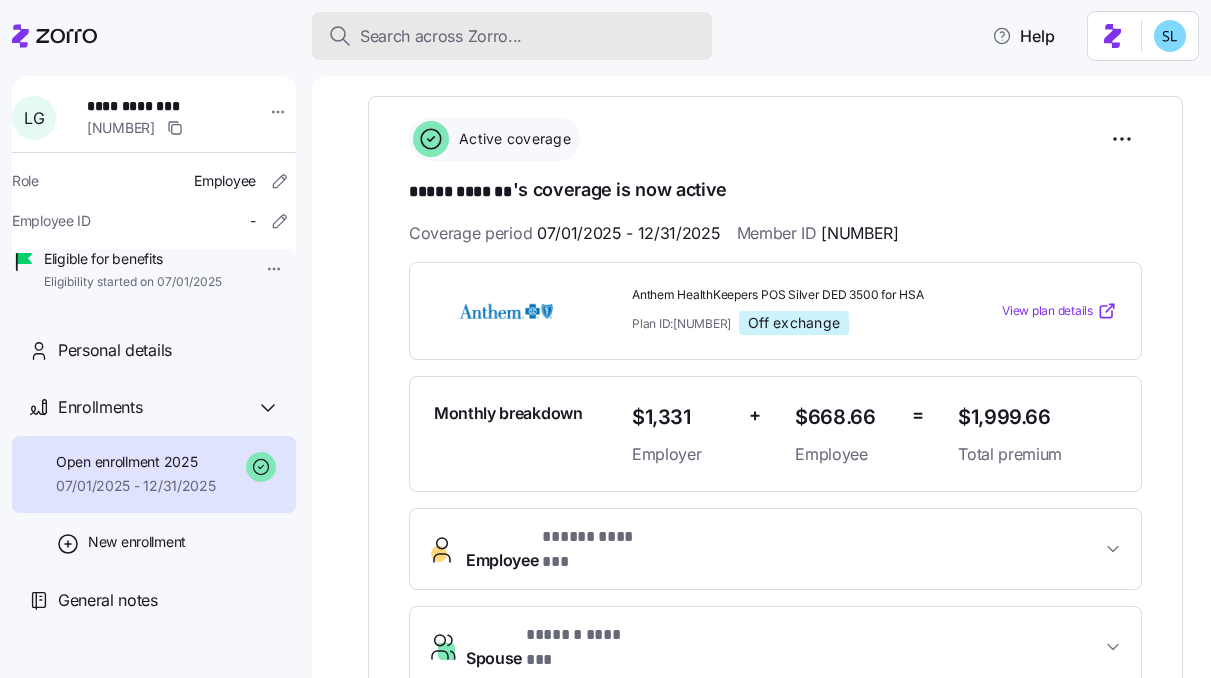 click on "Search across Zorro..." at bounding box center [512, 36] 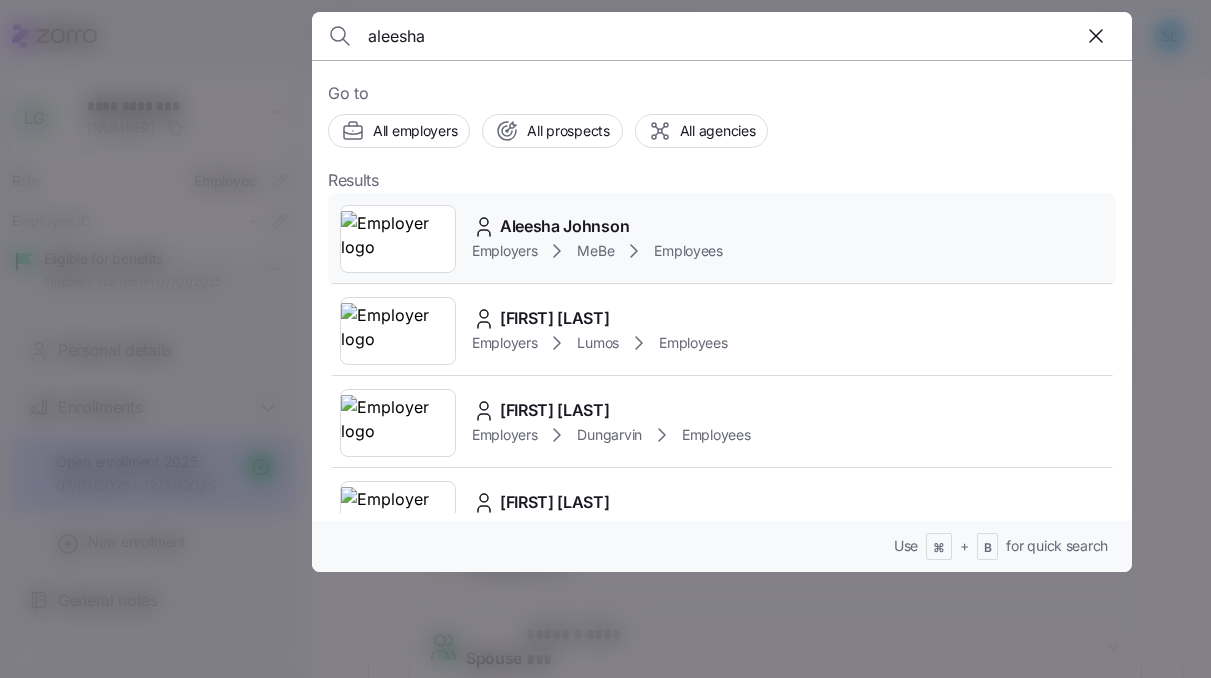 type on "aleesha" 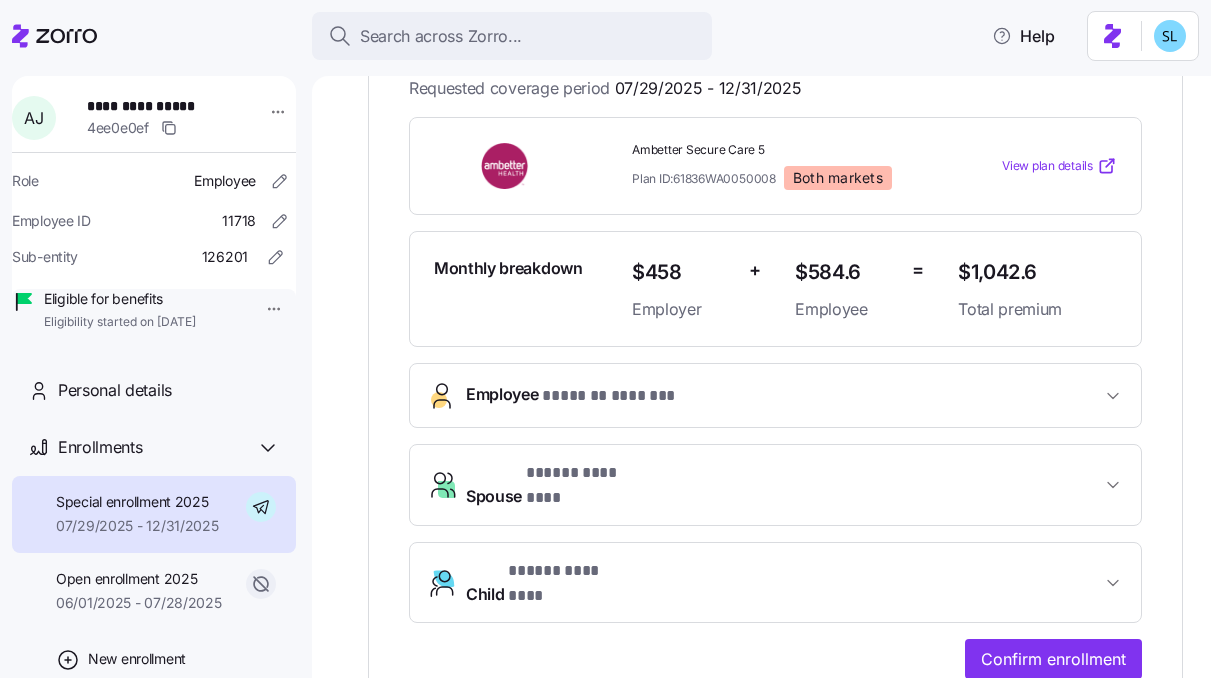 scroll, scrollTop: 617, scrollLeft: 0, axis: vertical 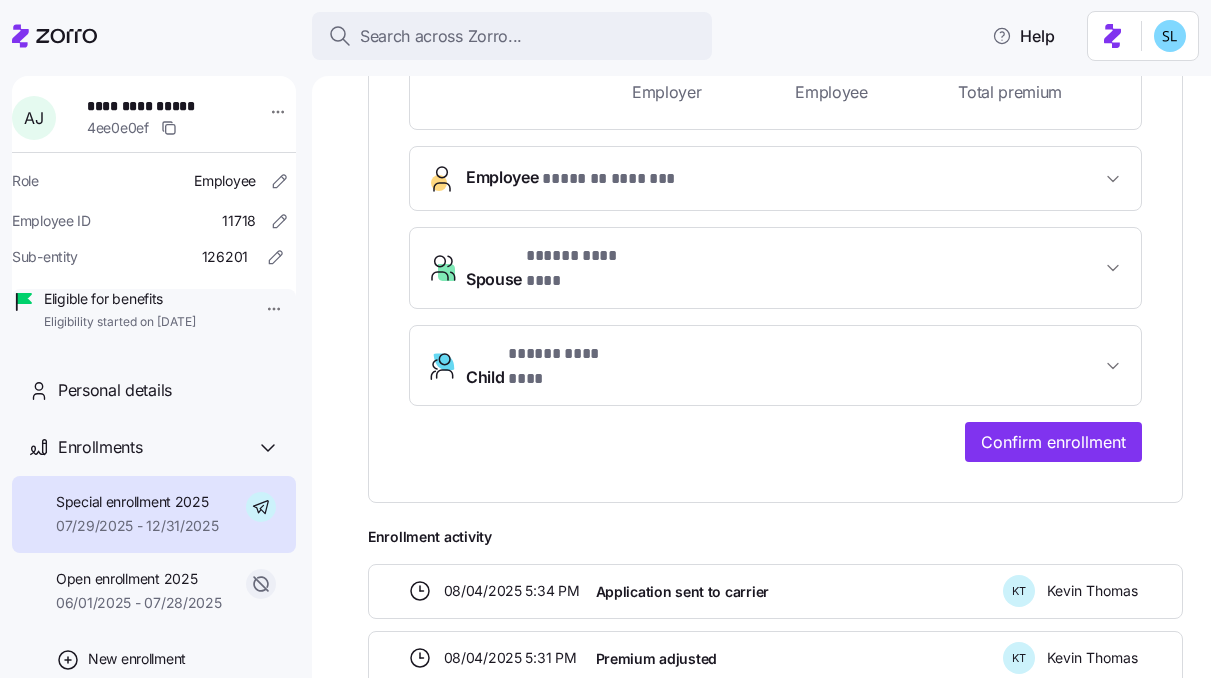 click on "* *******   ******* *" at bounding box center (610, 179) 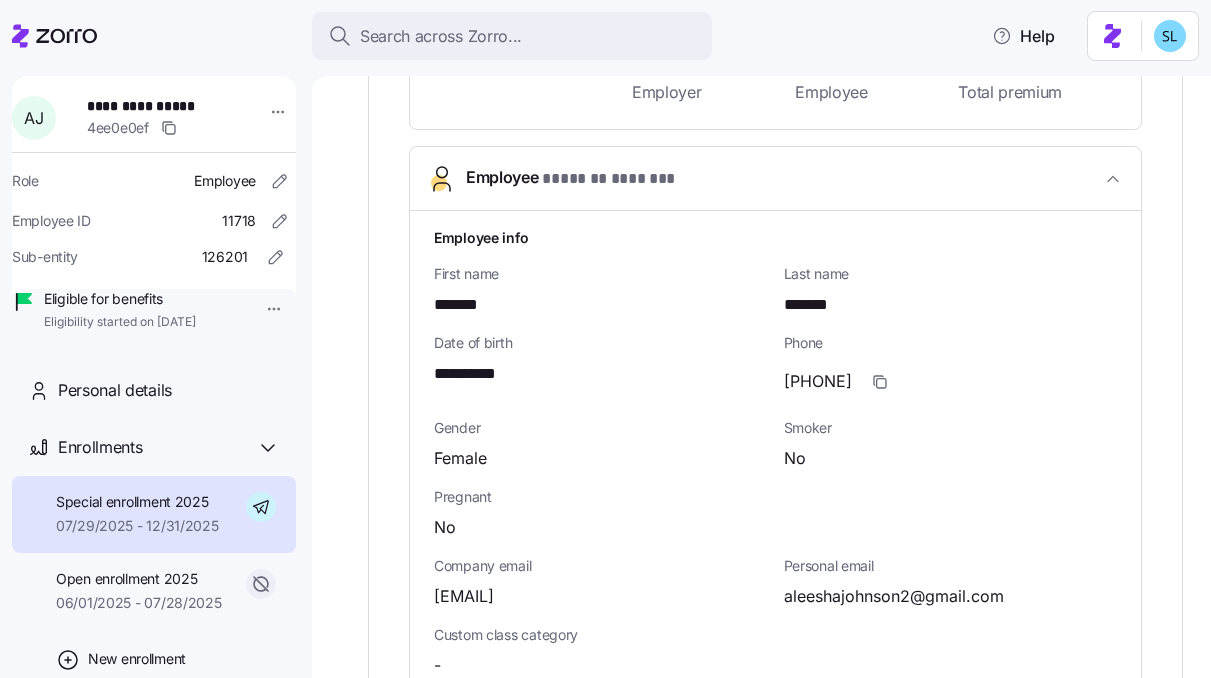 click on "**********" at bounding box center (475, 374) 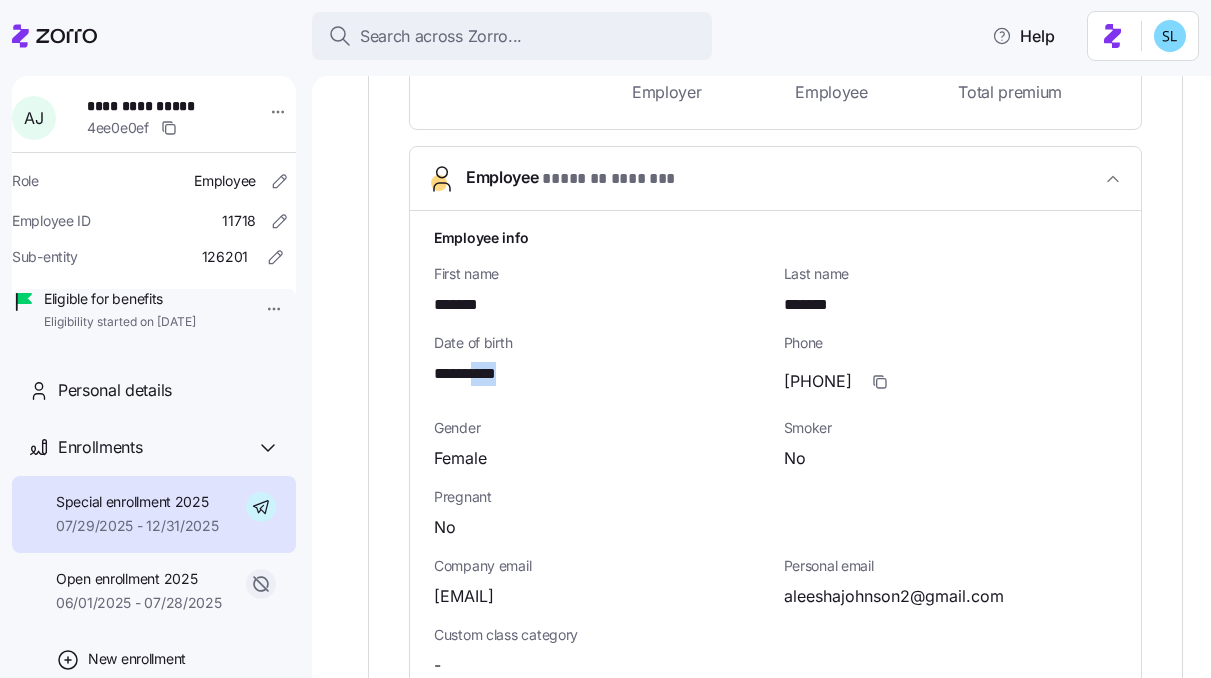 click on "**********" at bounding box center [475, 374] 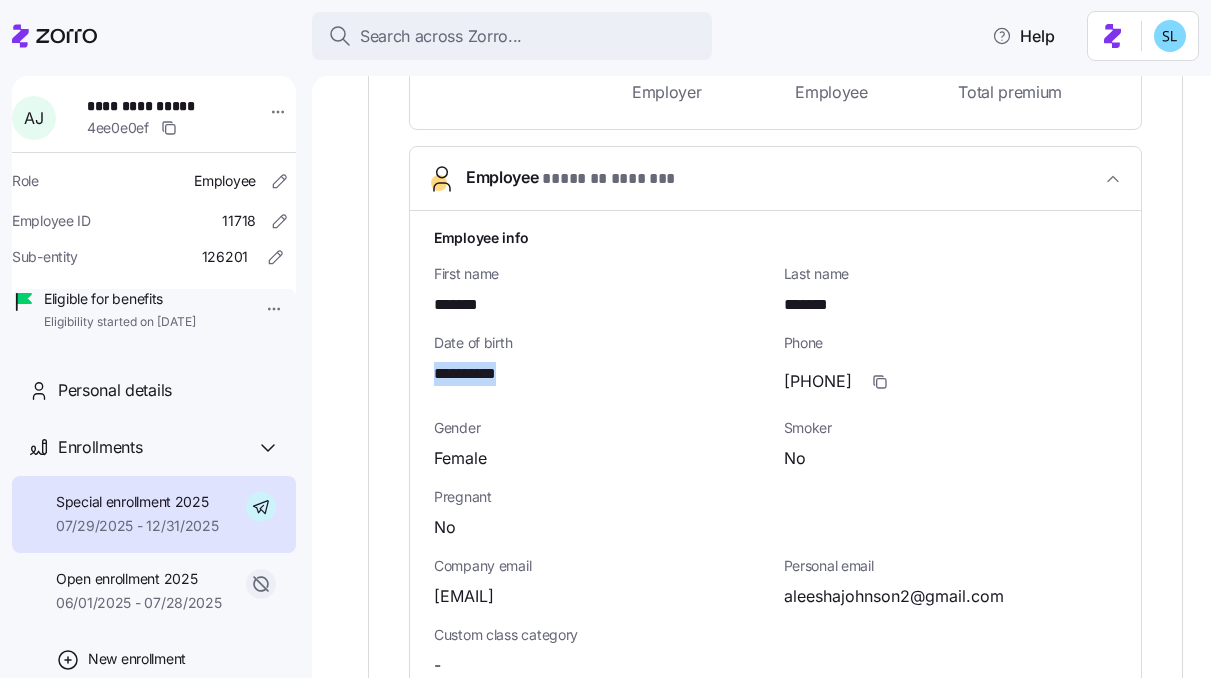 click on "**********" at bounding box center (475, 374) 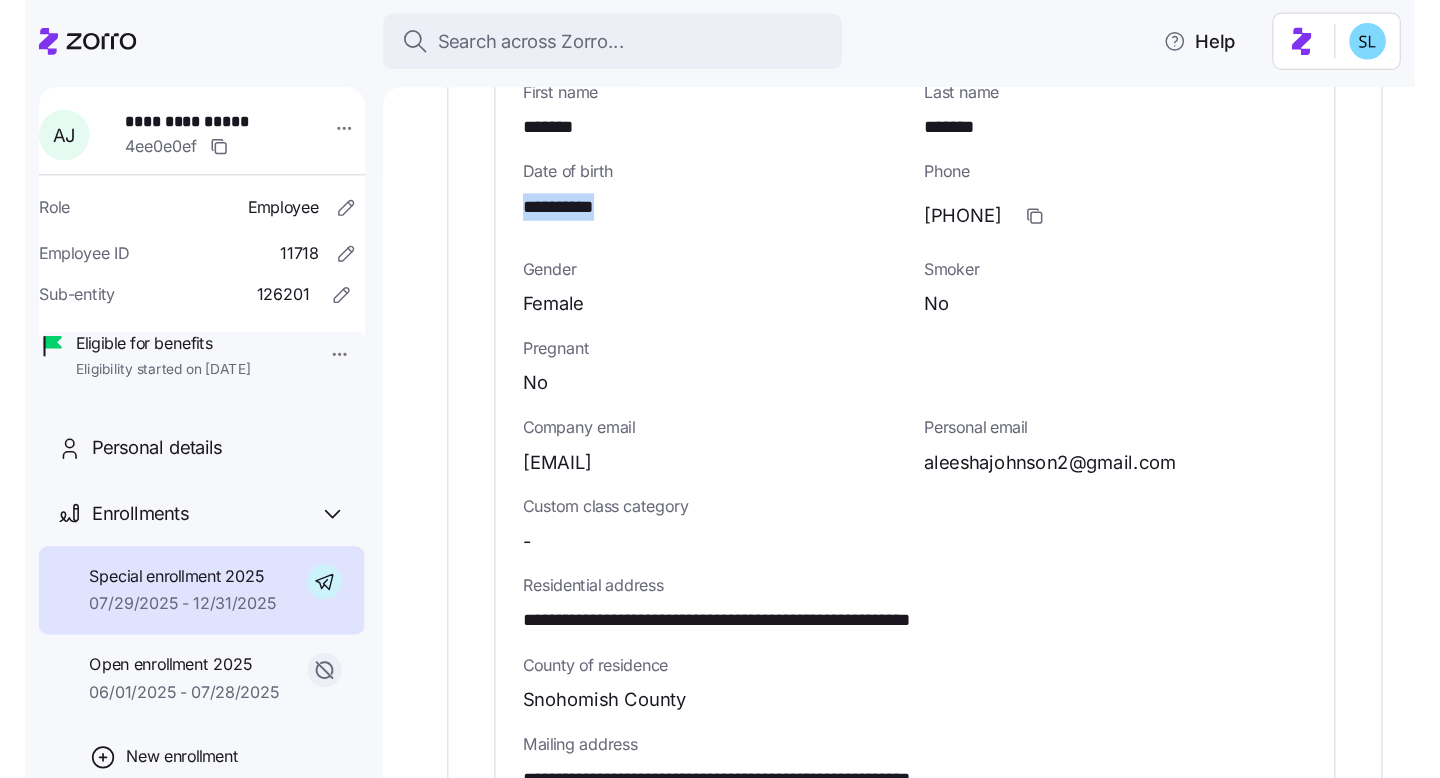 scroll, scrollTop: 912, scrollLeft: 0, axis: vertical 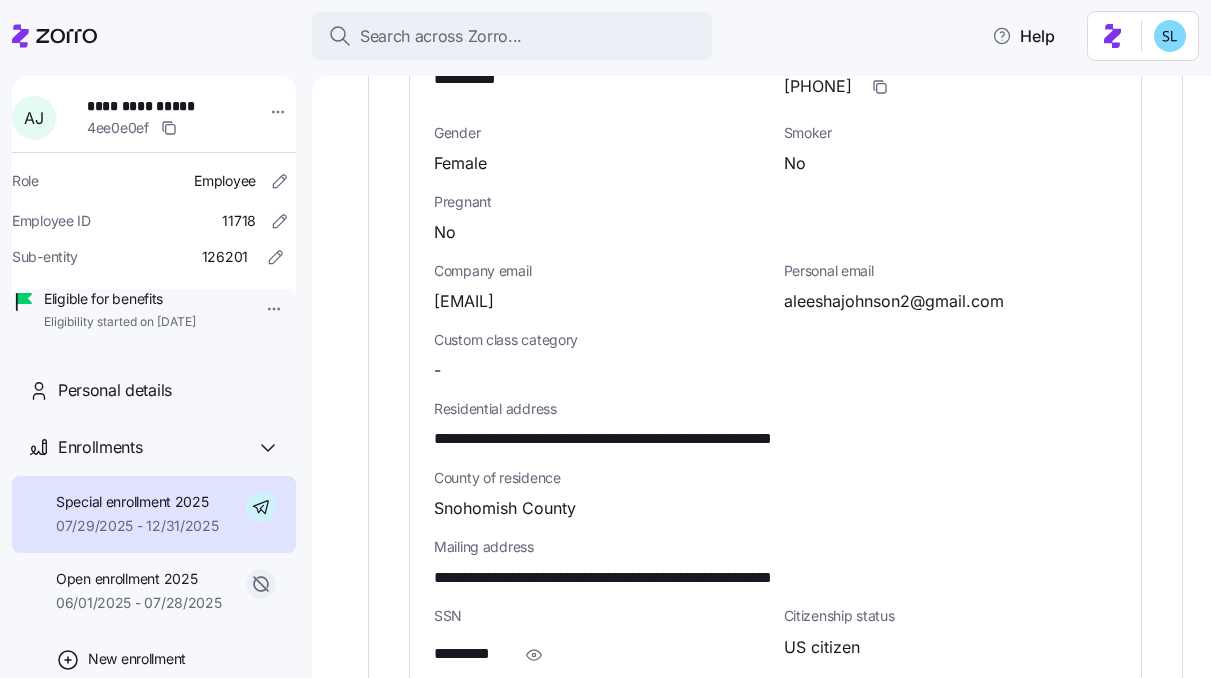 click on "**********" at bounding box center (662, 439) 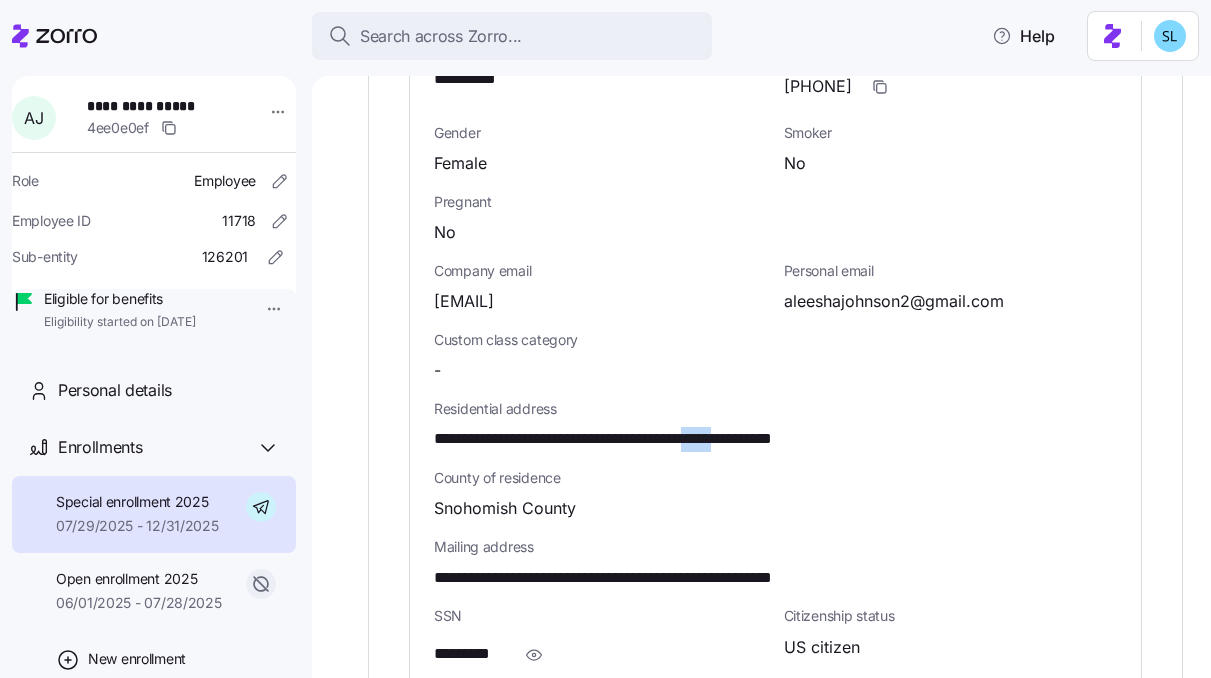 click on "**********" at bounding box center [662, 439] 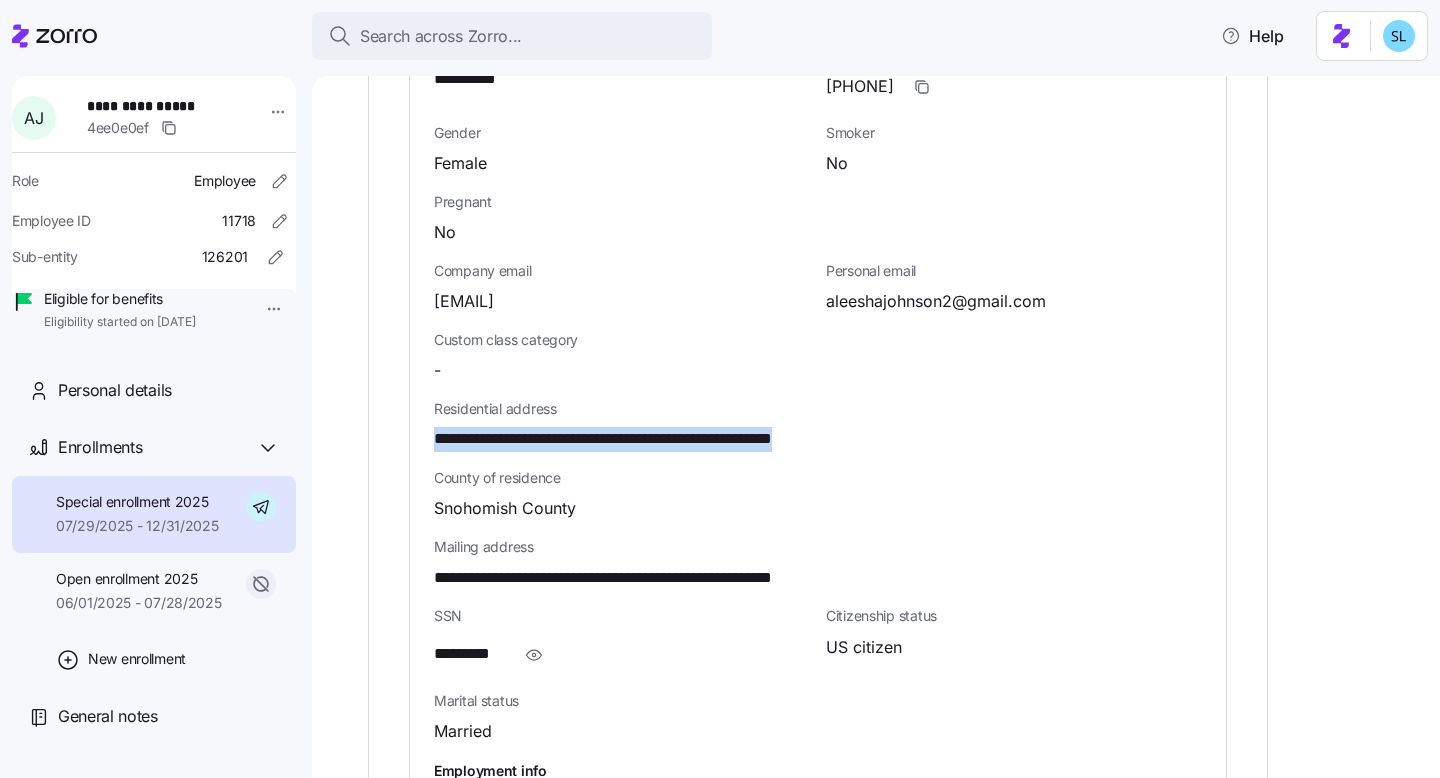 drag, startPoint x: 889, startPoint y: 438, endPoint x: 433, endPoint y: 439, distance: 456.0011 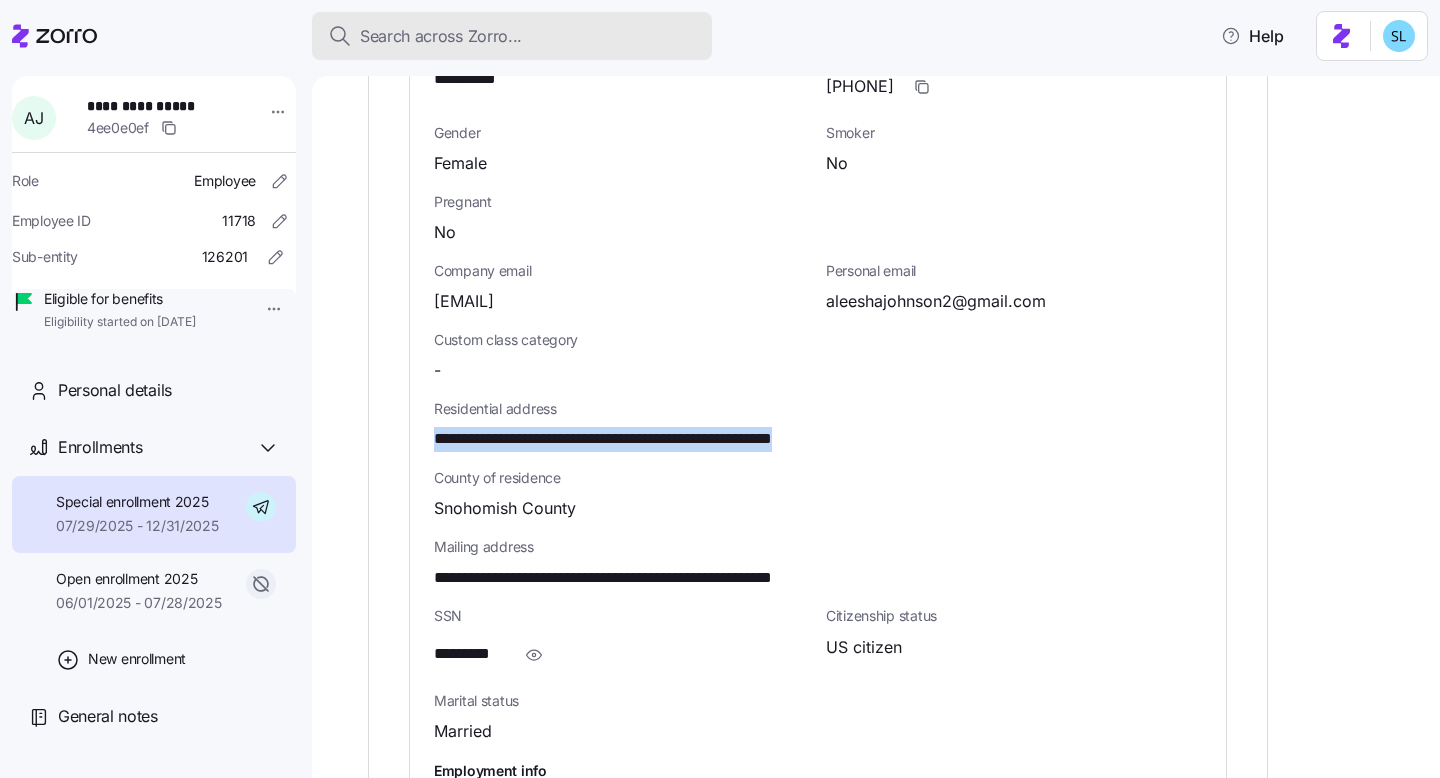 click on "Search across Zorro..." at bounding box center (441, 36) 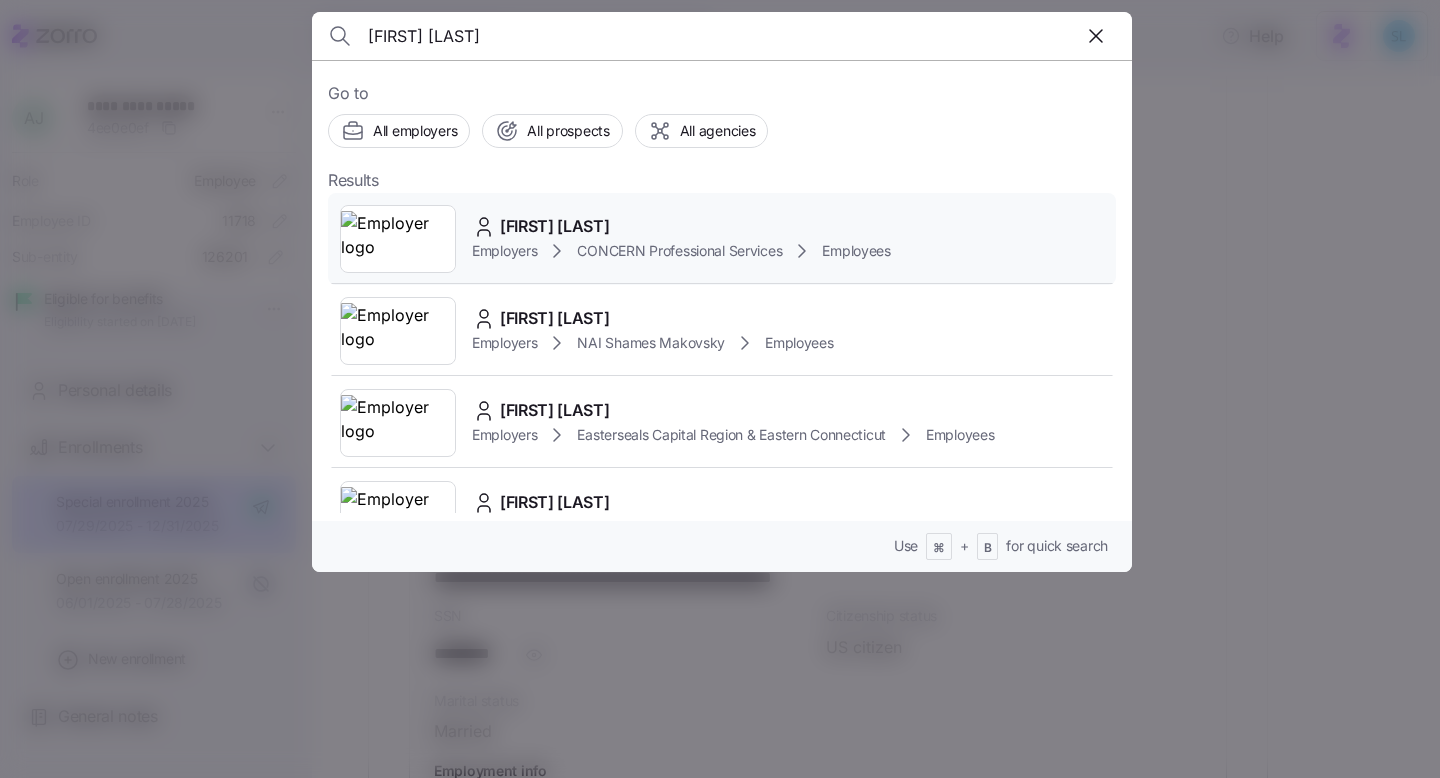 type on "[FIRST] [LAST]" 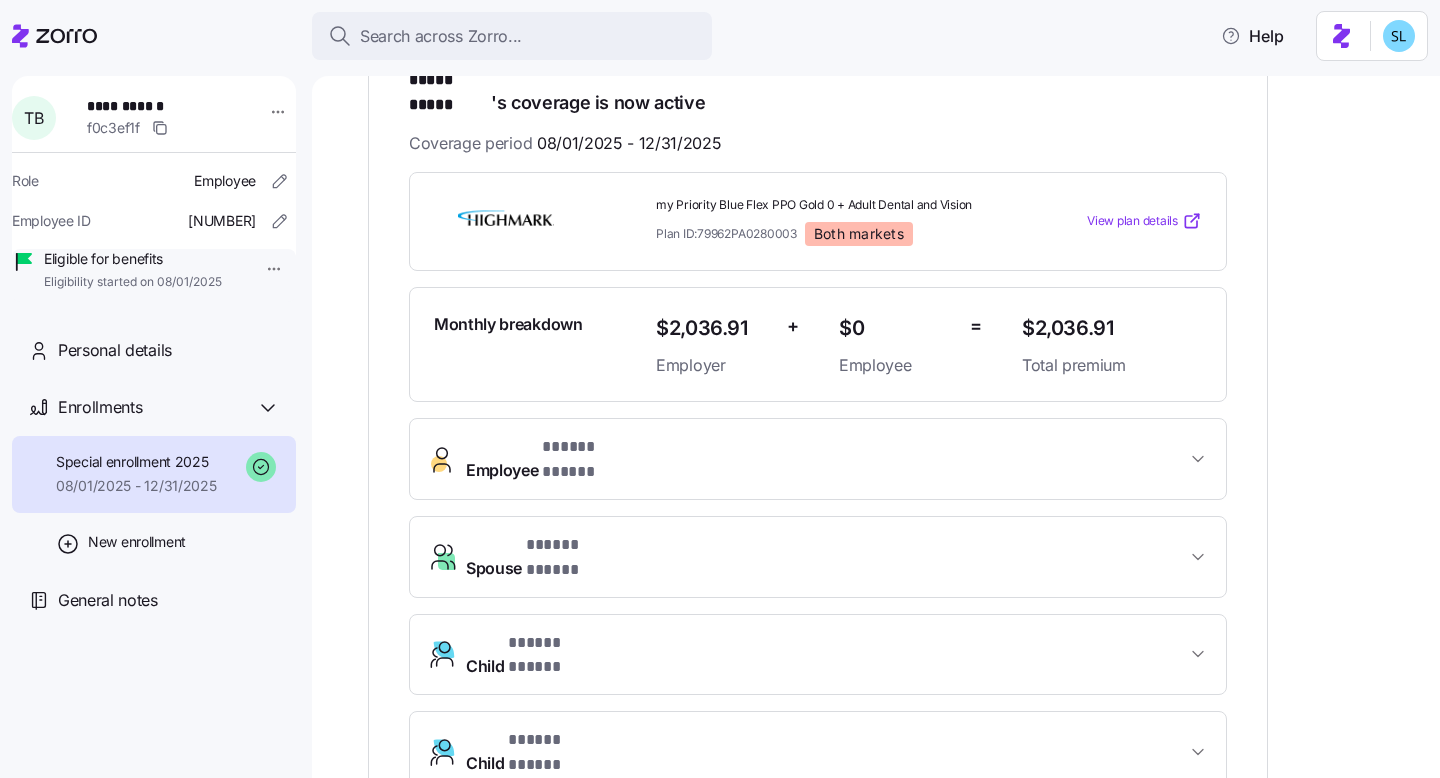 scroll, scrollTop: 455, scrollLeft: 0, axis: vertical 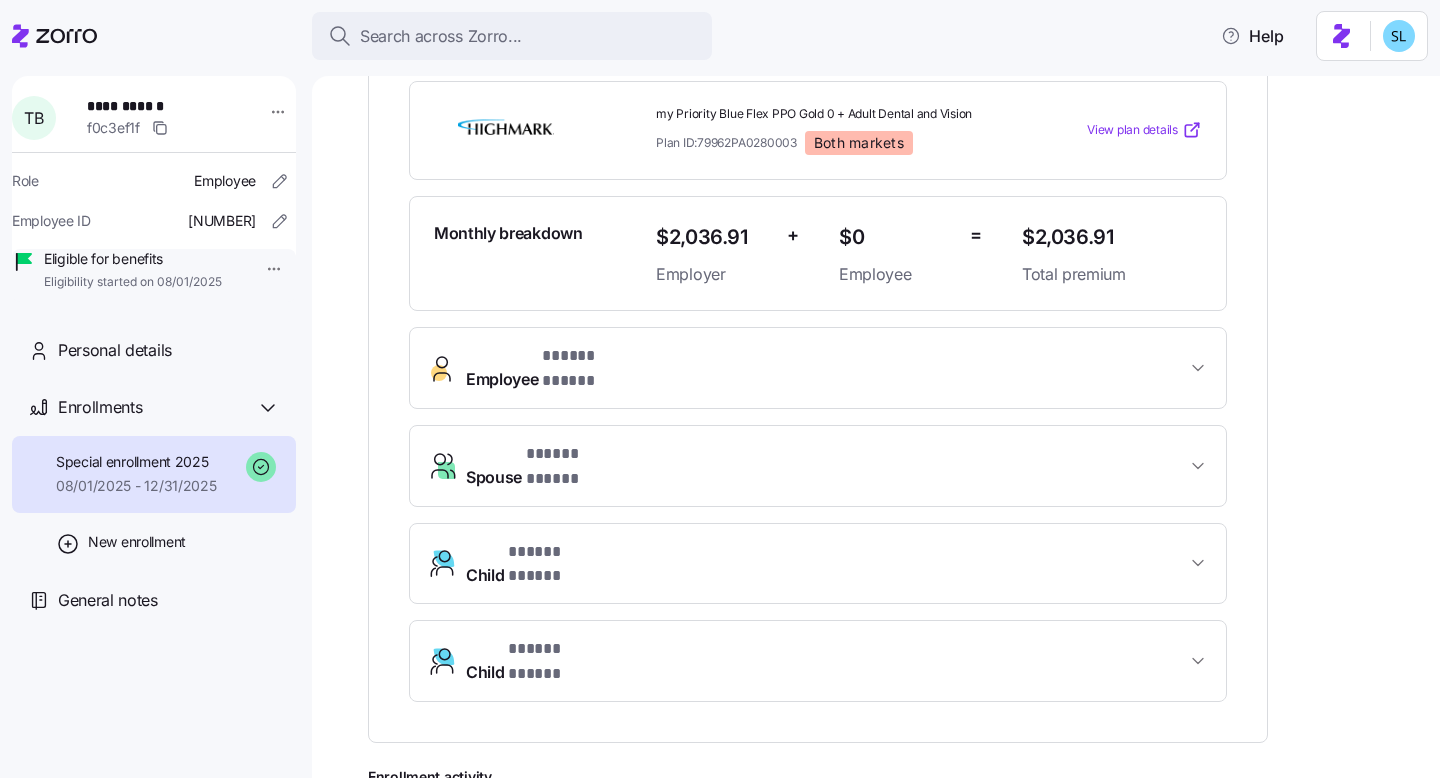 click on "Child * *****   ***** *" at bounding box center [826, 564] 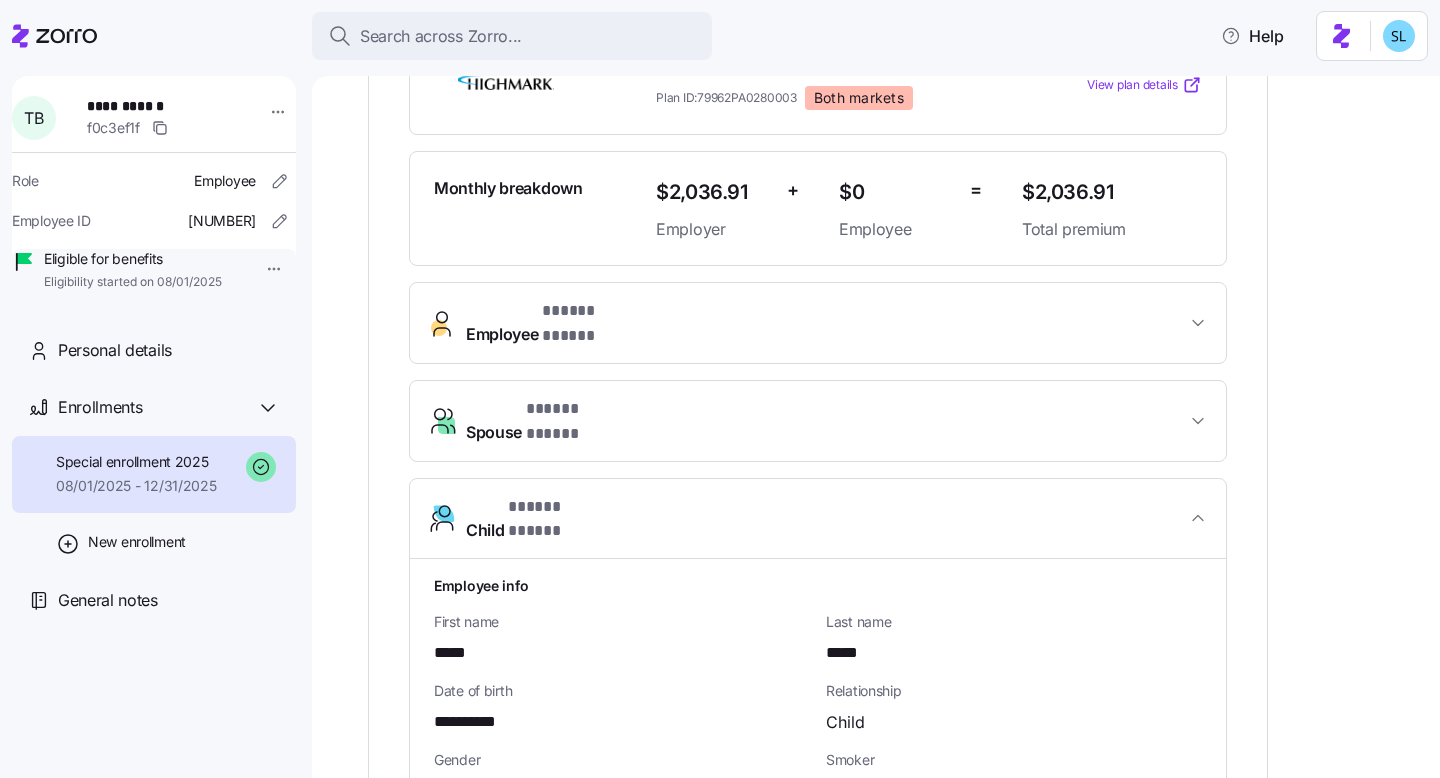 scroll, scrollTop: 530, scrollLeft: 0, axis: vertical 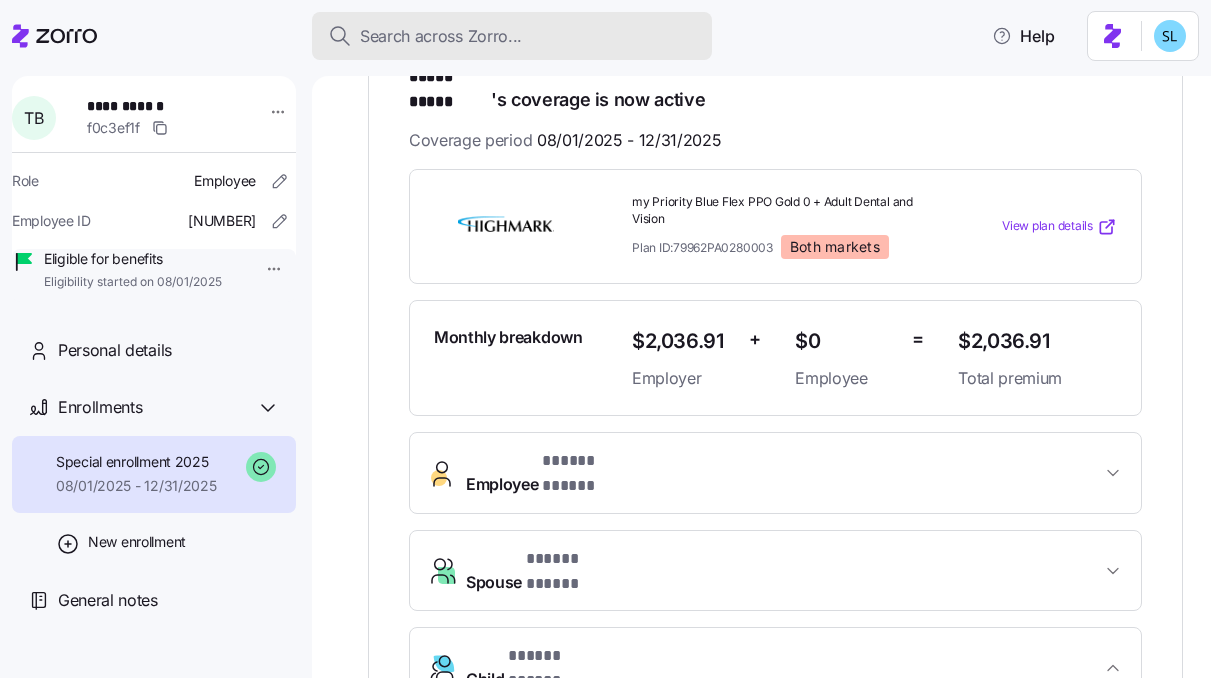 click on "Search across Zorro..." at bounding box center [512, 36] 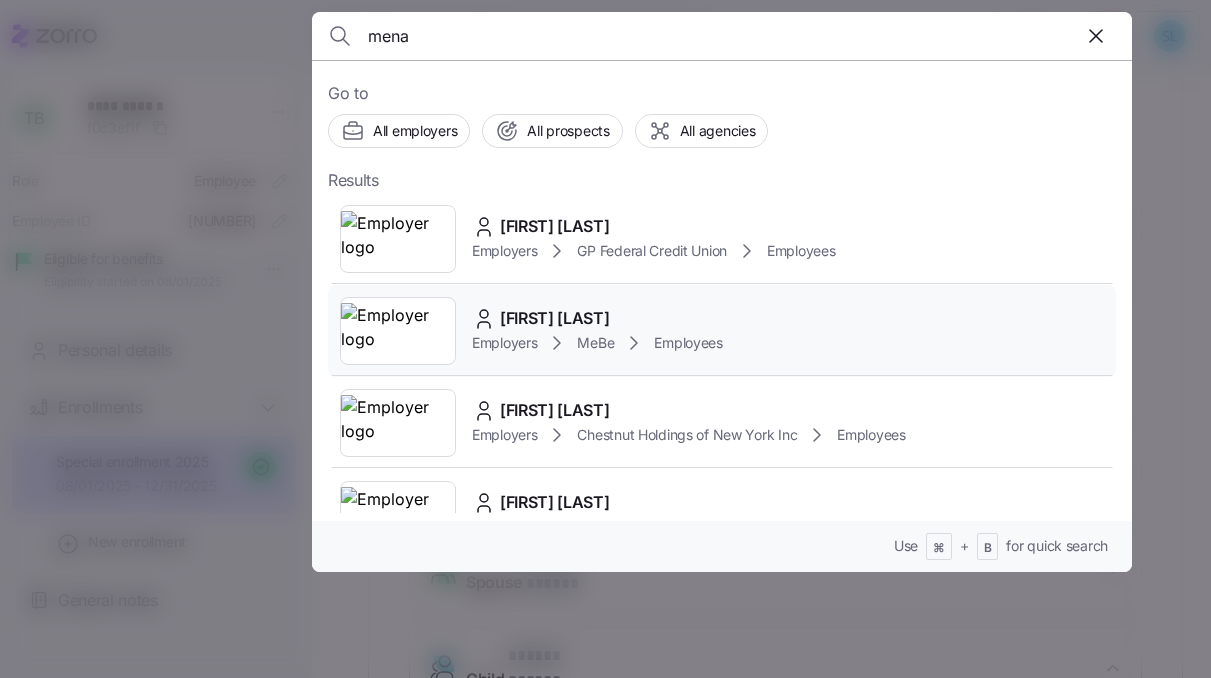 type on "mena" 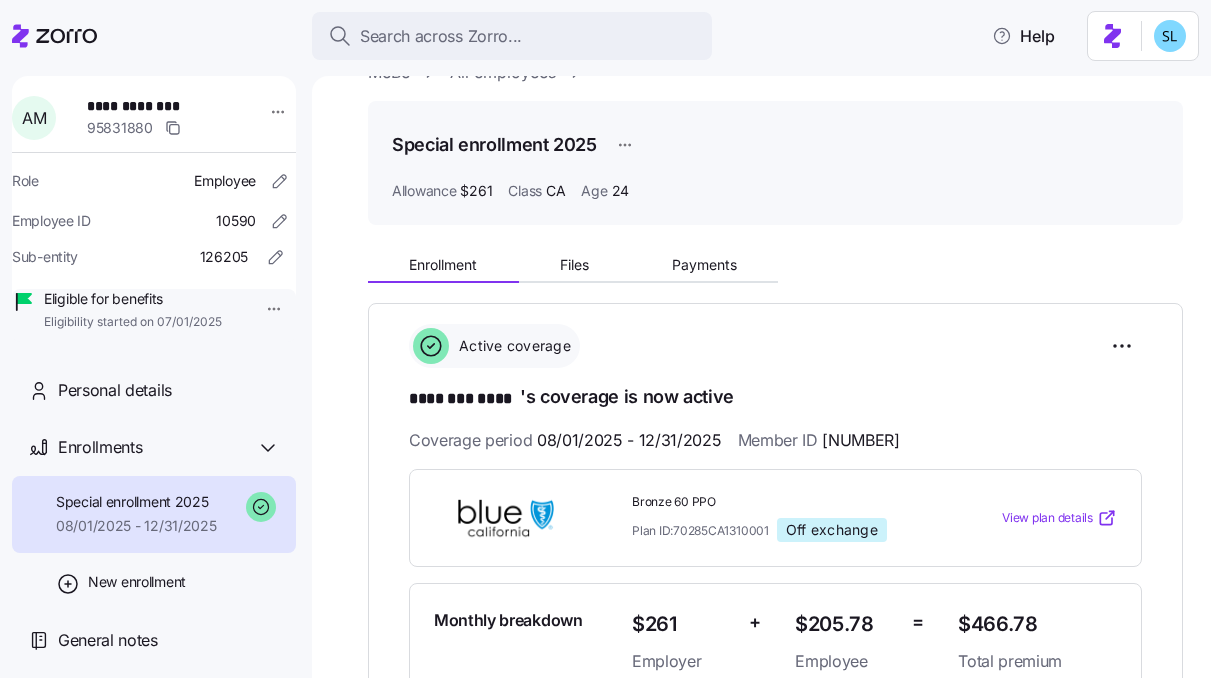 scroll, scrollTop: 141, scrollLeft: 0, axis: vertical 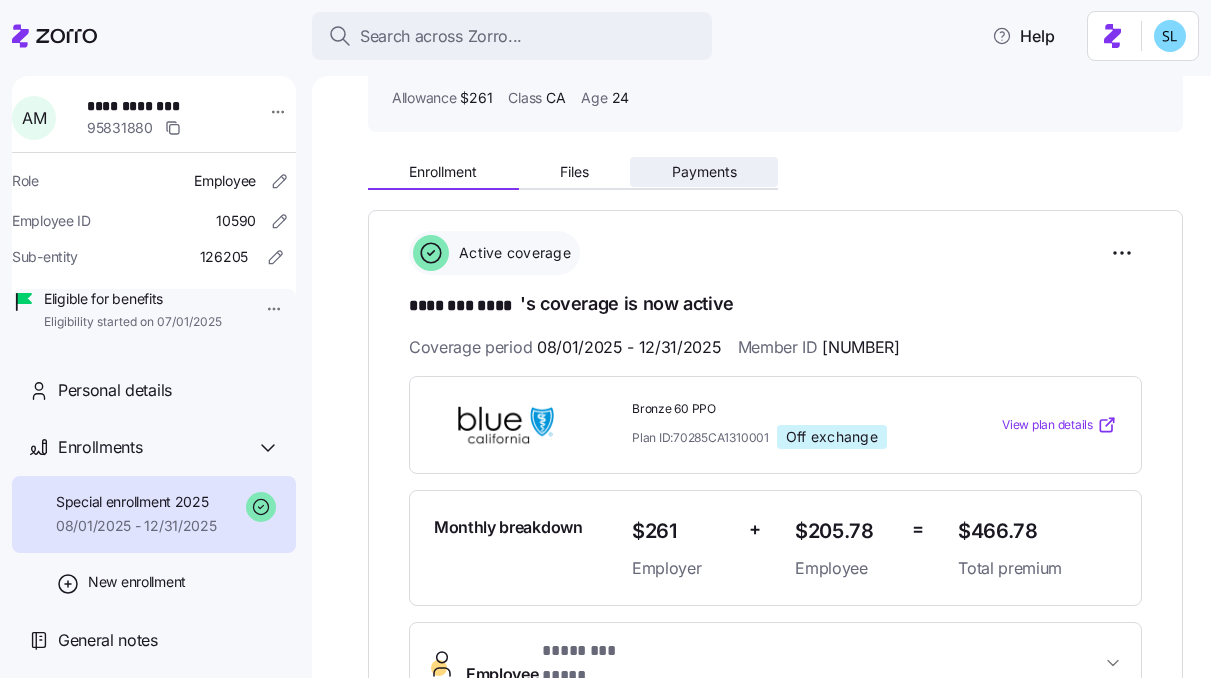 click on "Payments" at bounding box center [704, 172] 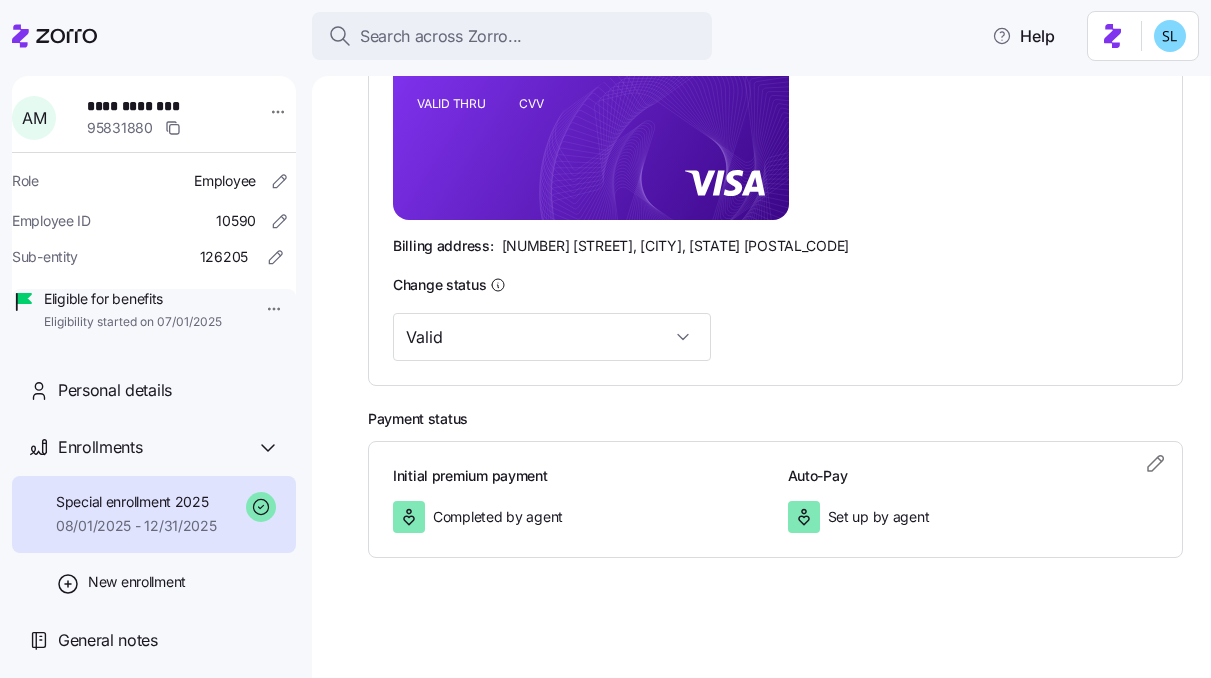 scroll, scrollTop: 0, scrollLeft: 0, axis: both 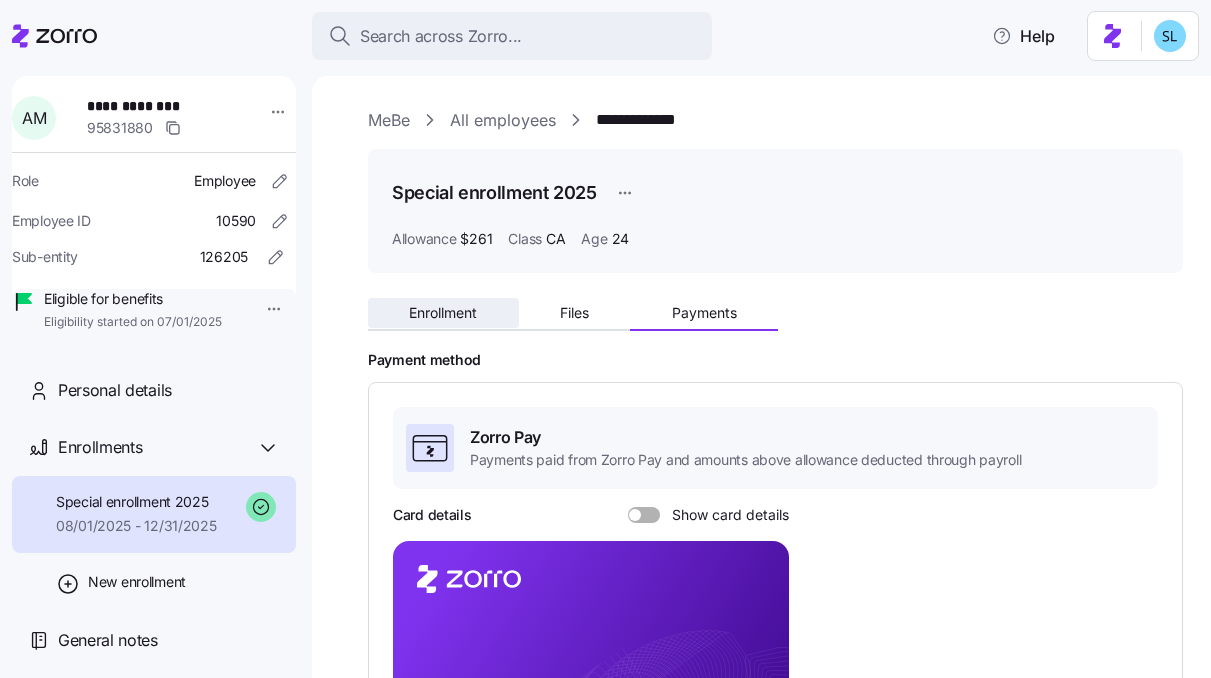 click on "Enrollment" at bounding box center [443, 313] 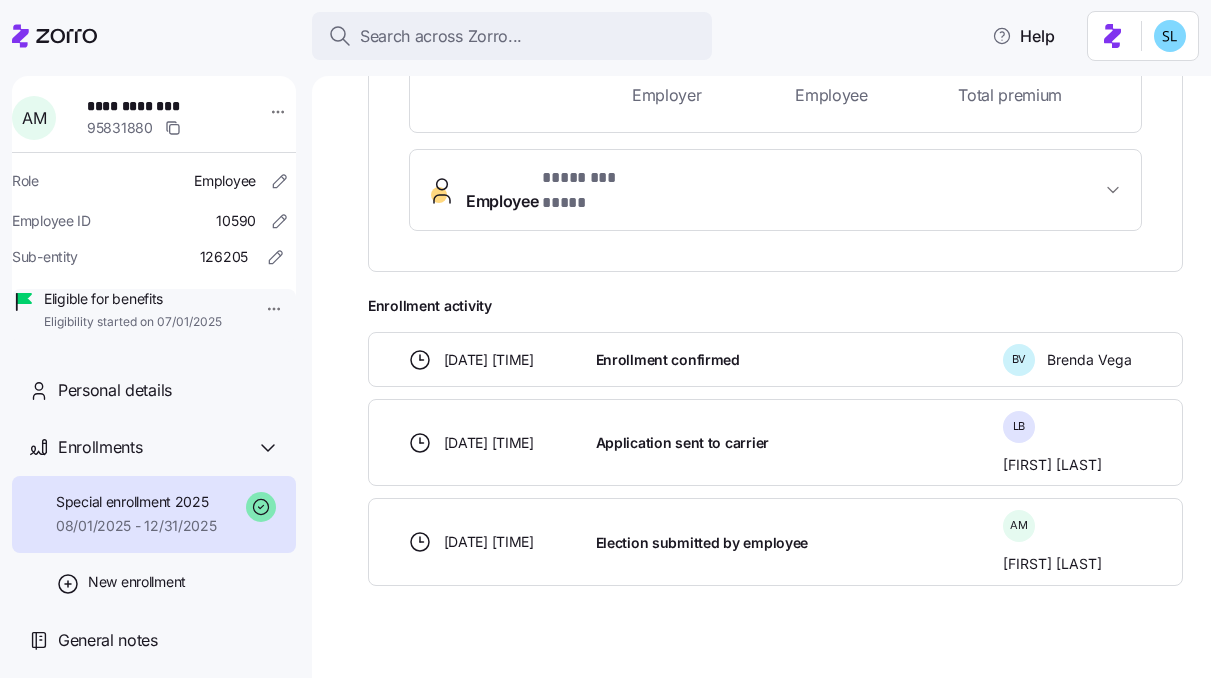 scroll, scrollTop: 615, scrollLeft: 0, axis: vertical 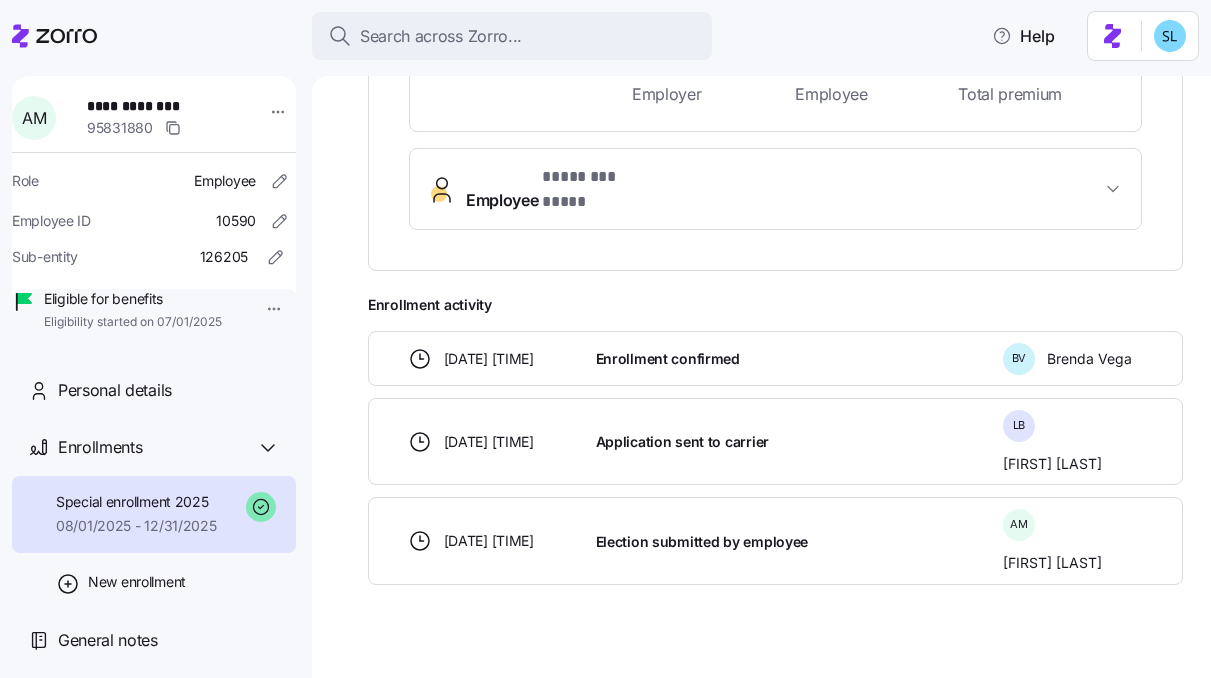 drag, startPoint x: 656, startPoint y: 183, endPoint x: 569, endPoint y: 184, distance: 87.005745 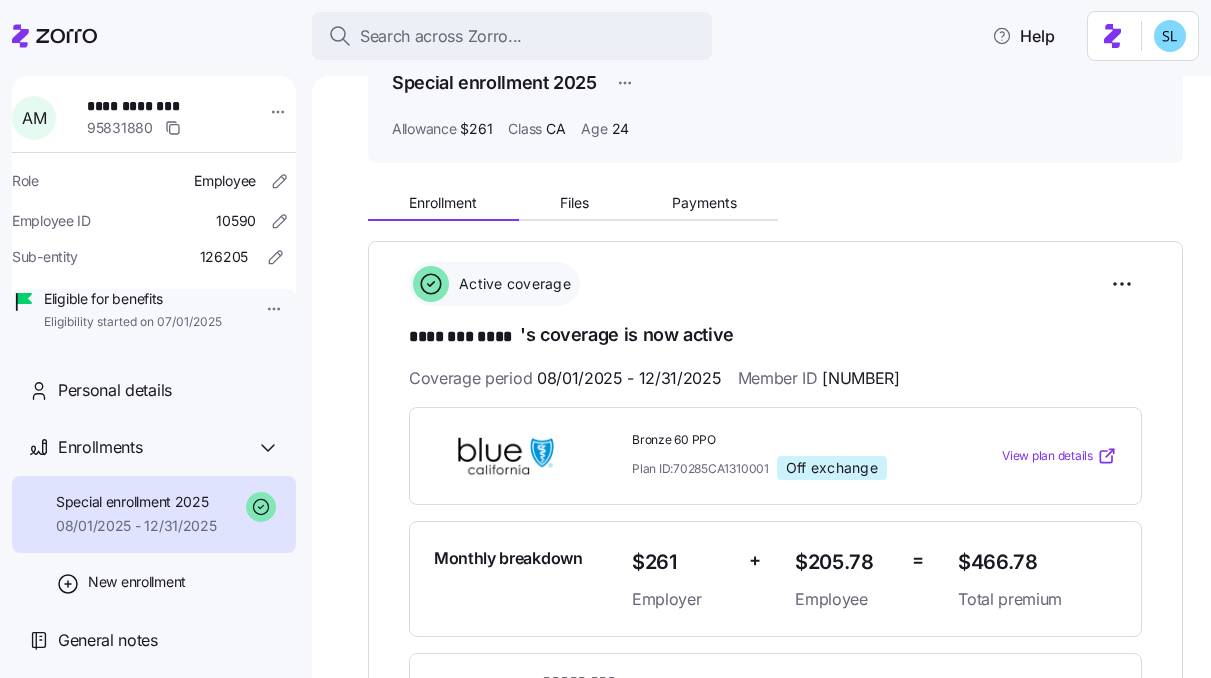scroll, scrollTop: 0, scrollLeft: 0, axis: both 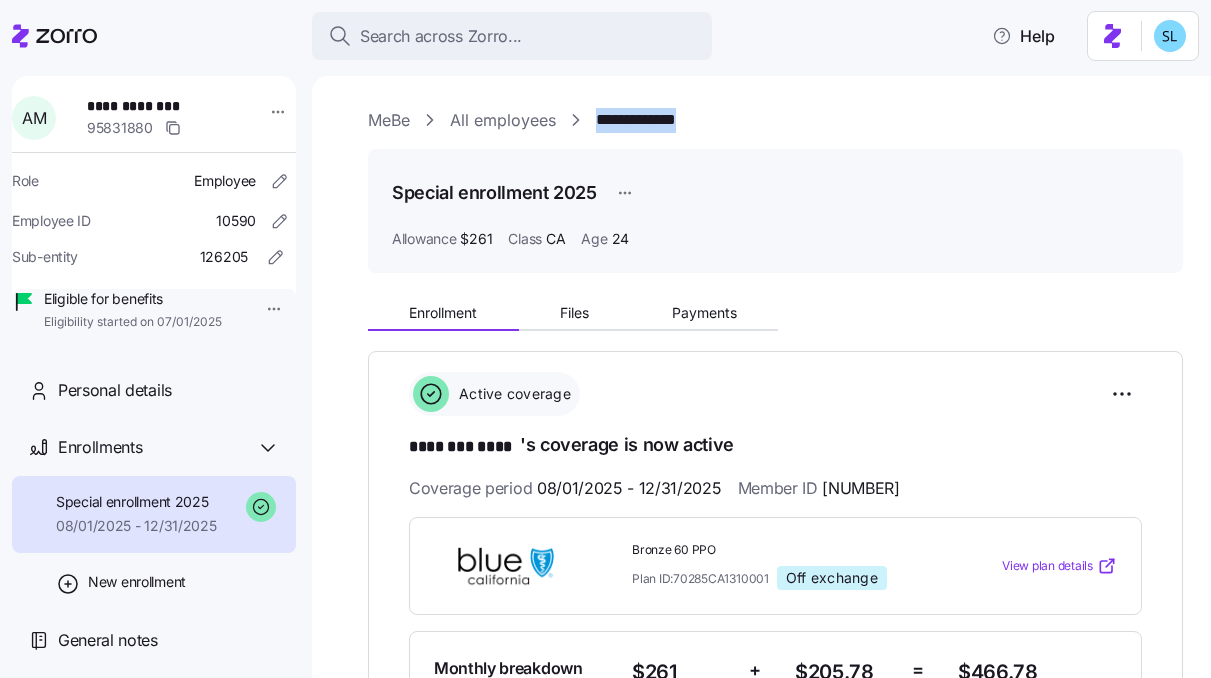 drag, startPoint x: 727, startPoint y: 123, endPoint x: 600, endPoint y: 127, distance: 127.06297 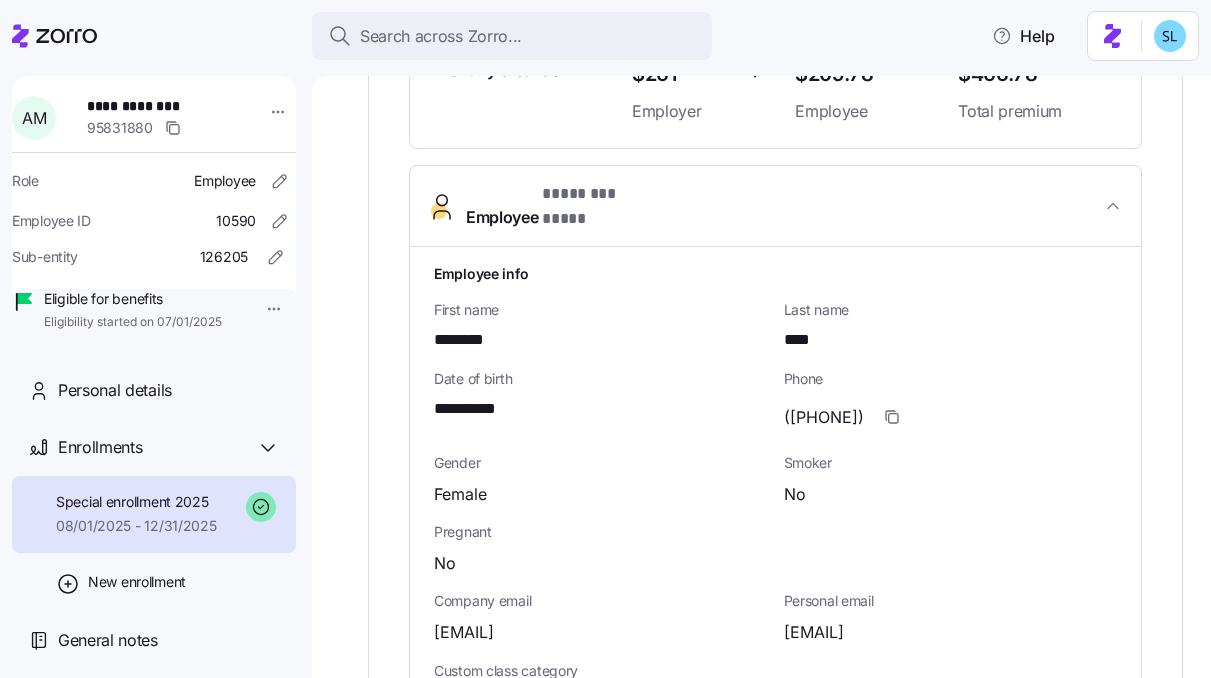 scroll, scrollTop: 599, scrollLeft: 0, axis: vertical 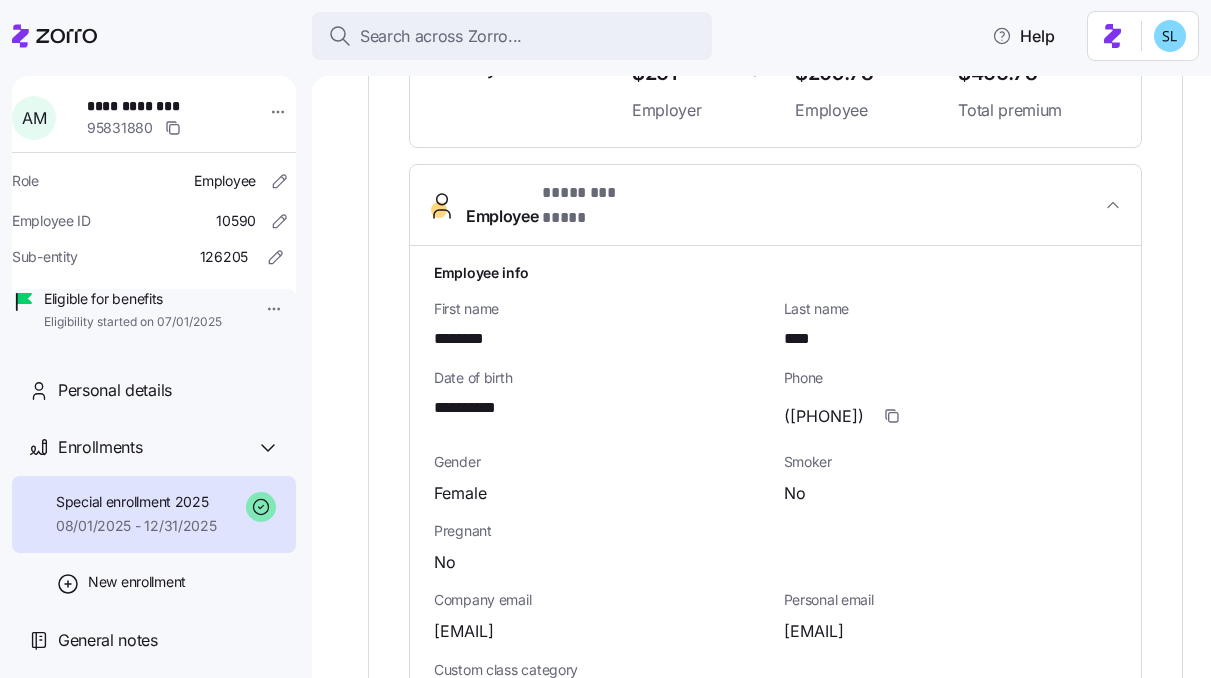 click on "**********" at bounding box center (479, 408) 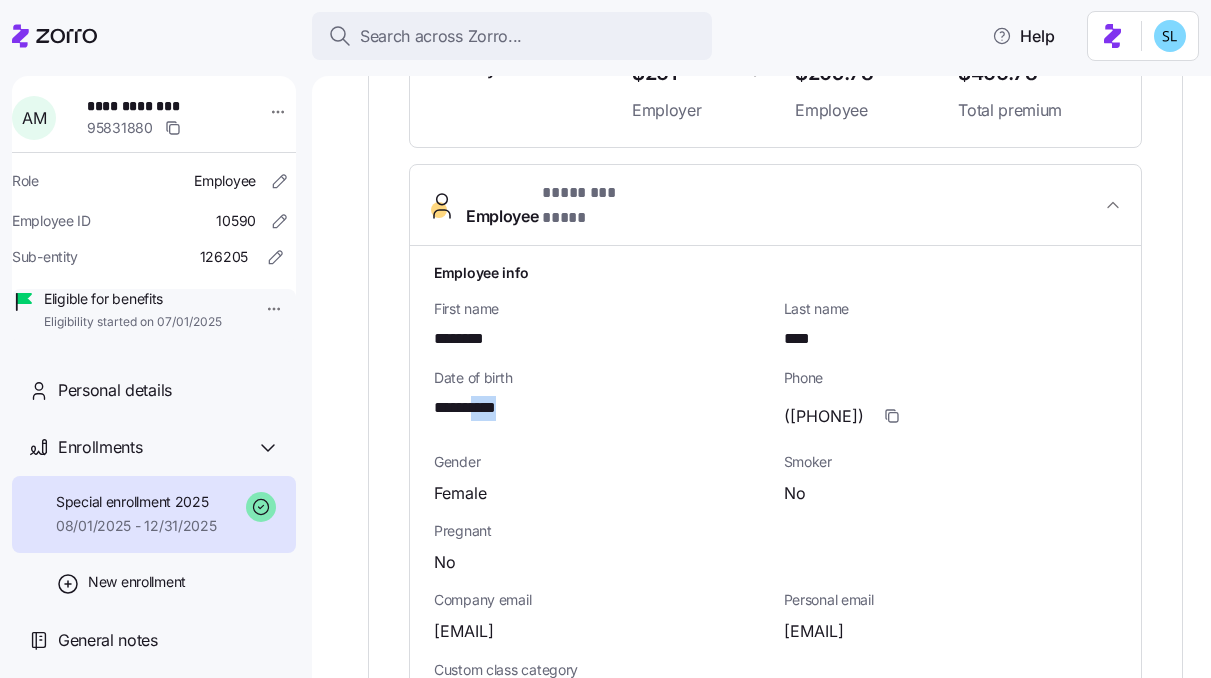 click on "**********" at bounding box center [479, 408] 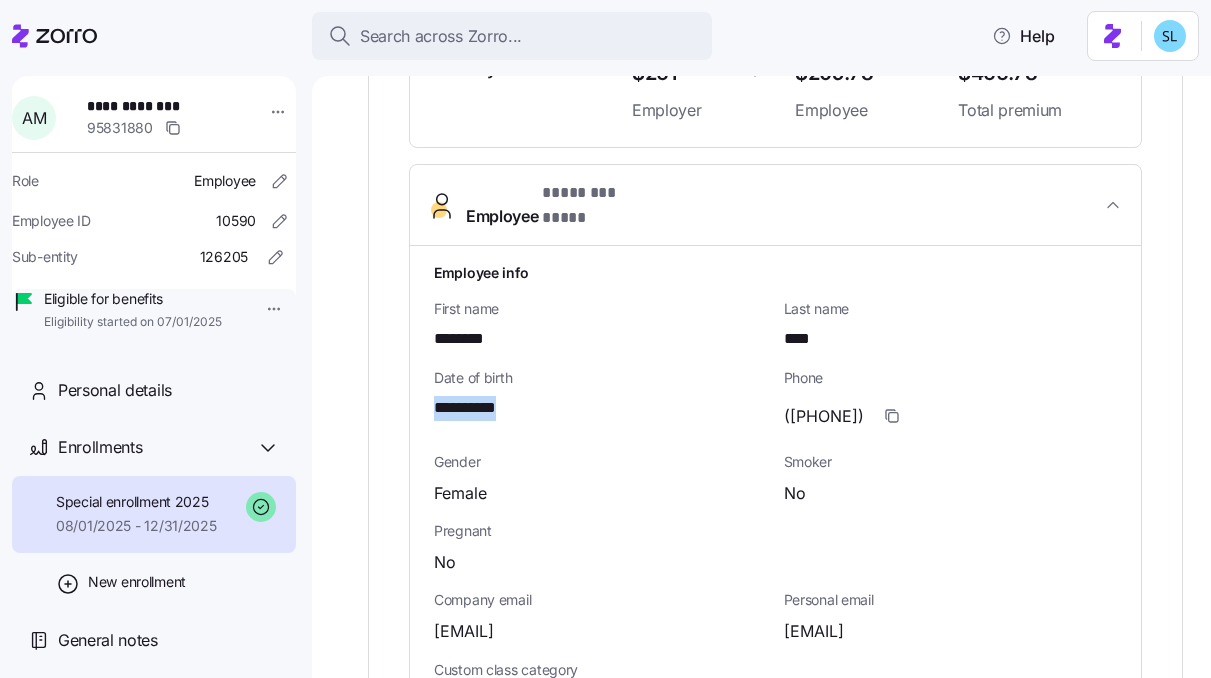 click on "**********" at bounding box center [479, 408] 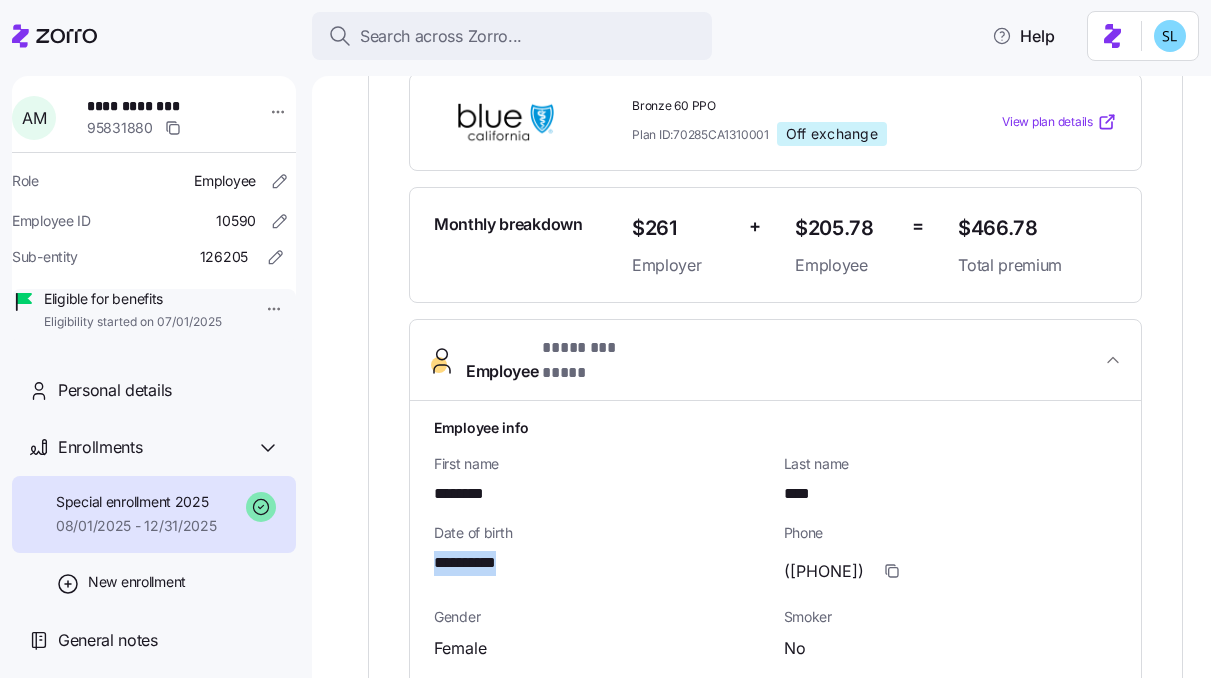 scroll, scrollTop: 300, scrollLeft: 0, axis: vertical 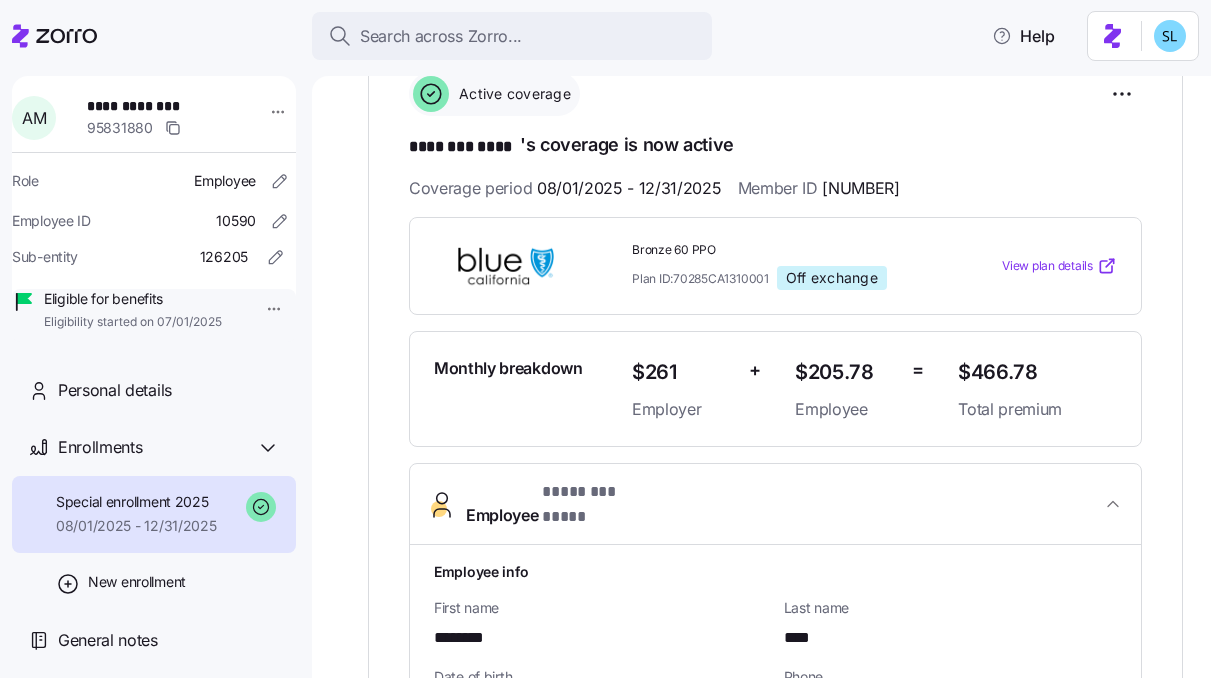 drag, startPoint x: 901, startPoint y: 186, endPoint x: 816, endPoint y: 191, distance: 85.146935 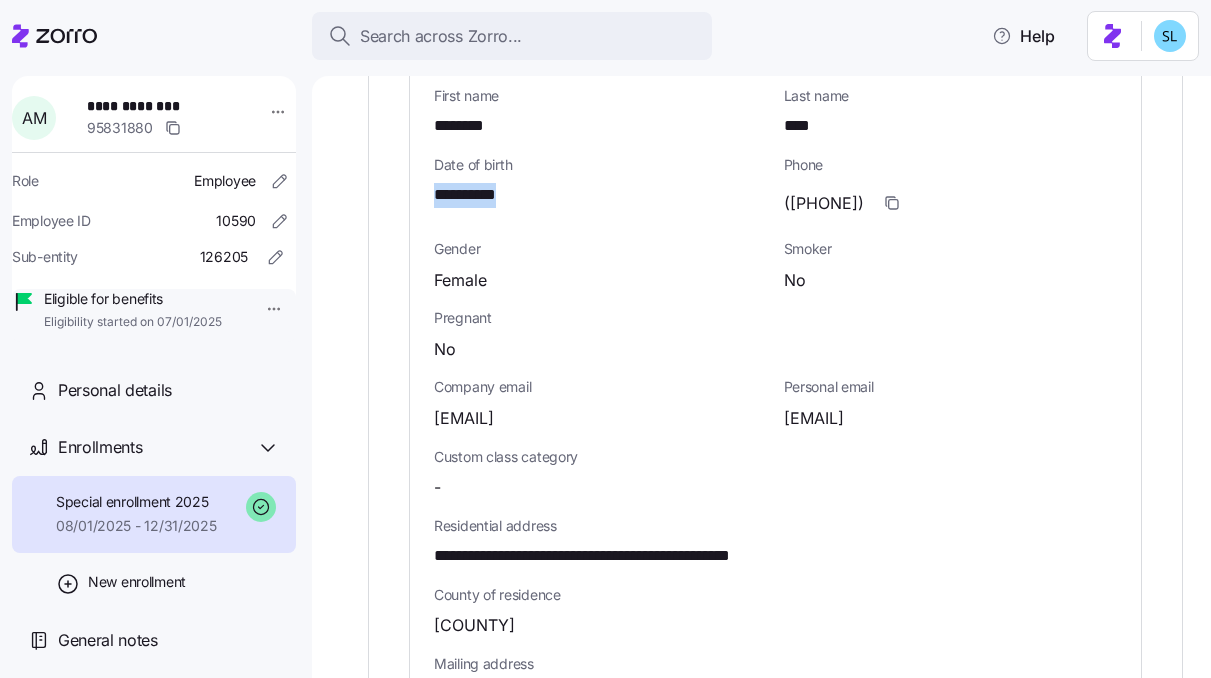 scroll, scrollTop: 817, scrollLeft: 0, axis: vertical 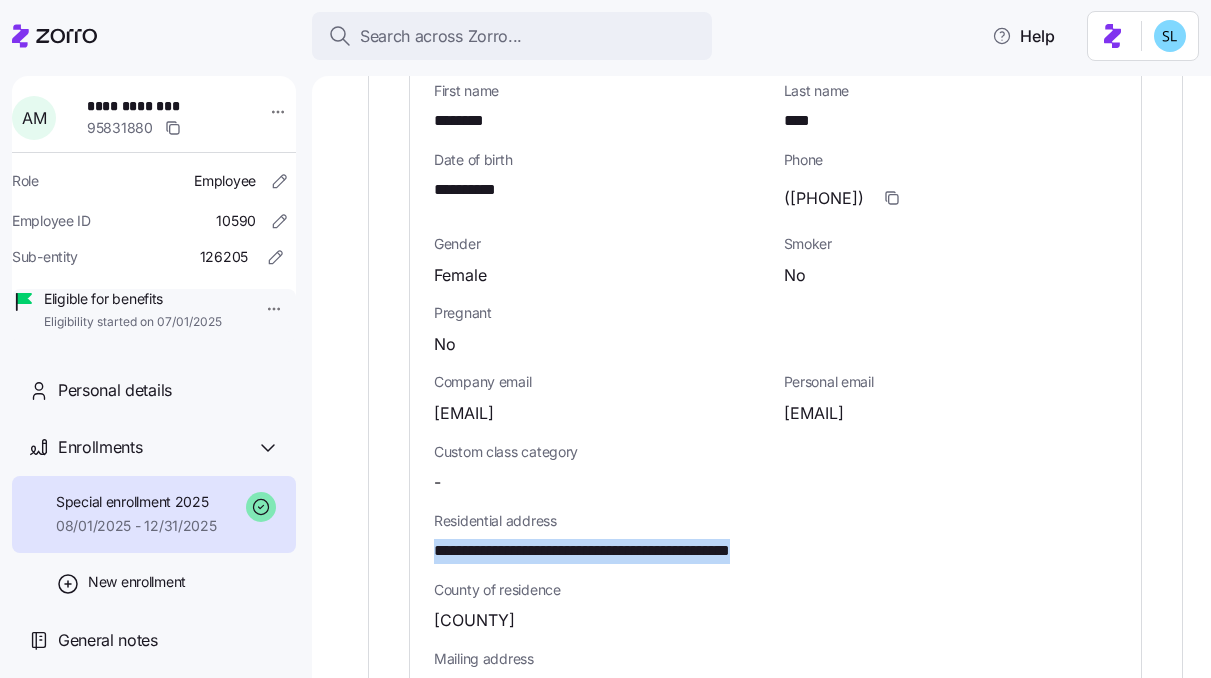 drag, startPoint x: 870, startPoint y: 534, endPoint x: 432, endPoint y: 528, distance: 438.0411 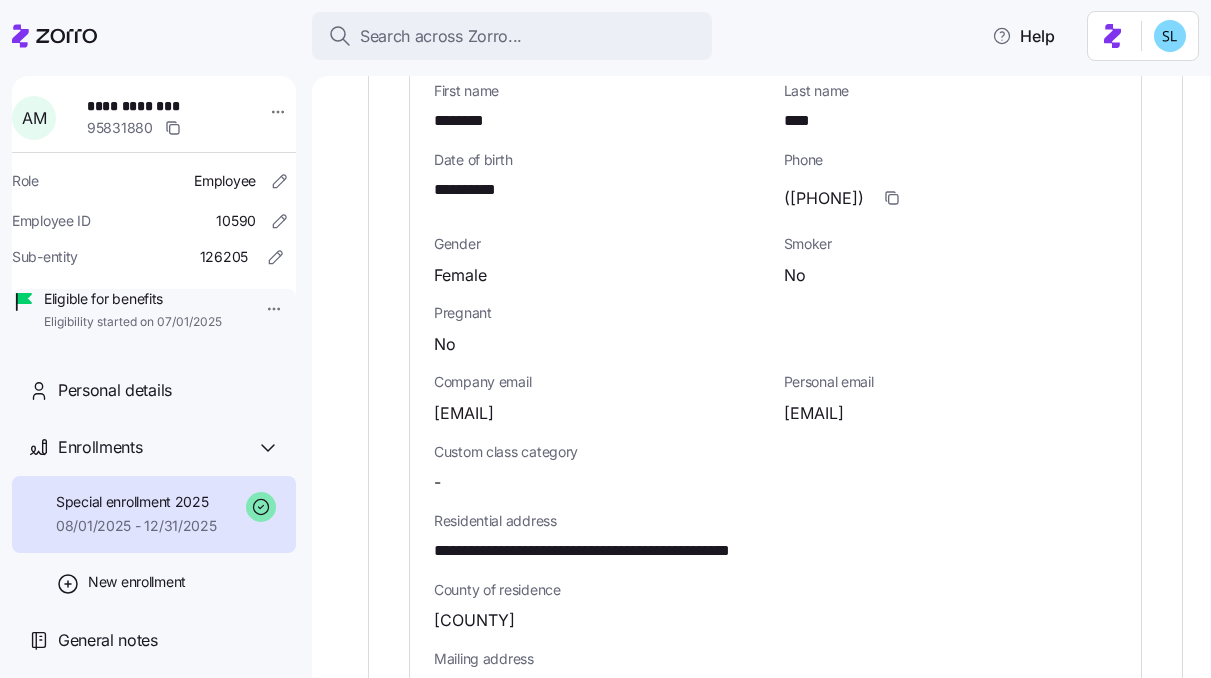 click on "Personal email" at bounding box center [951, 382] 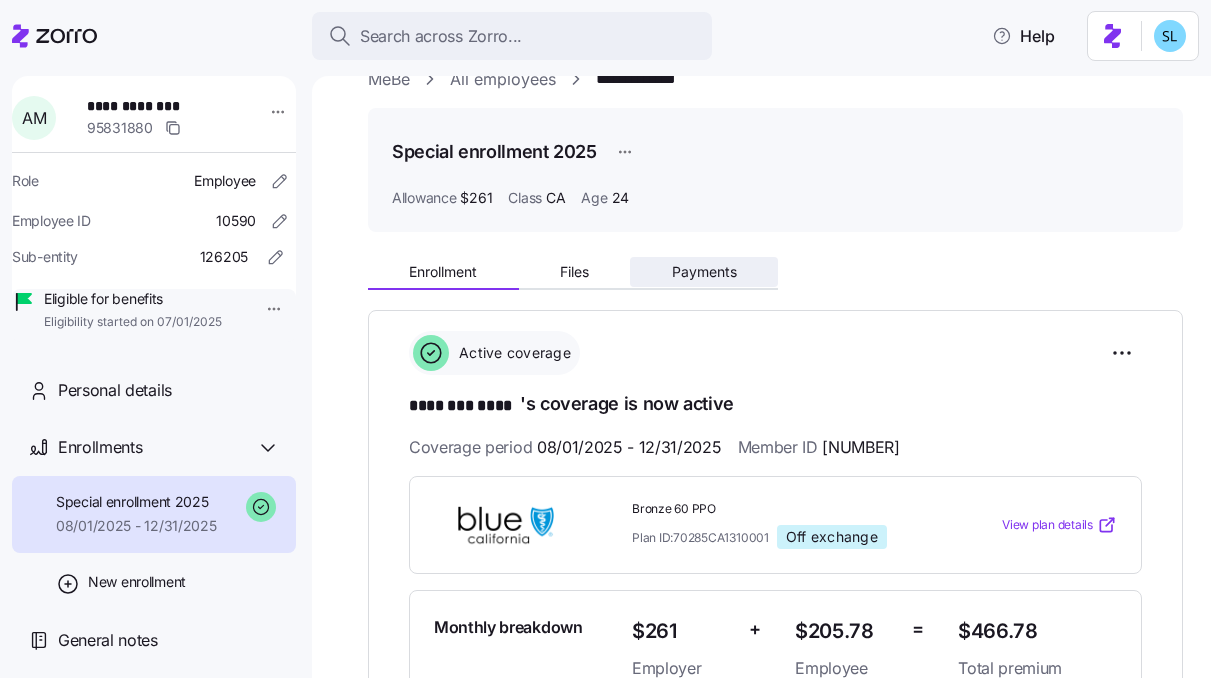 scroll, scrollTop: 0, scrollLeft: 0, axis: both 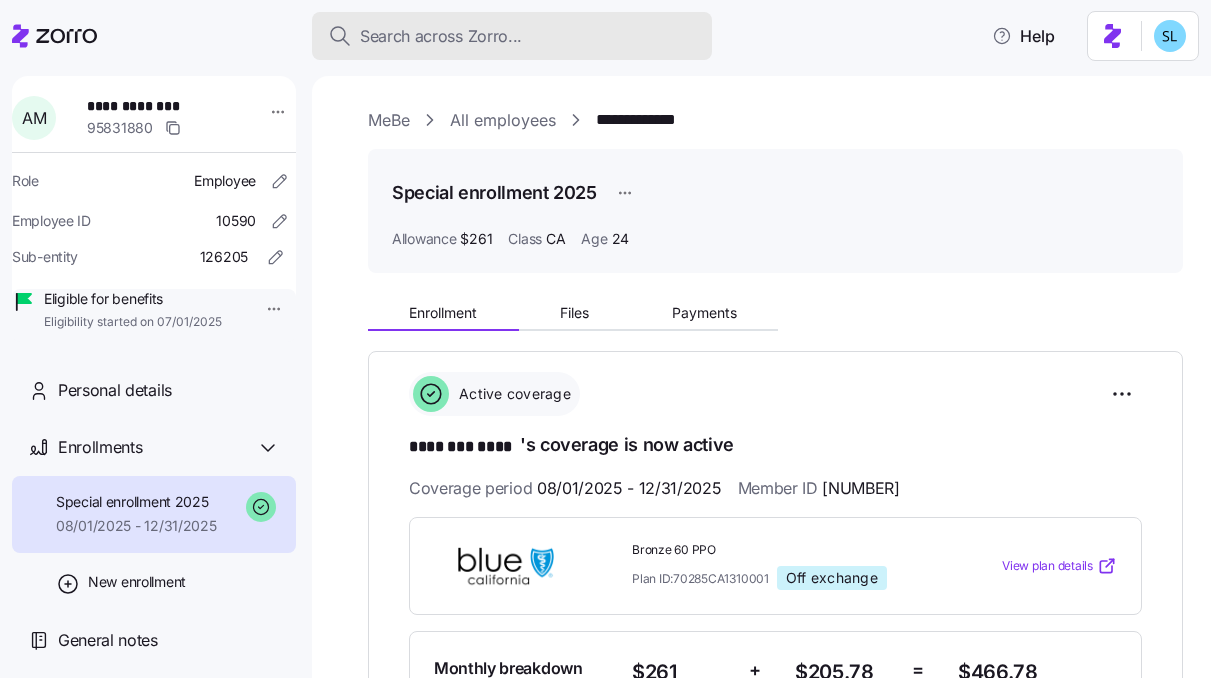 click on "Search across Zorro..." at bounding box center (441, 36) 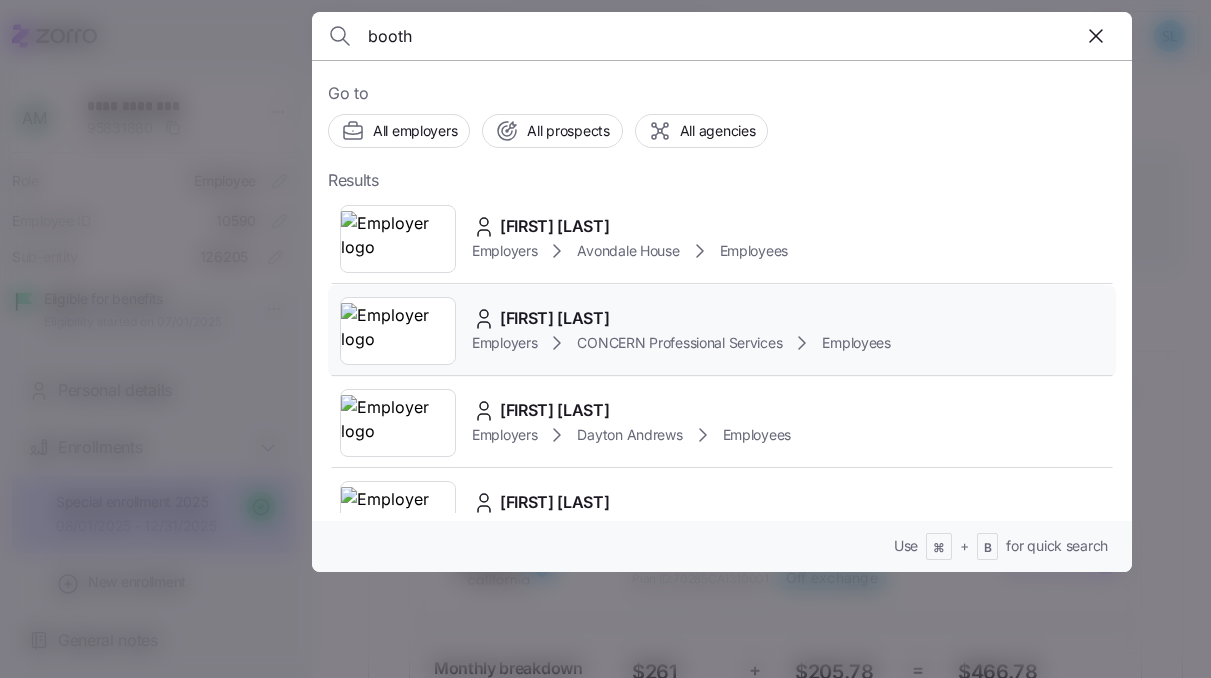 type on "booth" 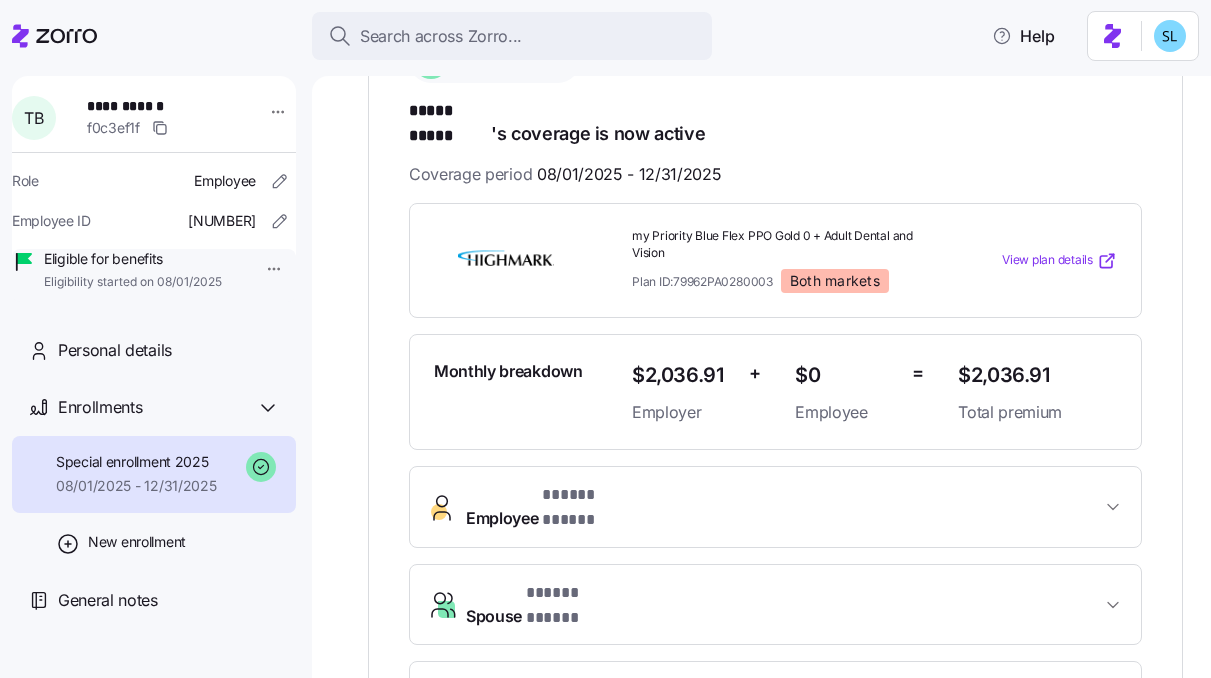 scroll, scrollTop: 243, scrollLeft: 0, axis: vertical 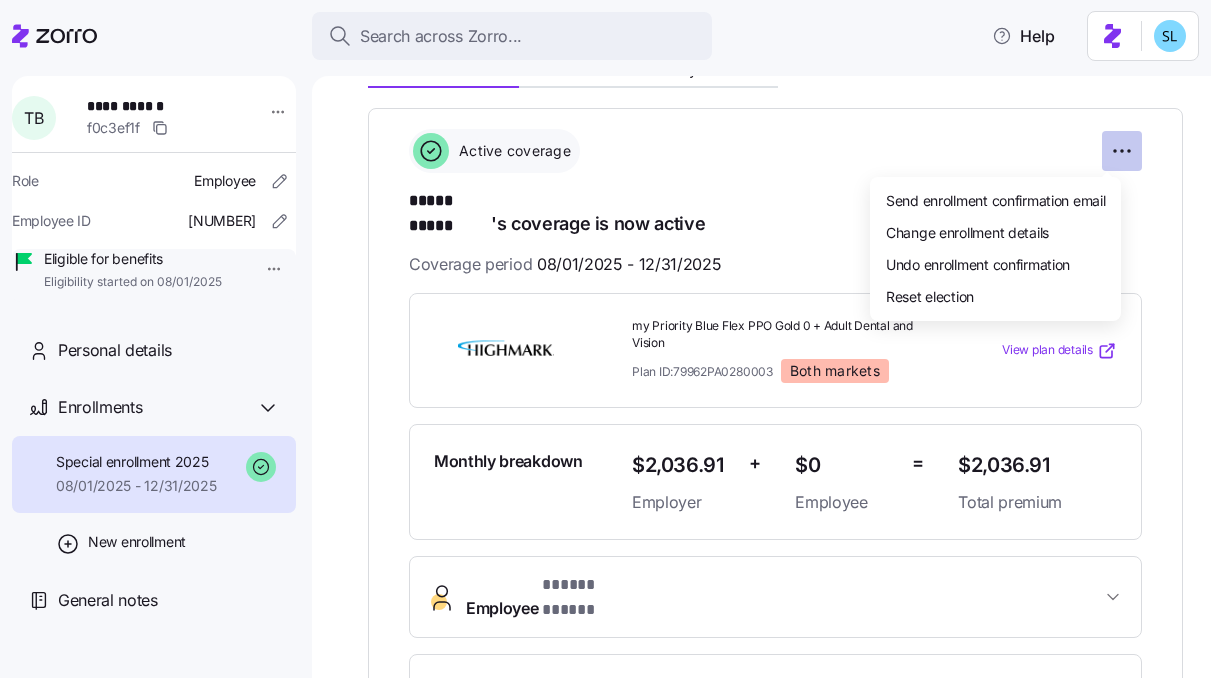 click on "[COUNTY] County -" at bounding box center (605, 333) 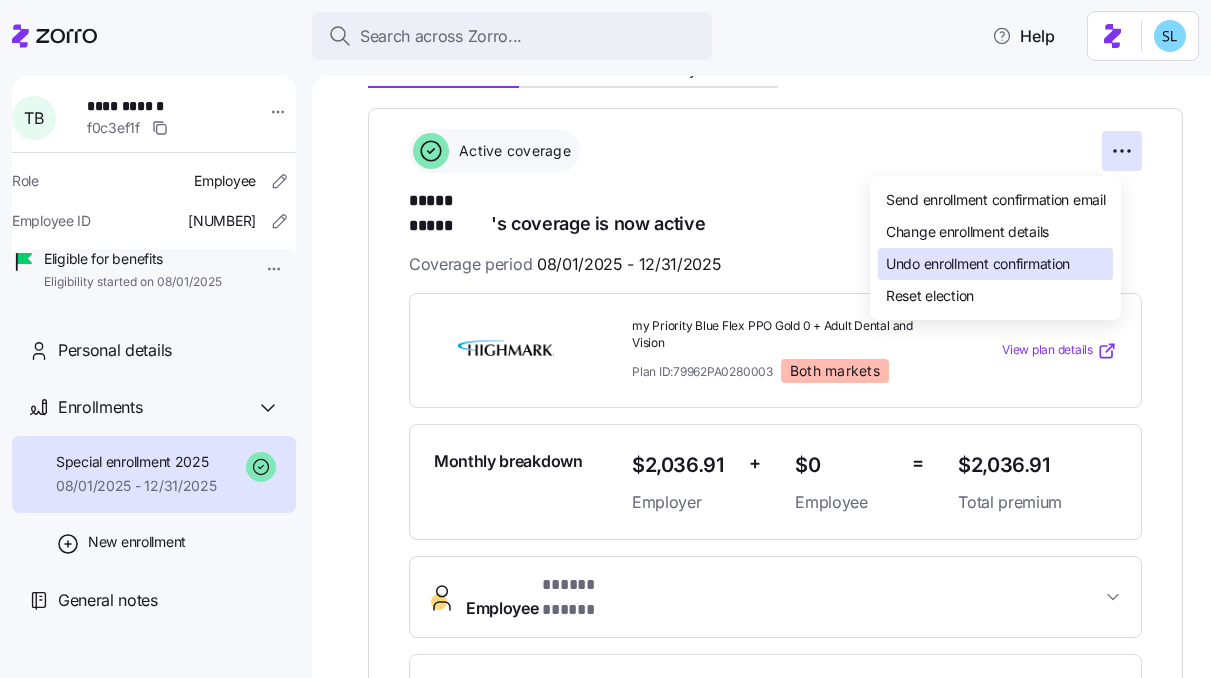 click on "Undo enrollment confirmation" at bounding box center [978, 264] 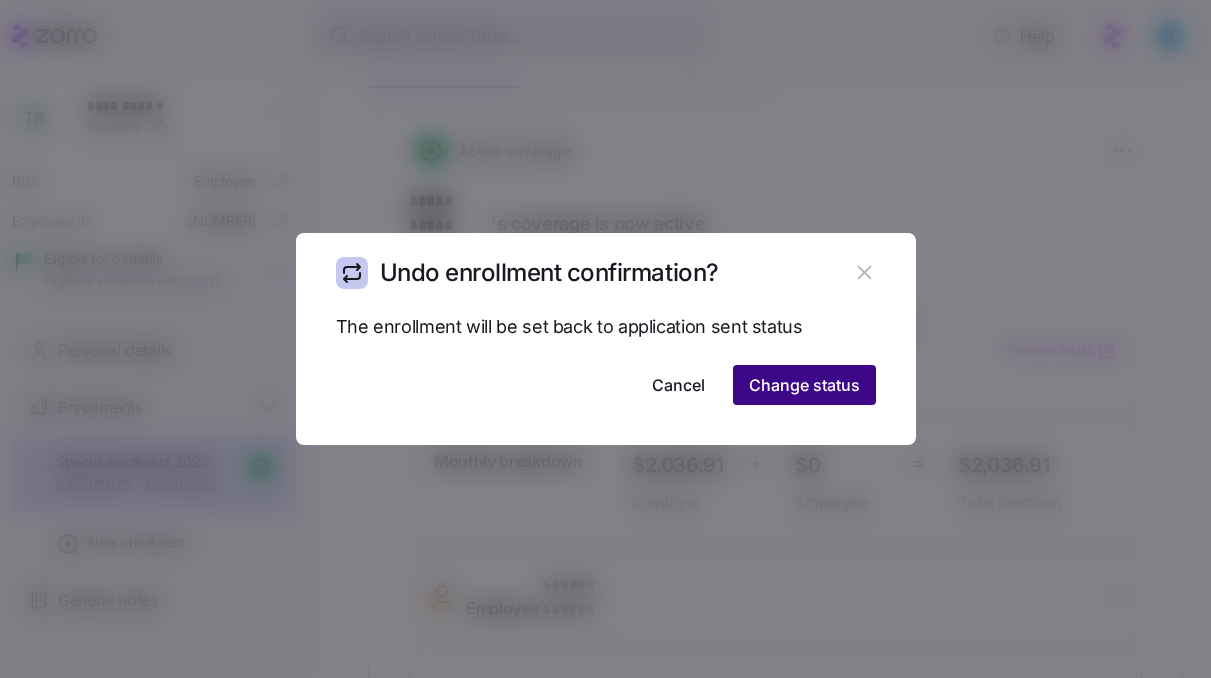 click on "Change status" at bounding box center [804, 385] 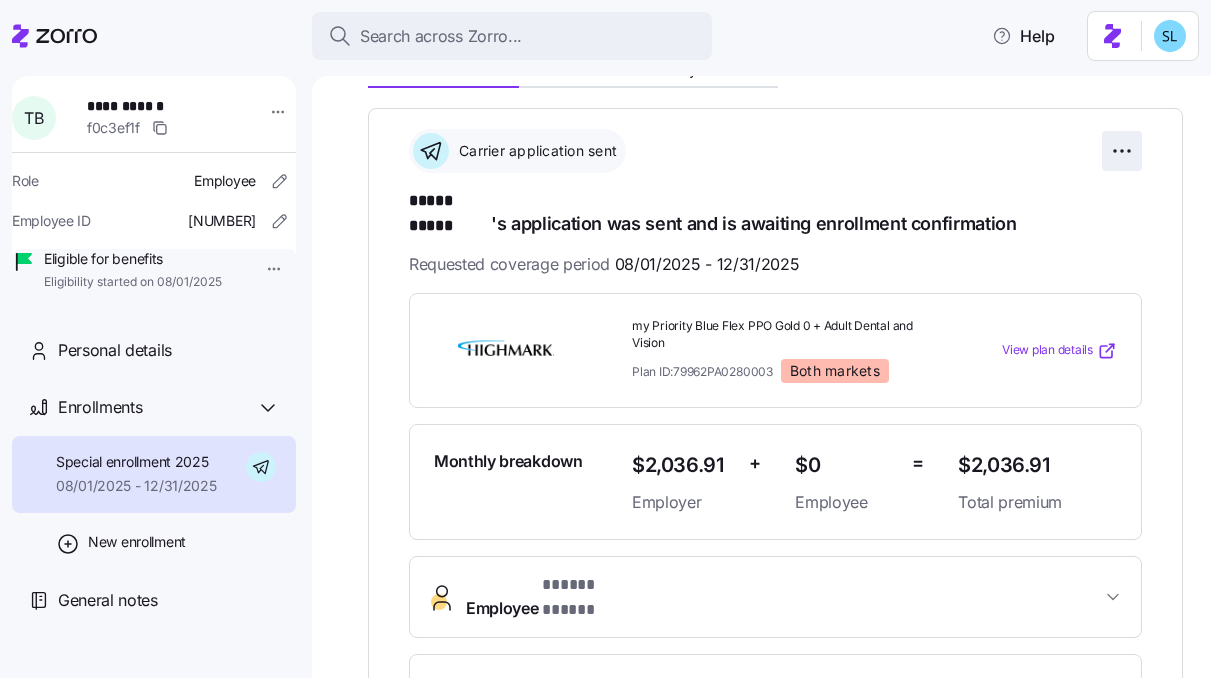 click on "**********" at bounding box center (605, 333) 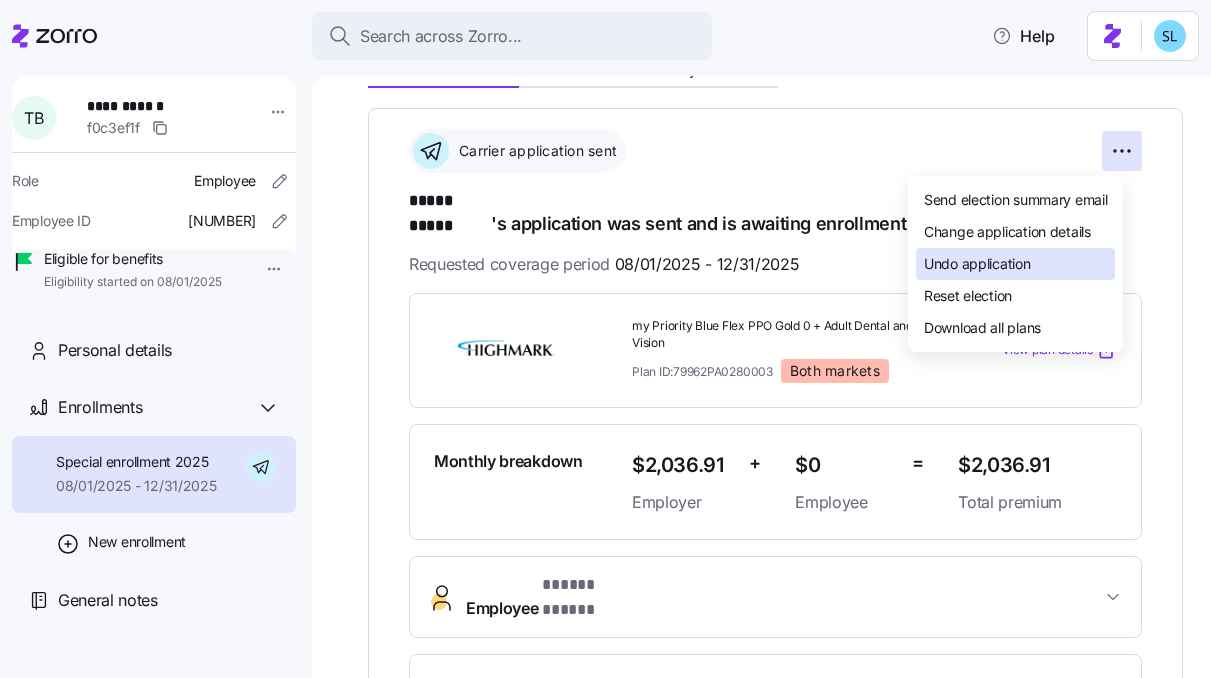 click on "Undo application" at bounding box center [1015, 264] 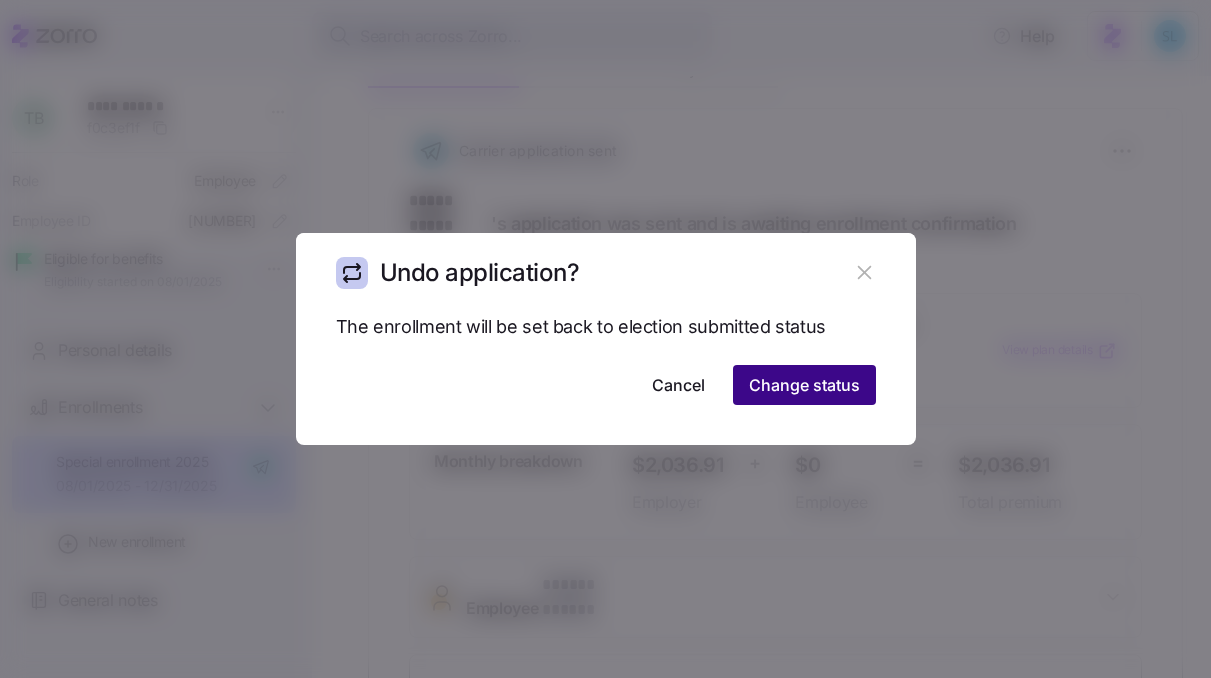 click on "Change status" at bounding box center (804, 385) 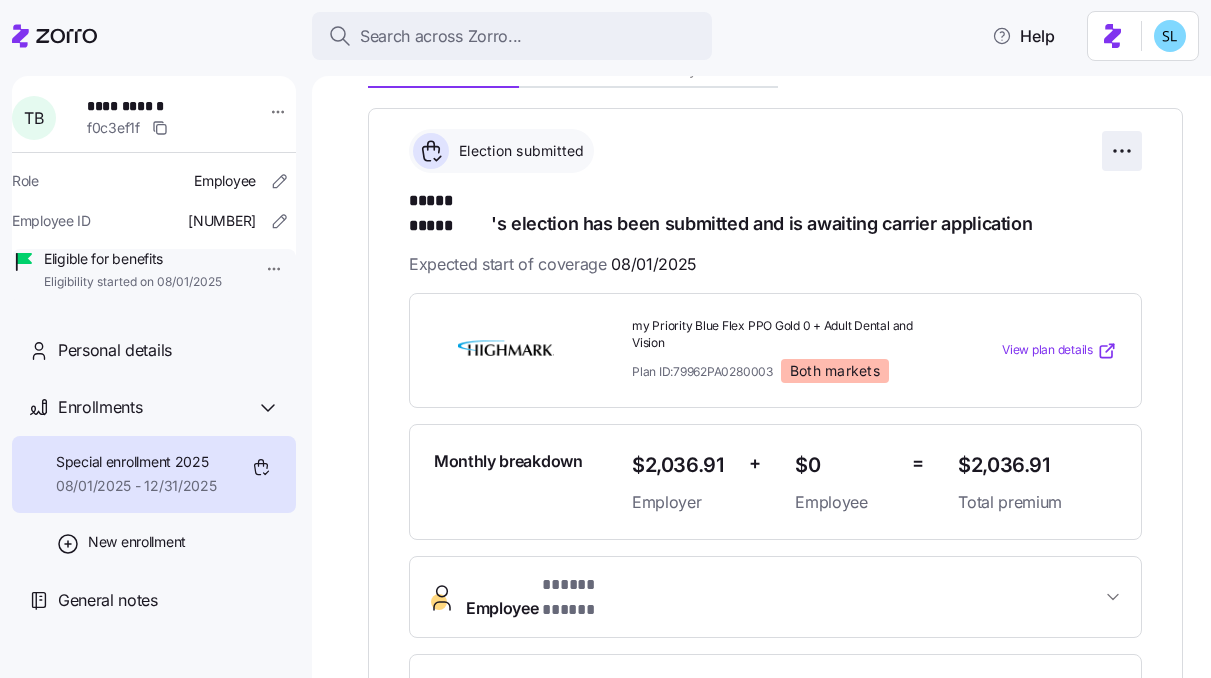 click on "**********" at bounding box center [605, 333] 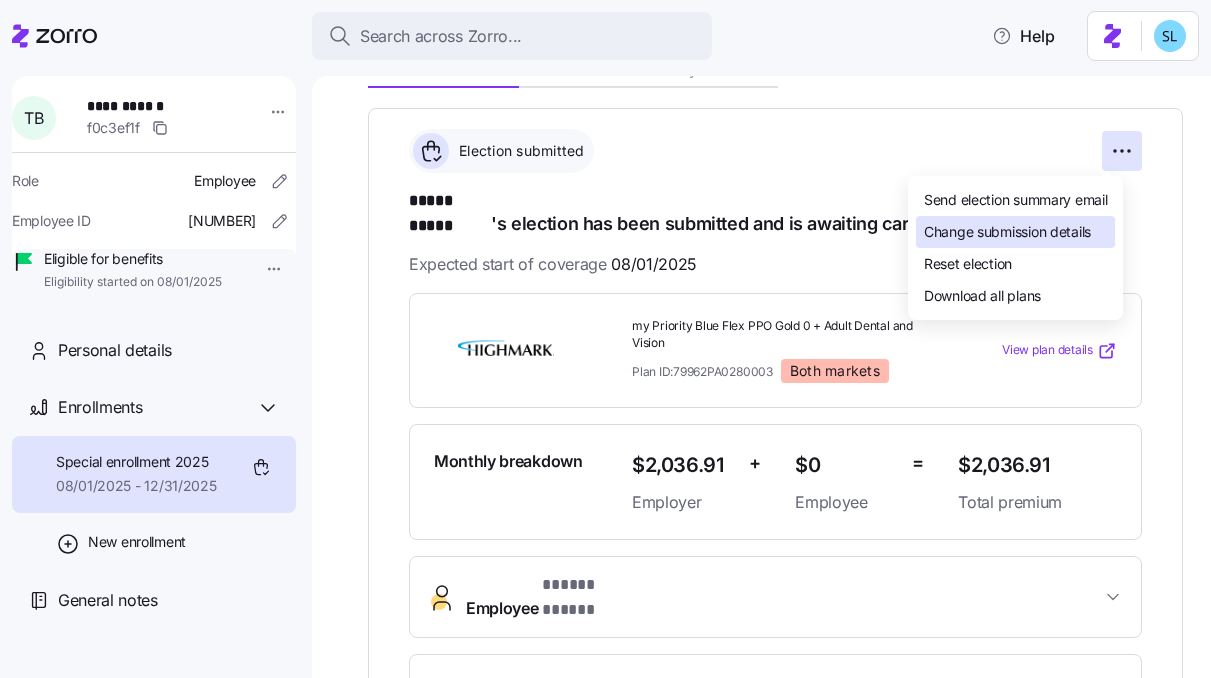 click on "Change submission details" at bounding box center (1007, 232) 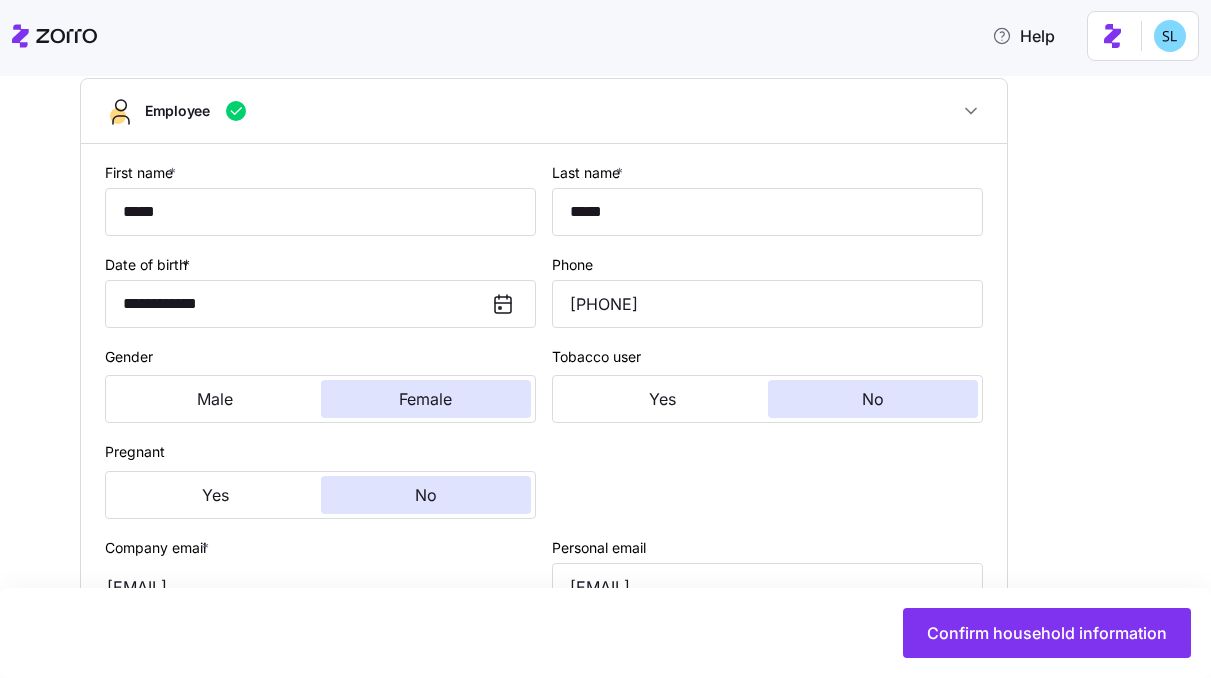 type on "PA" 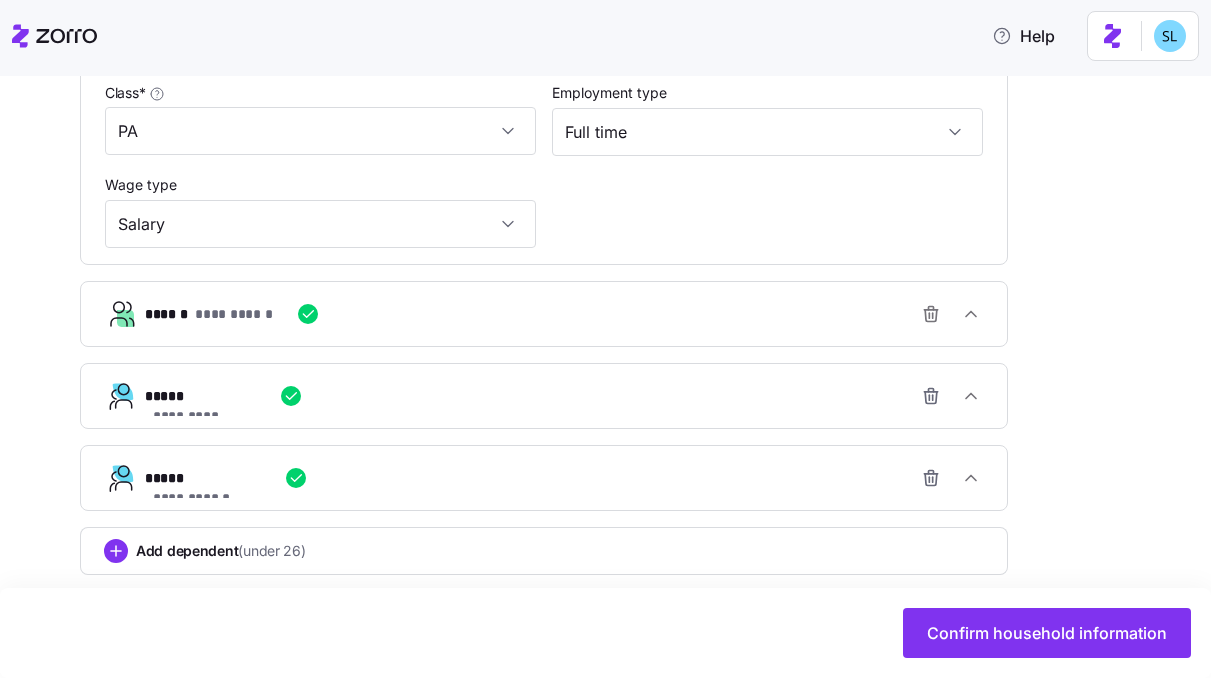 scroll, scrollTop: 1244, scrollLeft: 0, axis: vertical 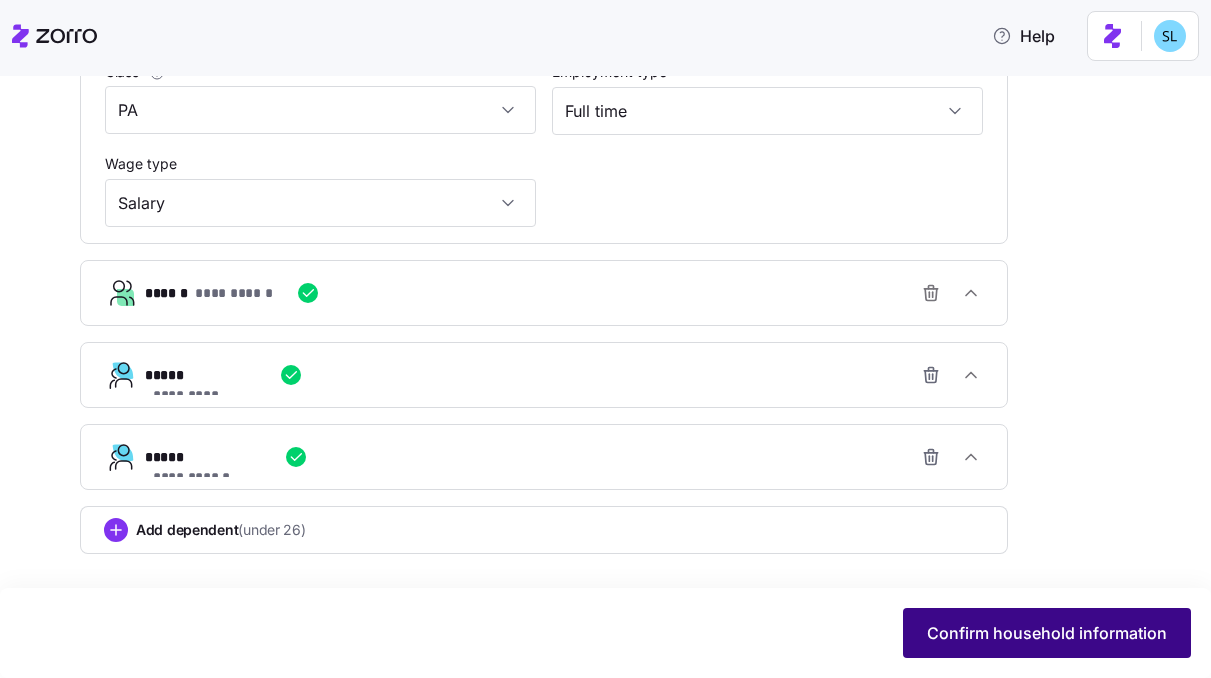click on "Confirm household information" at bounding box center (1047, 633) 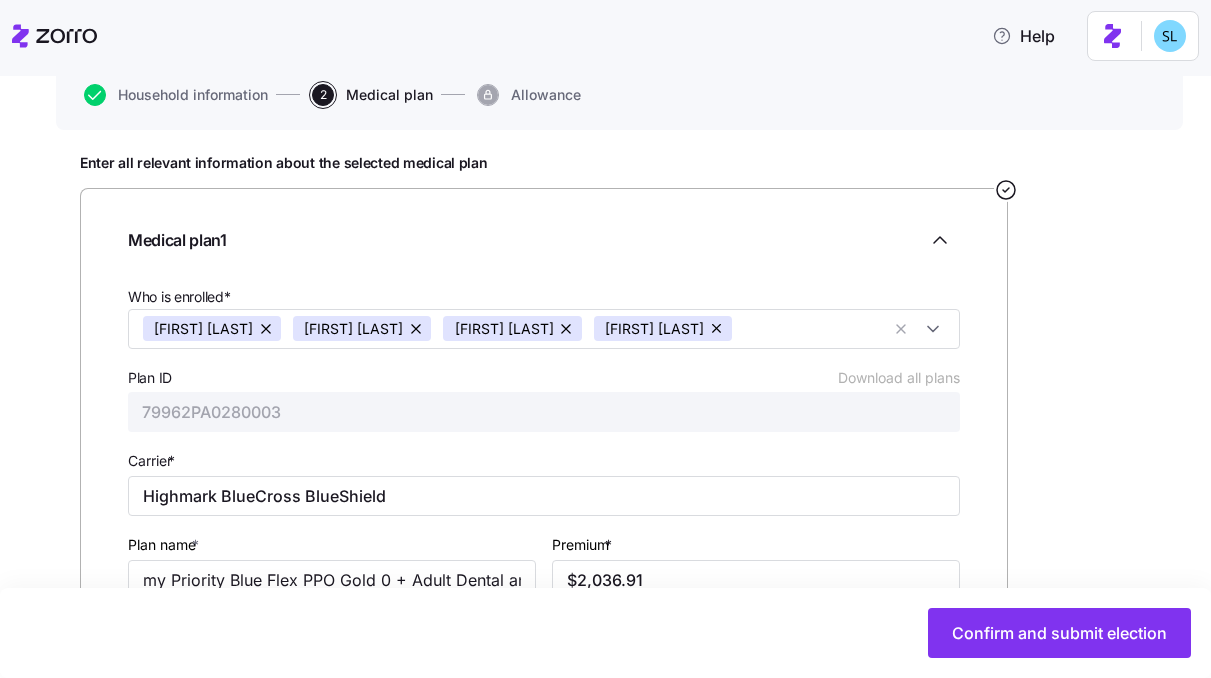 scroll, scrollTop: 343, scrollLeft: 0, axis: vertical 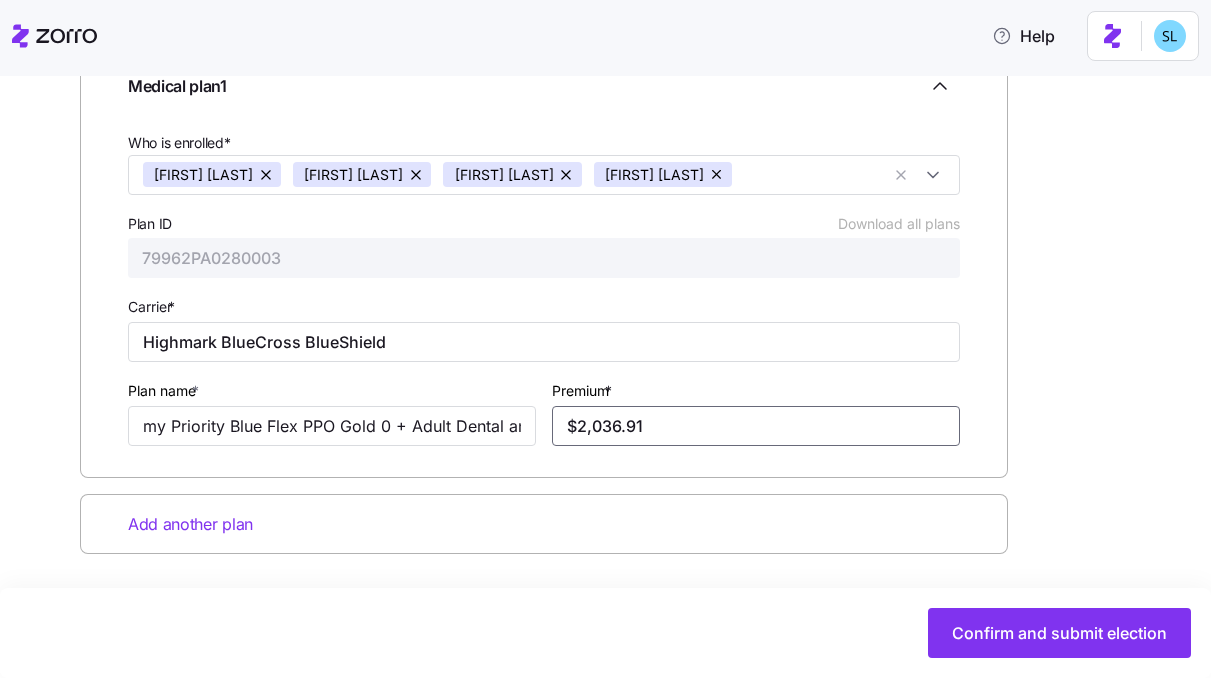 click on "$2,036.91" at bounding box center (756, 426) 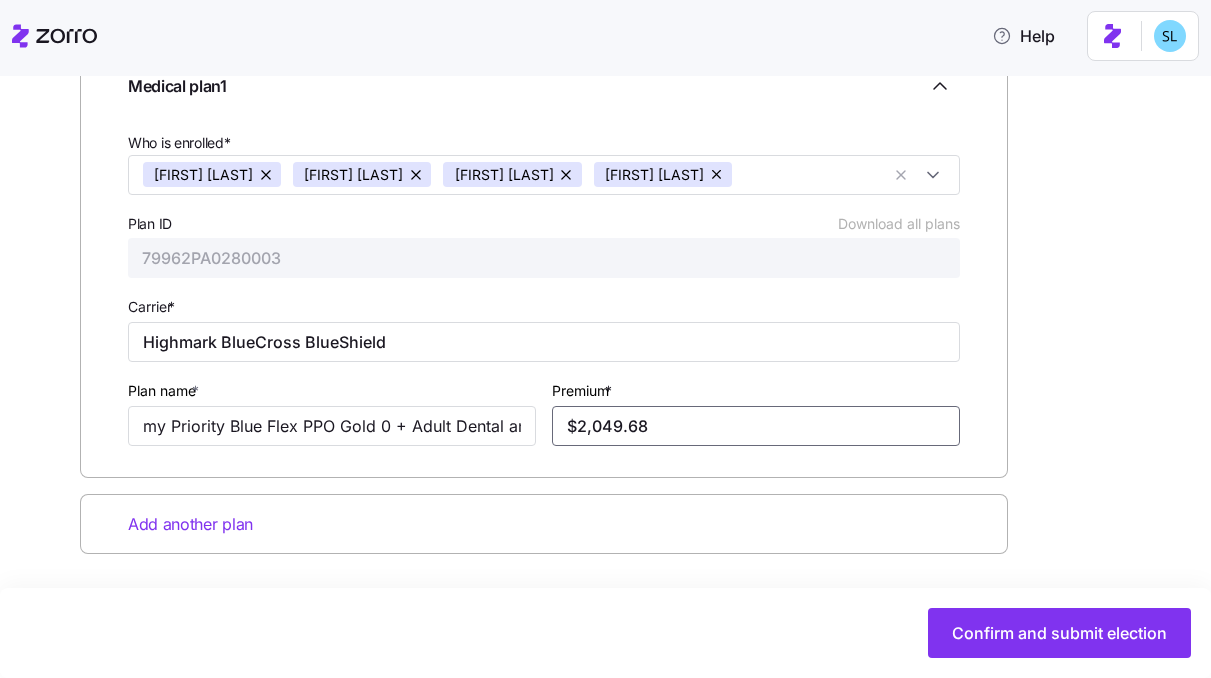 paste 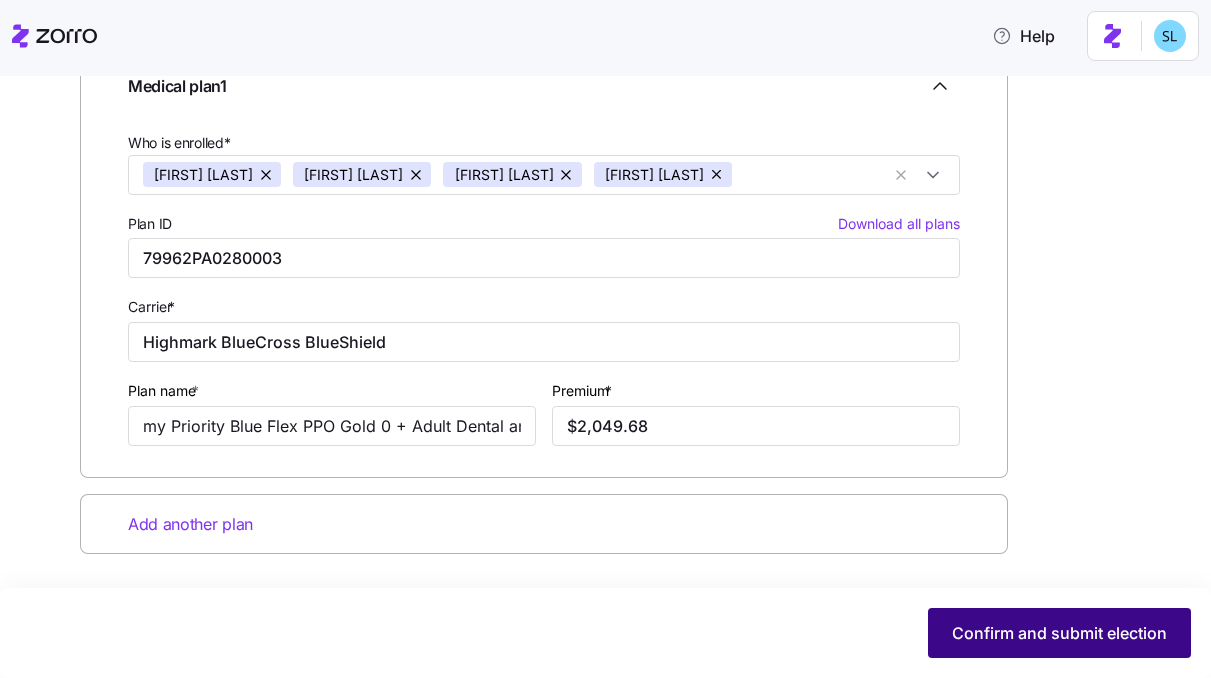 click on "Confirm and submit election" at bounding box center [1059, 633] 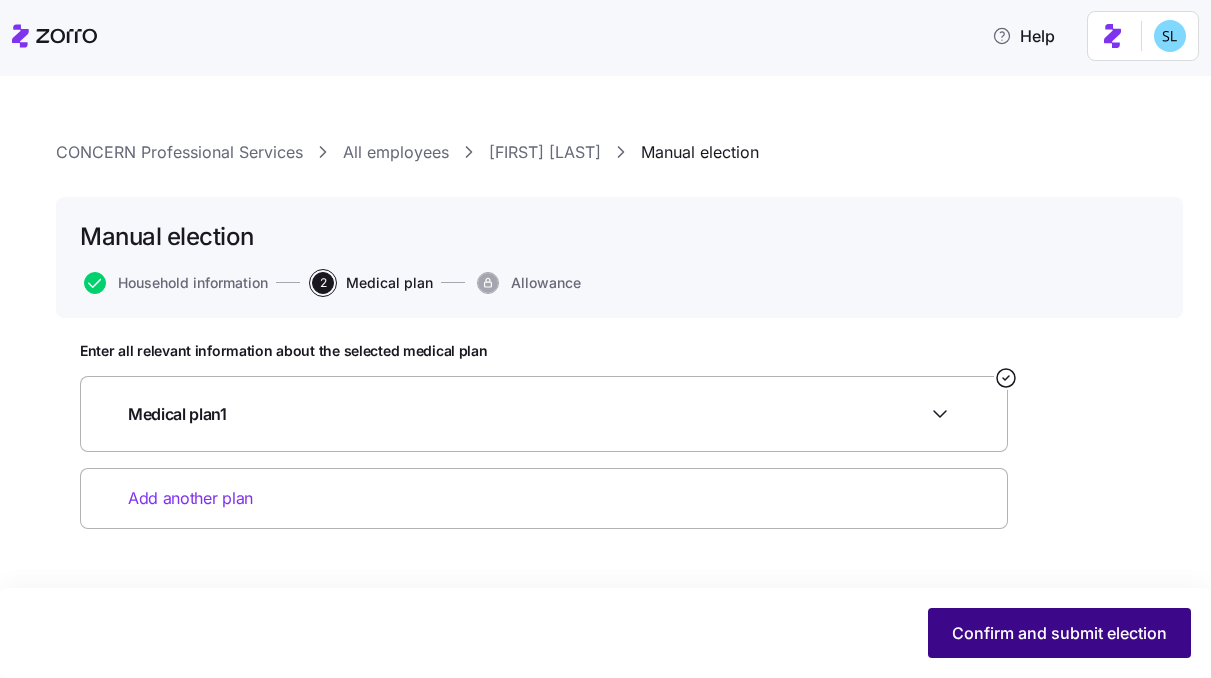 scroll, scrollTop: 0, scrollLeft: 0, axis: both 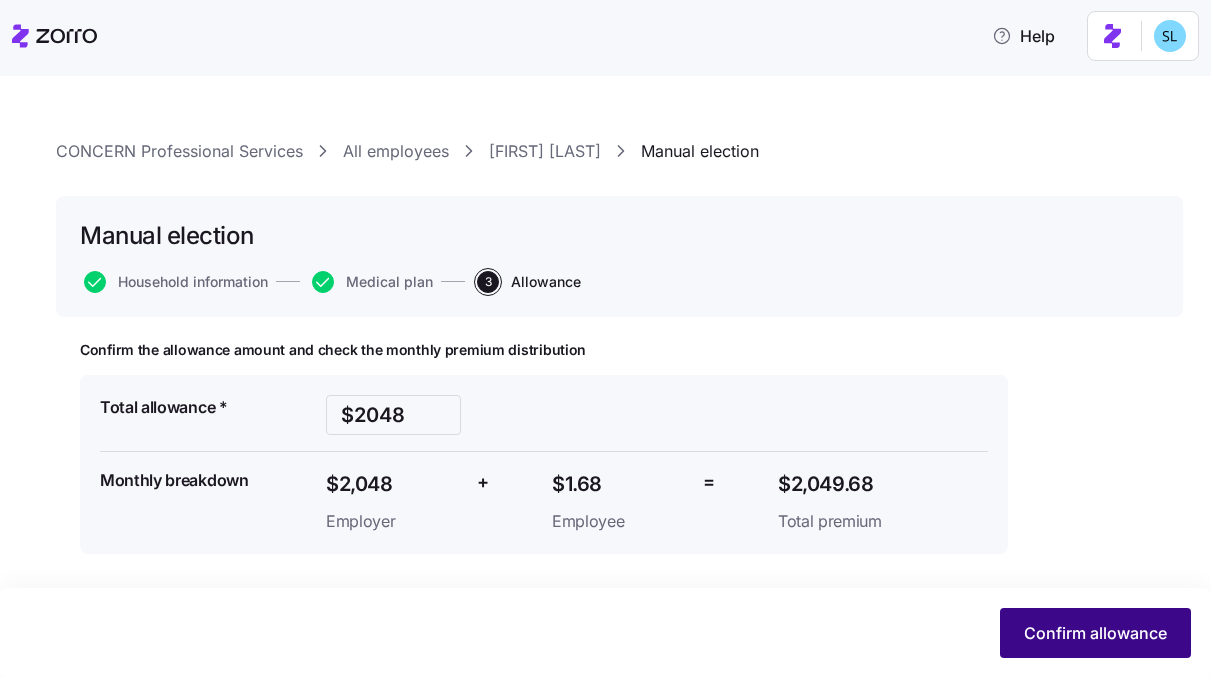 click on "Confirm allowance" at bounding box center [1095, 633] 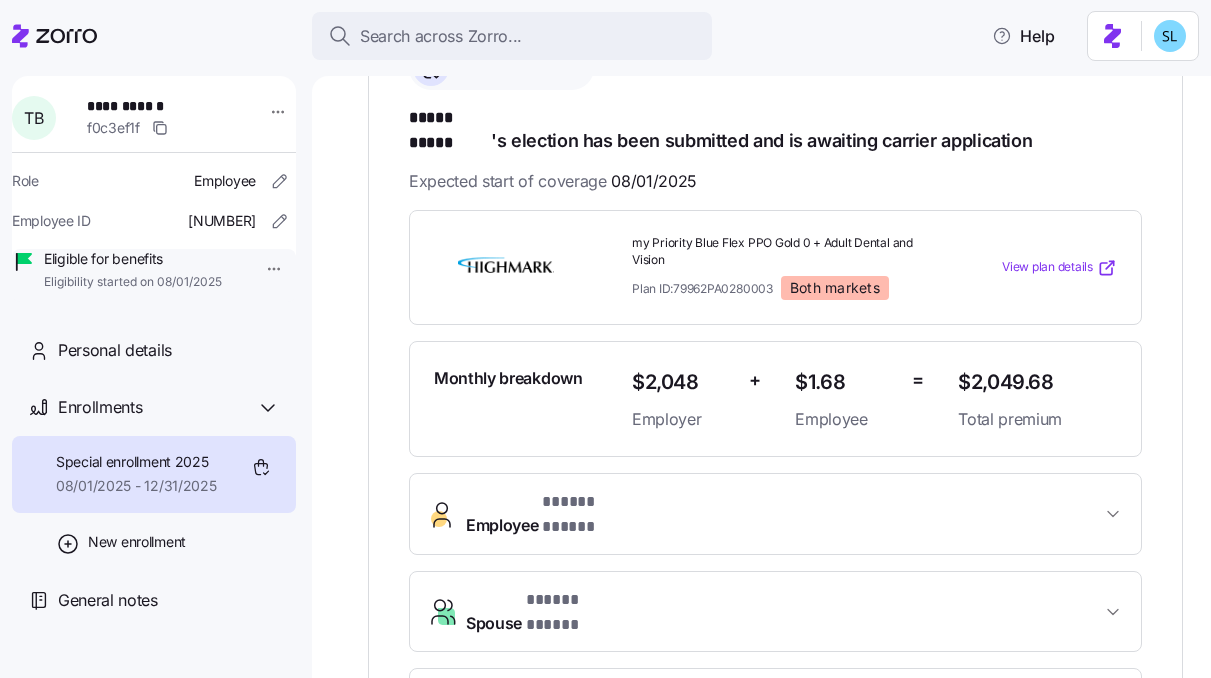 scroll, scrollTop: 482, scrollLeft: 0, axis: vertical 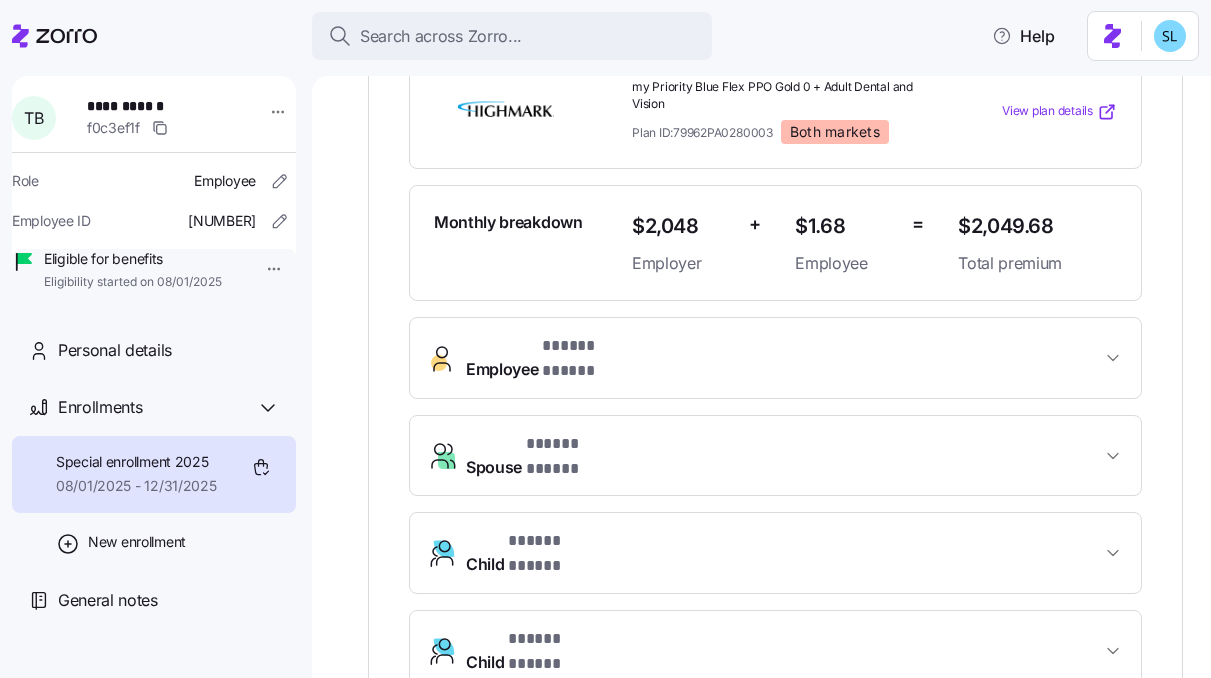 click on "Start application" at bounding box center (1064, 728) 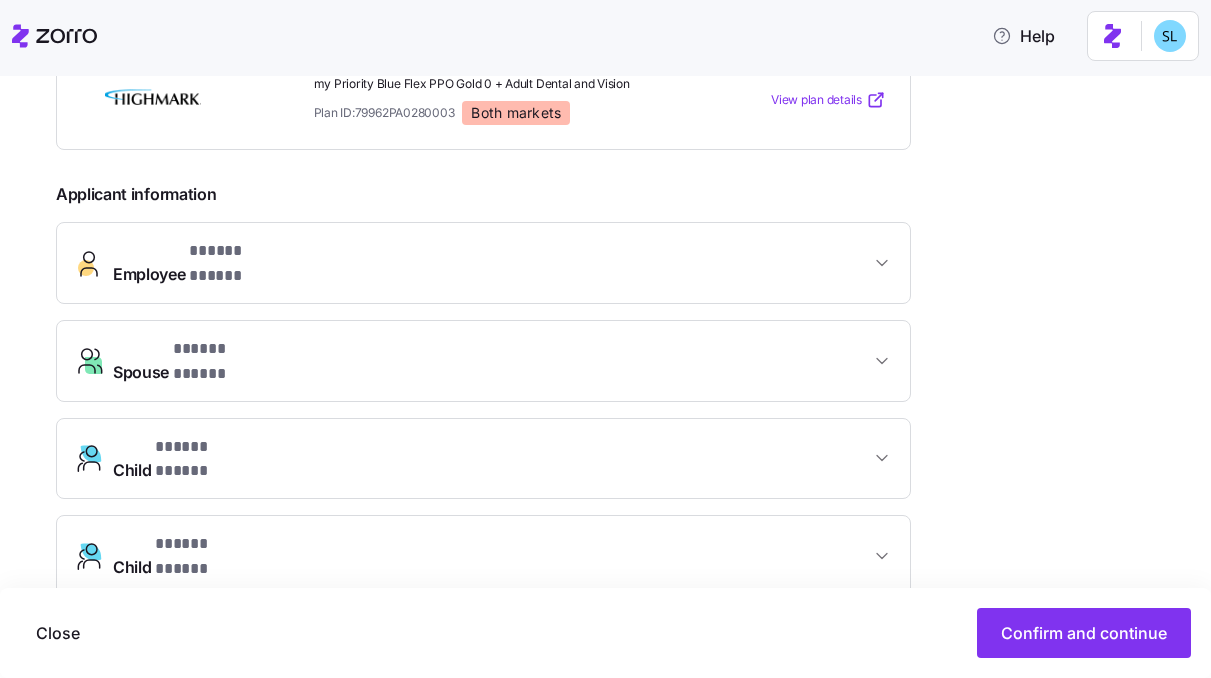 scroll, scrollTop: 691, scrollLeft: 0, axis: vertical 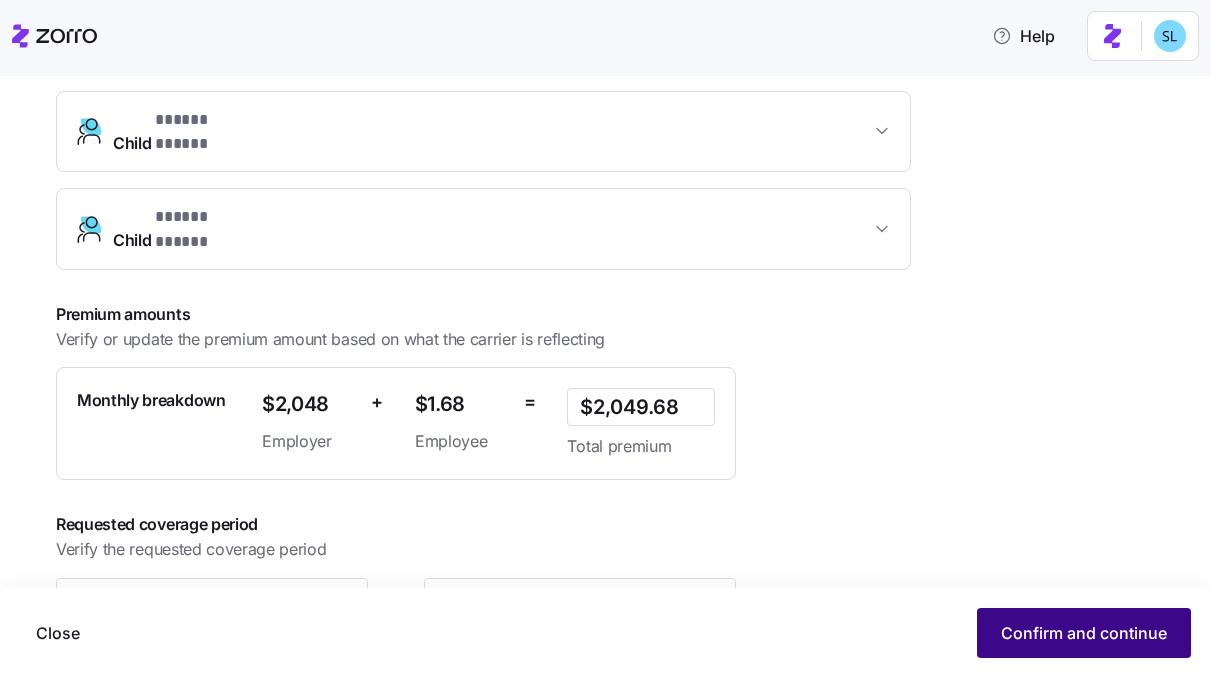 click on "Confirm and continue" at bounding box center (1084, 633) 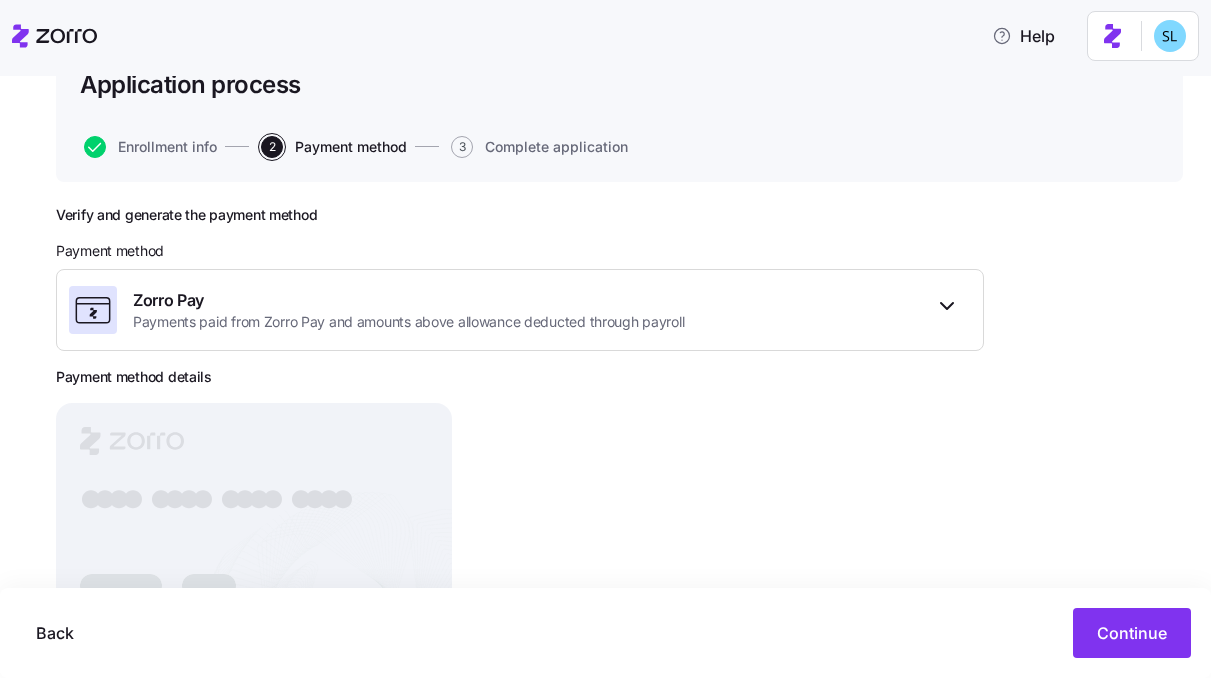 scroll, scrollTop: 275, scrollLeft: 0, axis: vertical 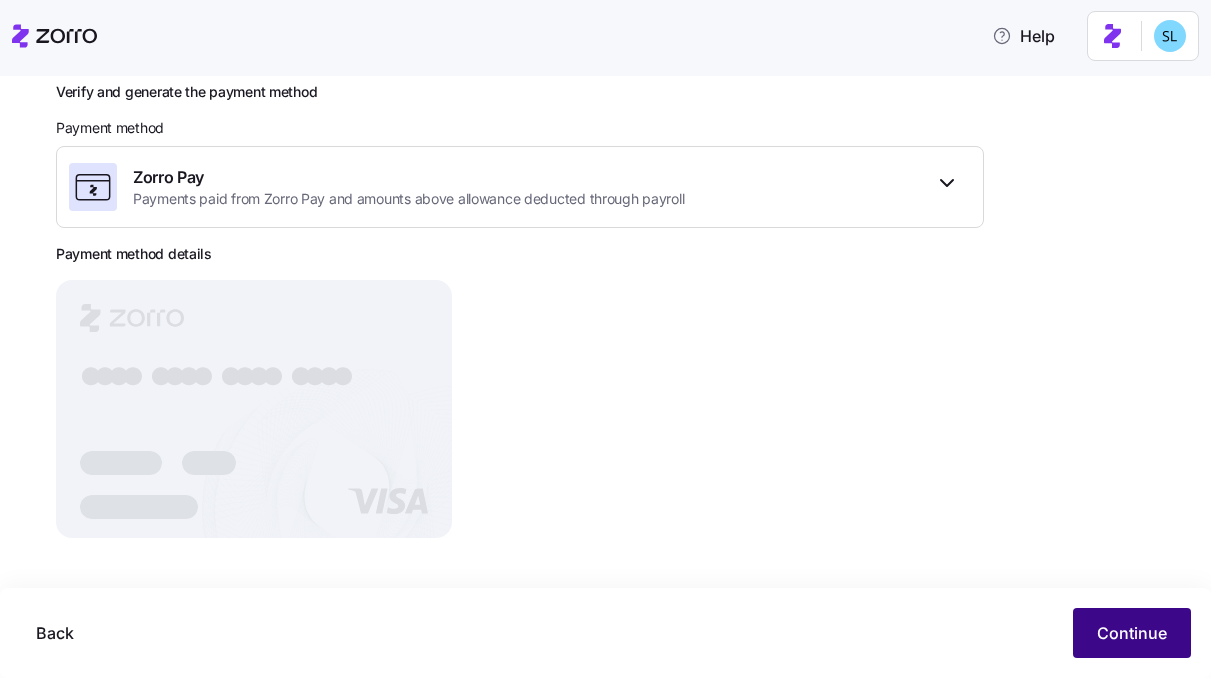click on "Continue" at bounding box center (1132, 633) 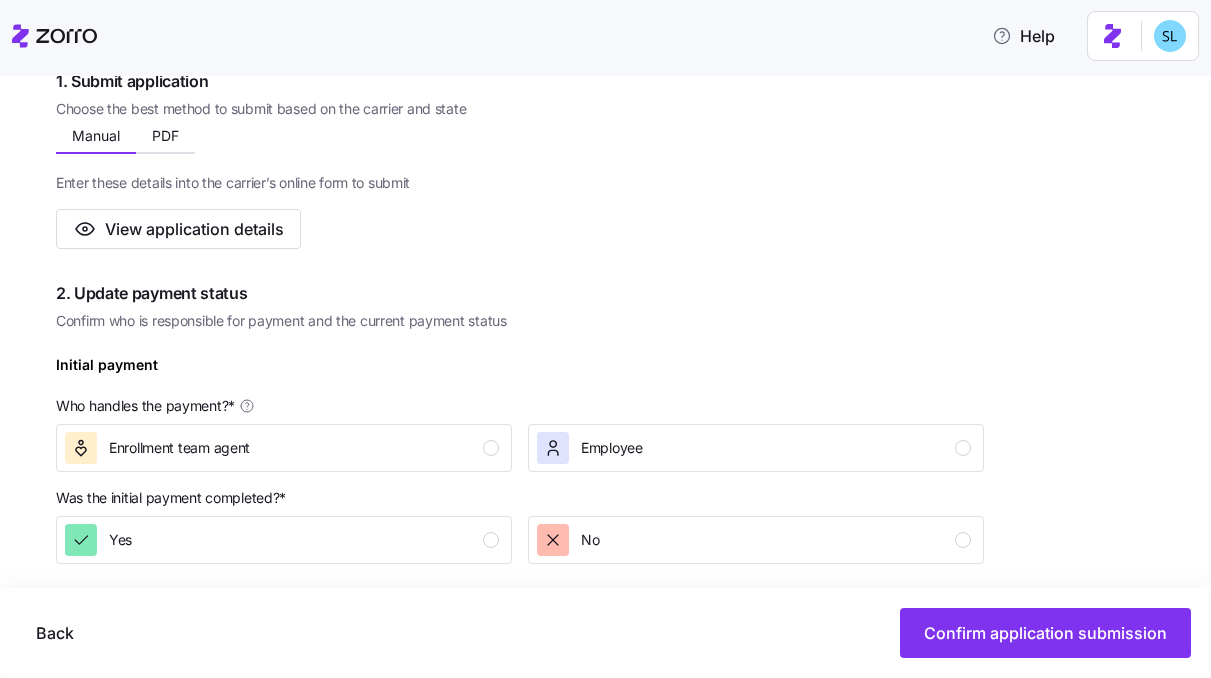 scroll, scrollTop: 652, scrollLeft: 0, axis: vertical 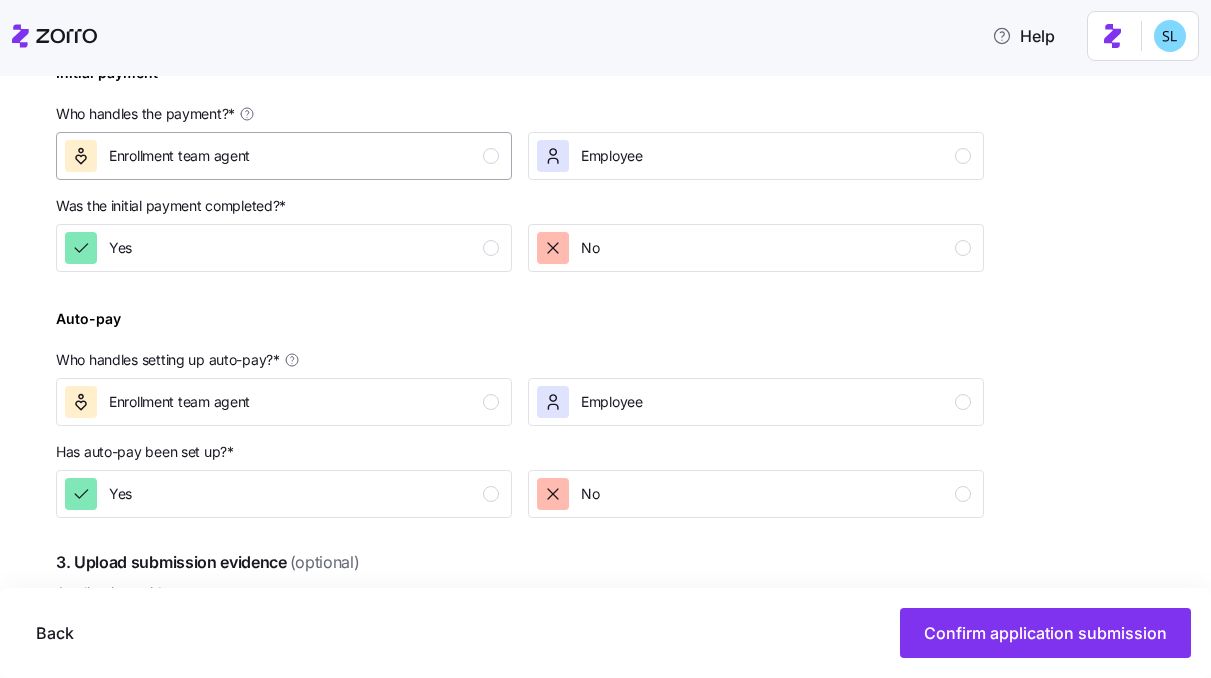 click on "Enrollment team agent" at bounding box center (282, 156) 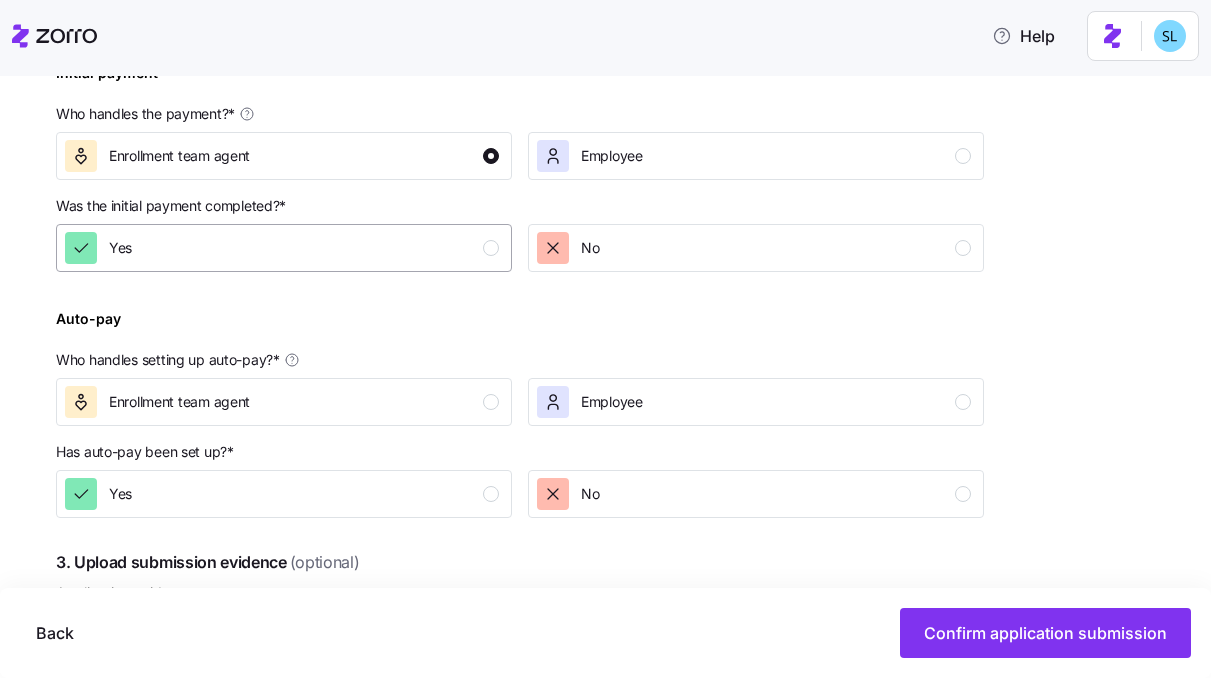click on "Yes" at bounding box center [284, 248] 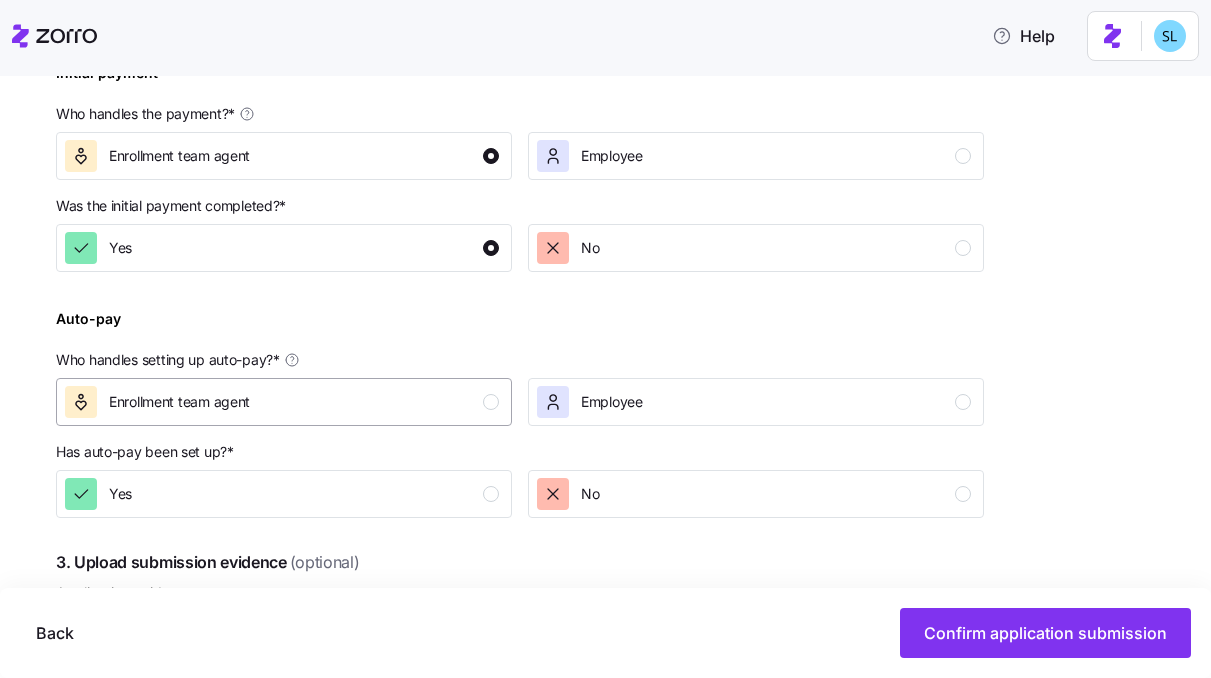 click on "Enrollment team agent" at bounding box center [282, 402] 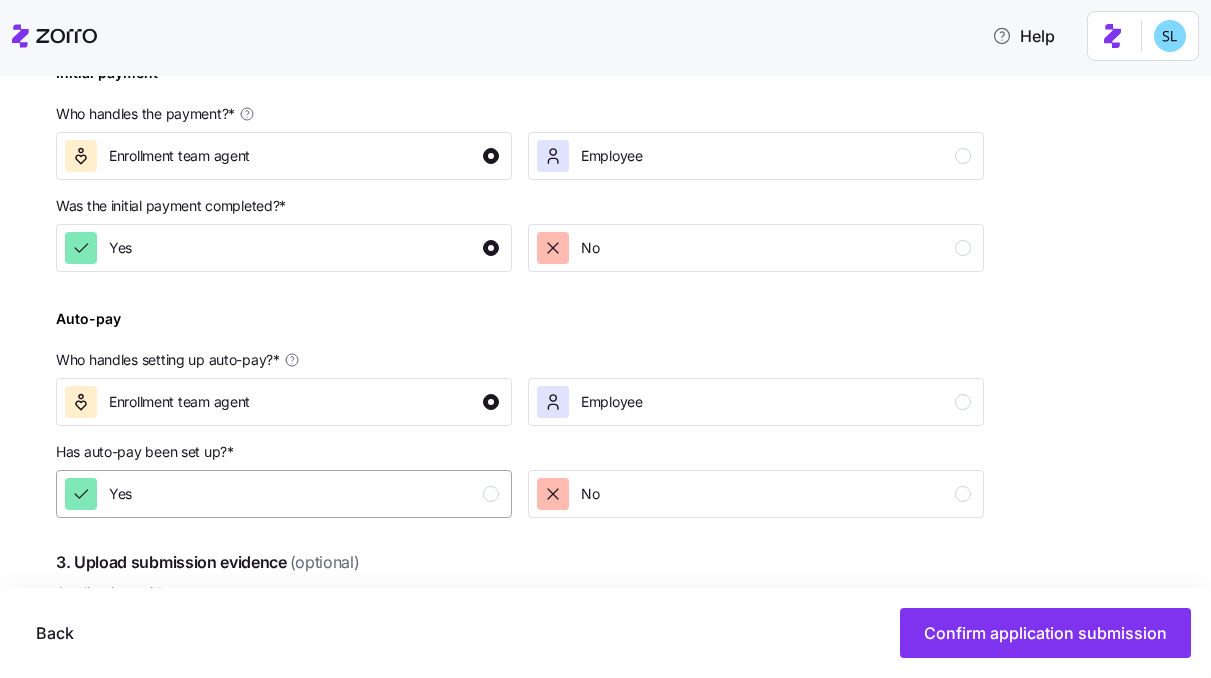 click on "Yes" at bounding box center [282, 494] 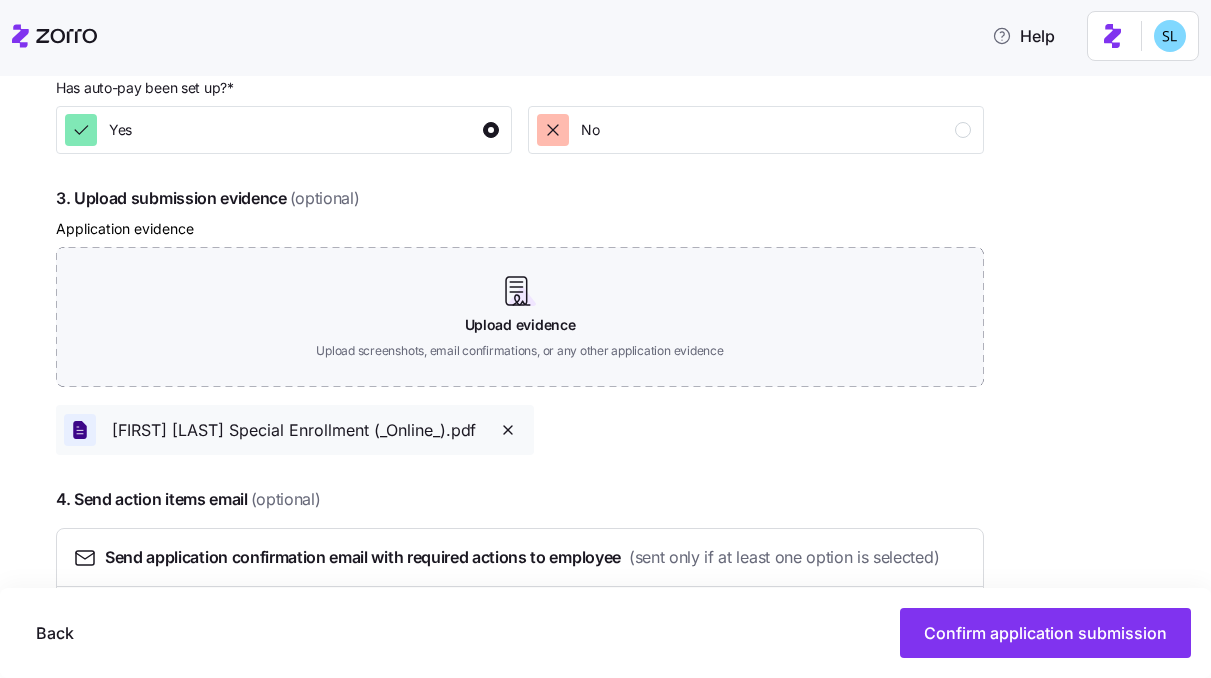 scroll, scrollTop: 1143, scrollLeft: 0, axis: vertical 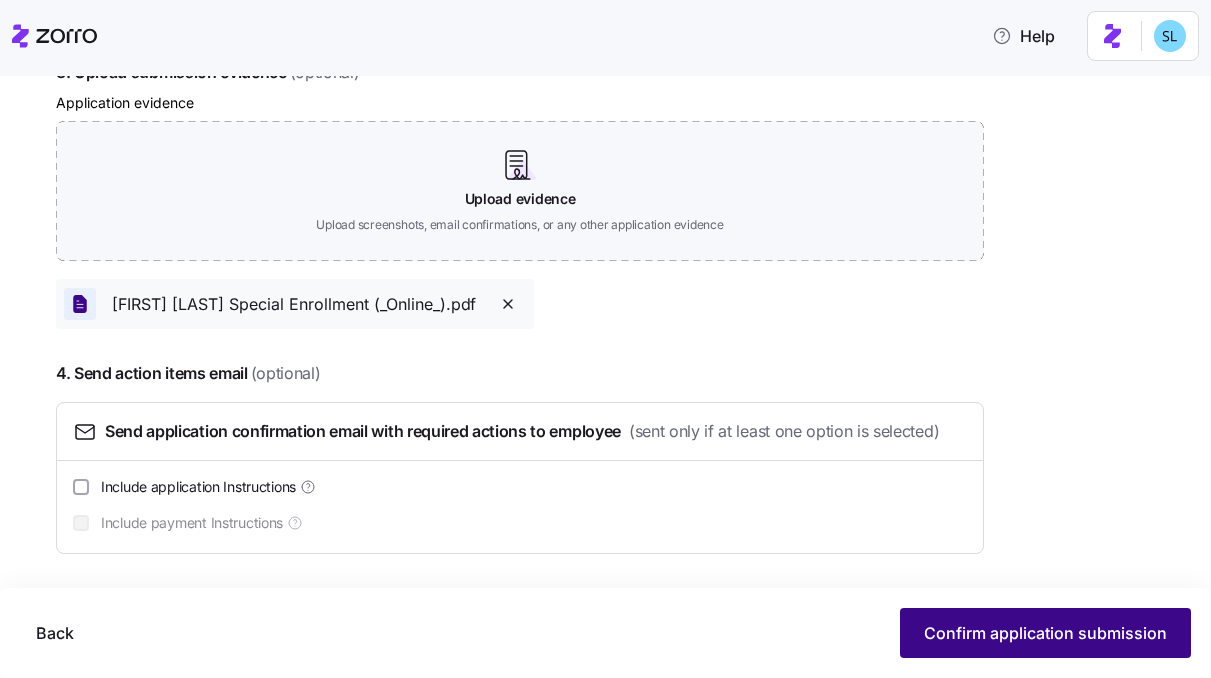 click on "Confirm application submission" at bounding box center [1045, 633] 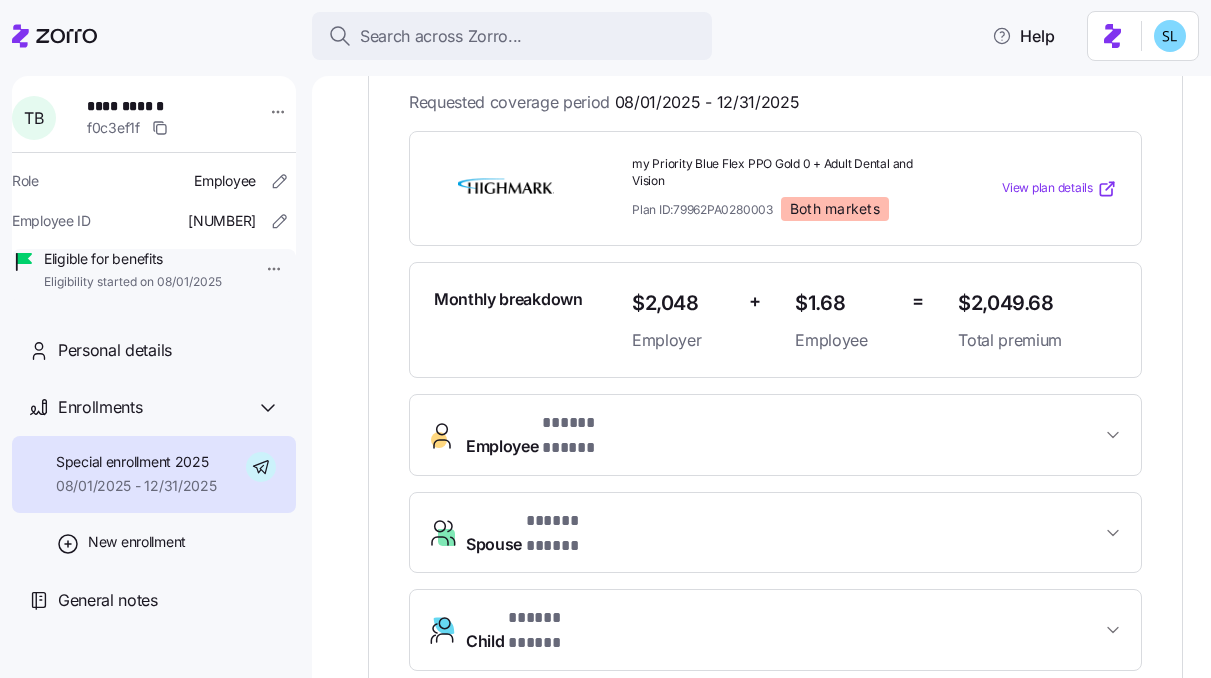 scroll, scrollTop: 527, scrollLeft: 0, axis: vertical 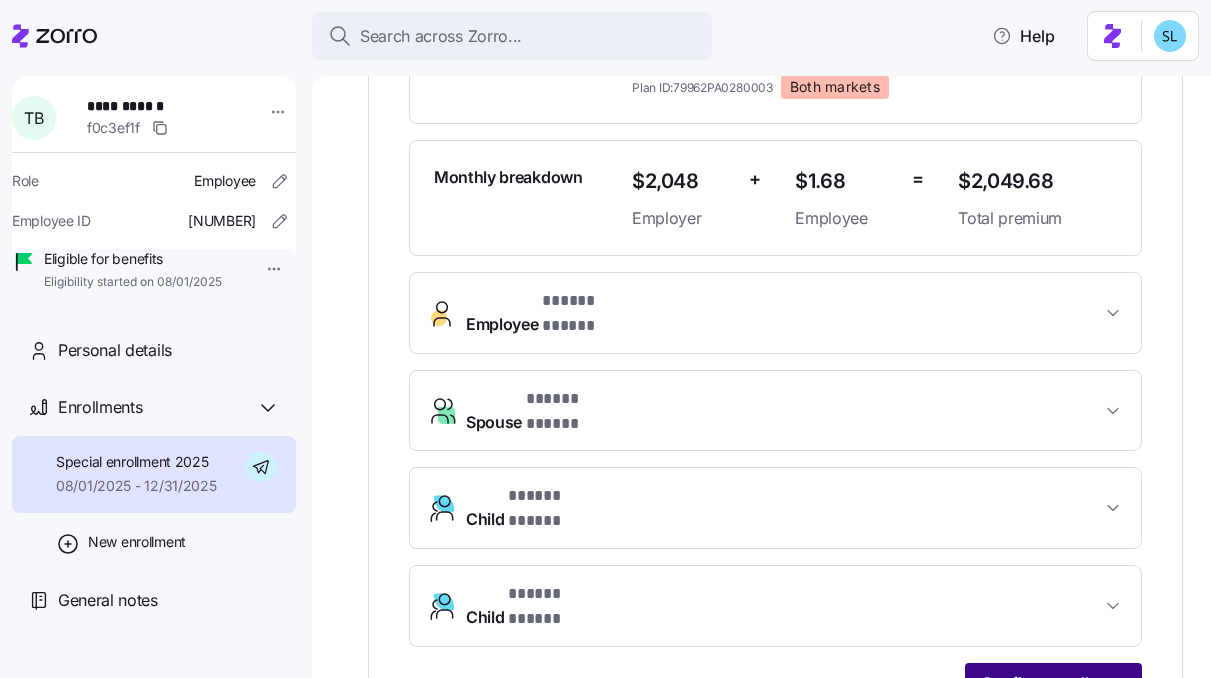 click on "Confirm enrollment" at bounding box center (1053, 683) 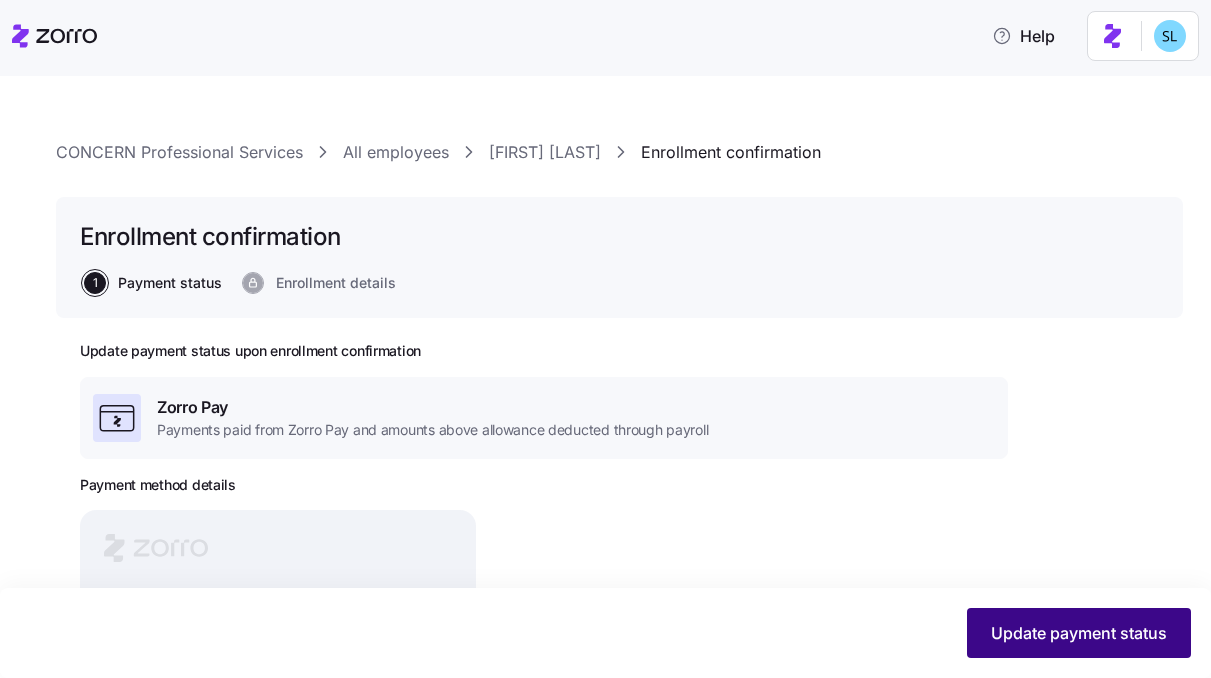 click on "Update payment status" at bounding box center [1079, 633] 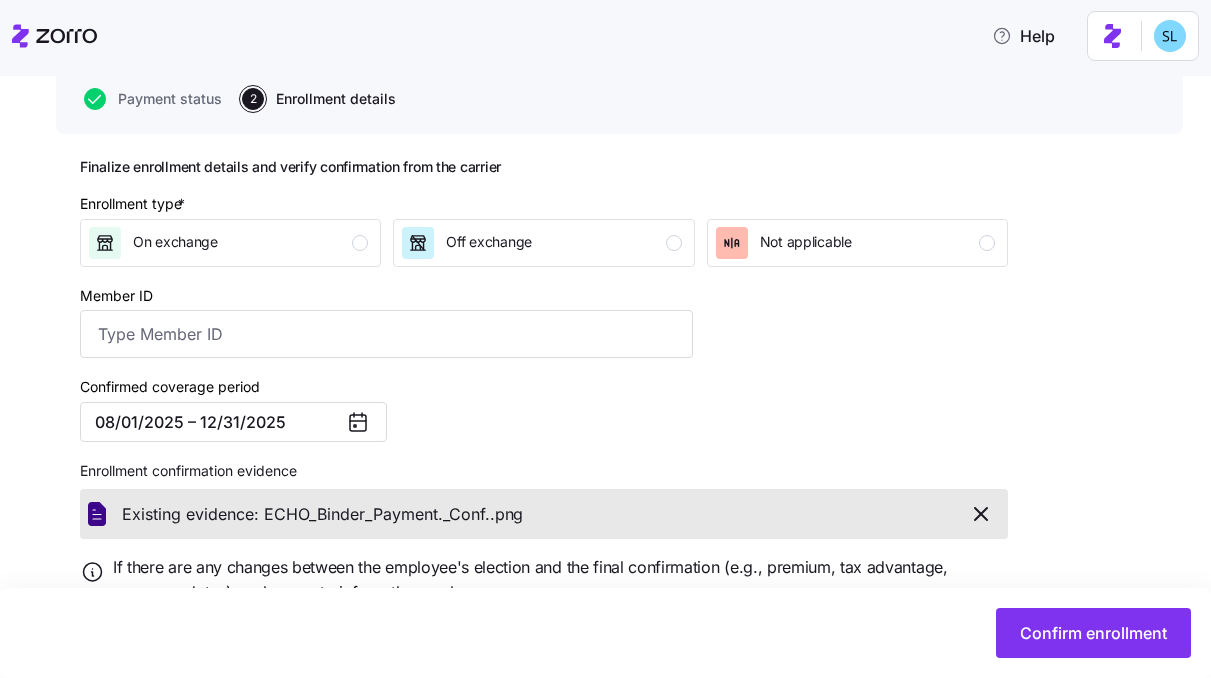 scroll, scrollTop: 272, scrollLeft: 0, axis: vertical 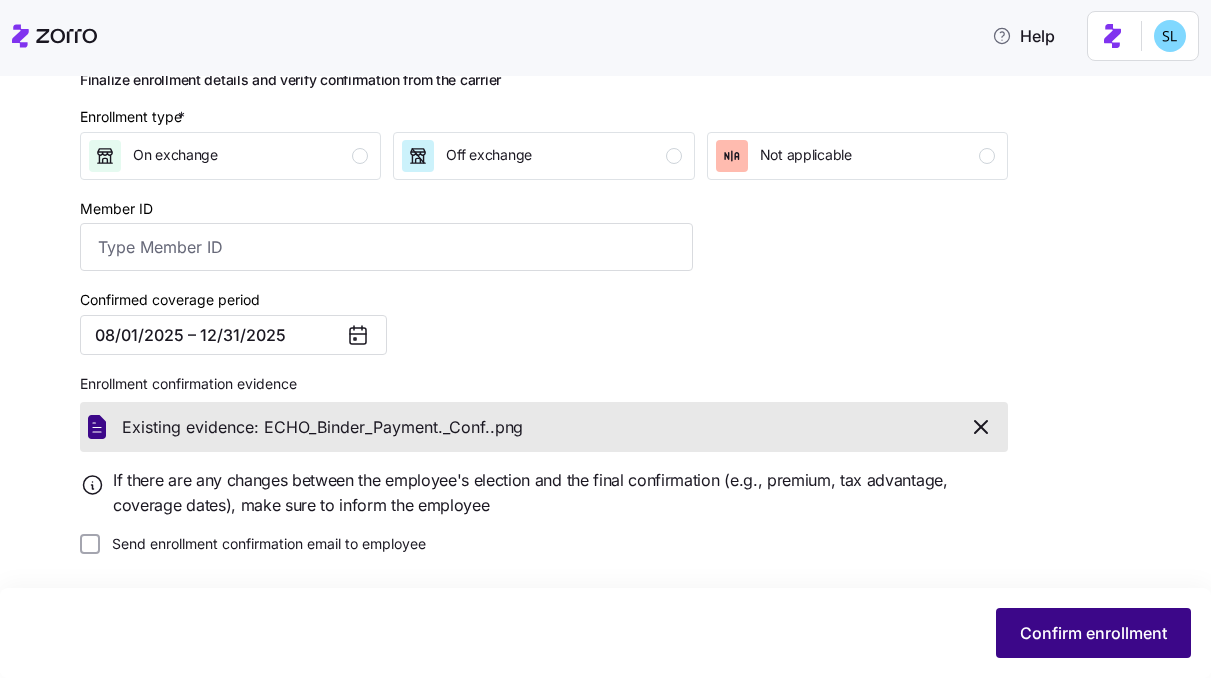 click on "Confirm enrollment" at bounding box center (1093, 633) 